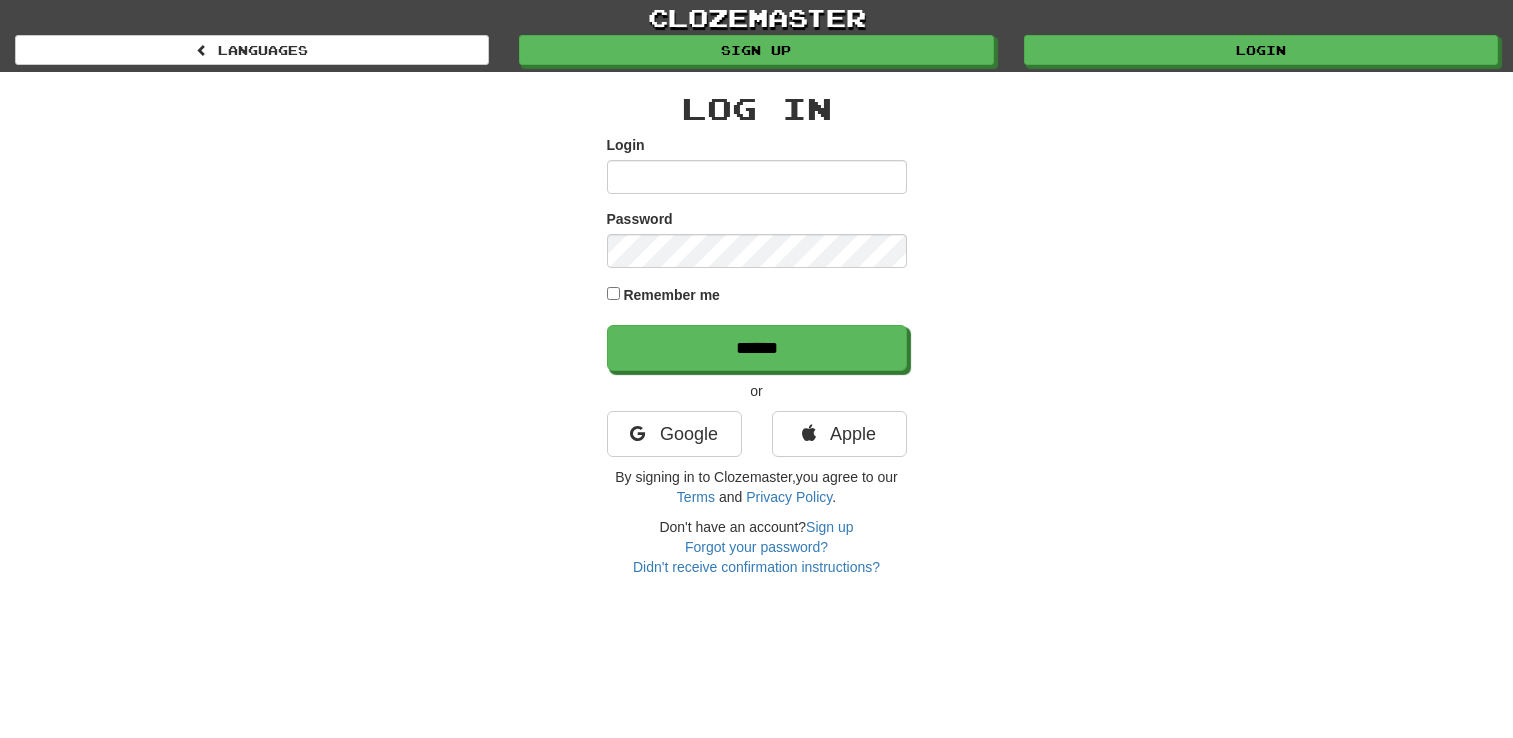 scroll, scrollTop: 0, scrollLeft: 0, axis: both 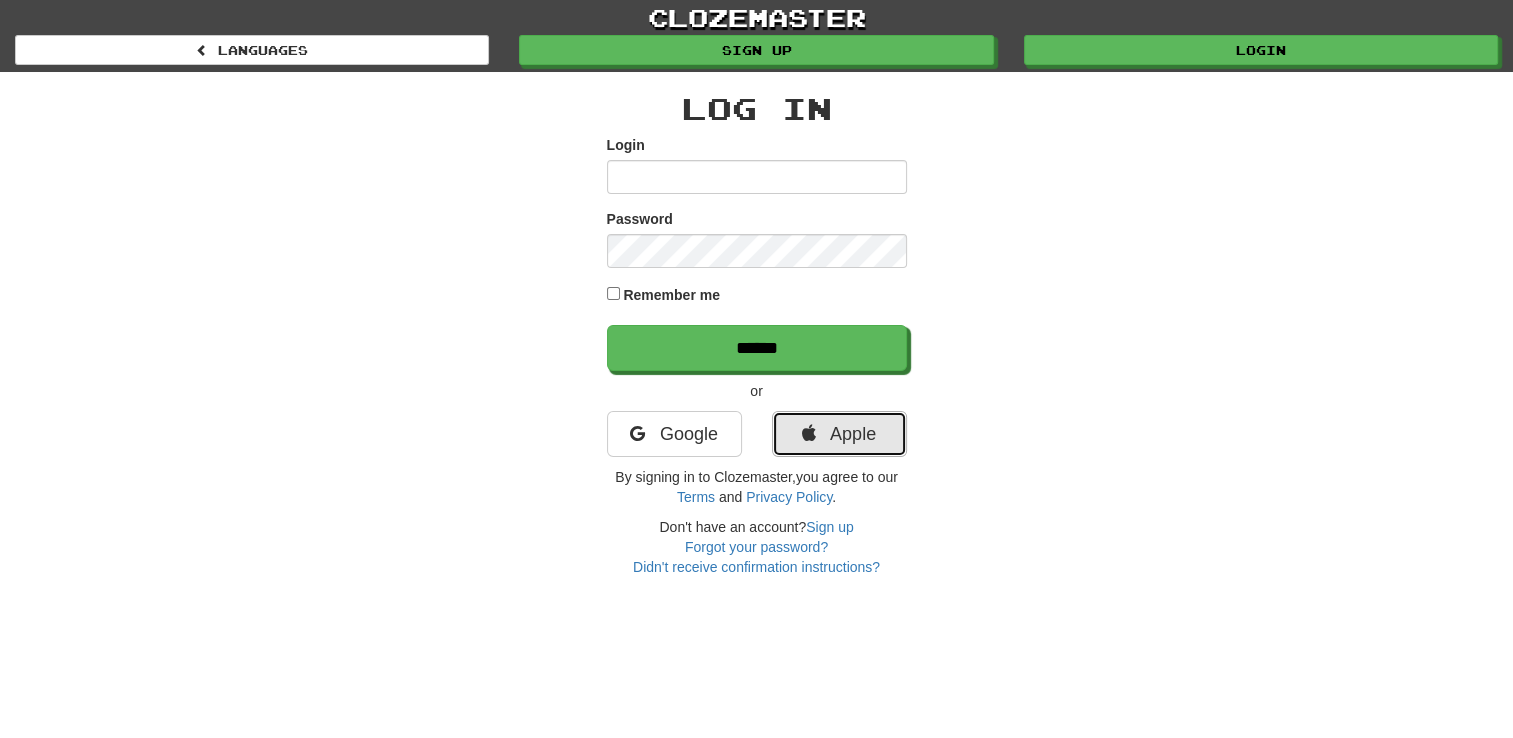click on "Apple" at bounding box center [839, 434] 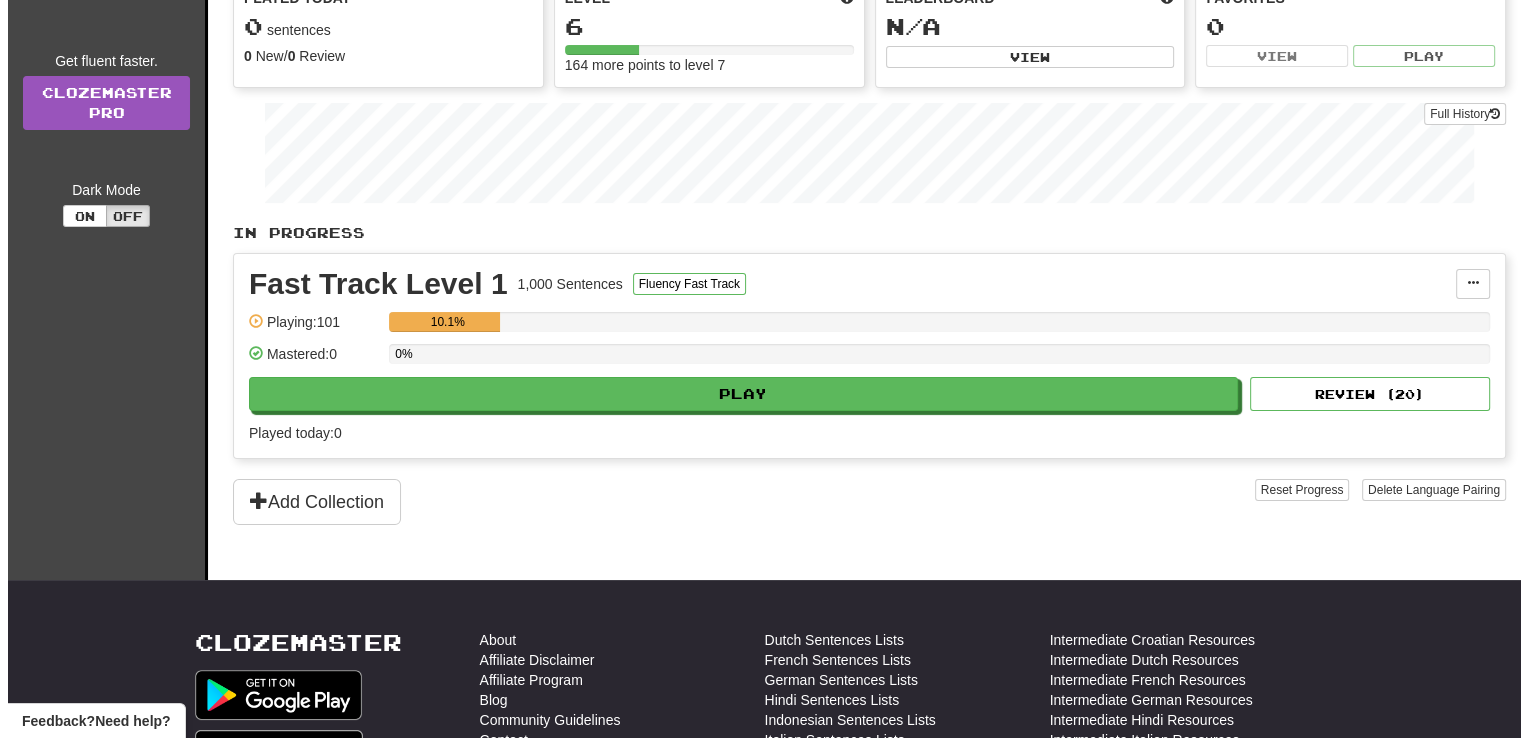 scroll, scrollTop: 240, scrollLeft: 0, axis: vertical 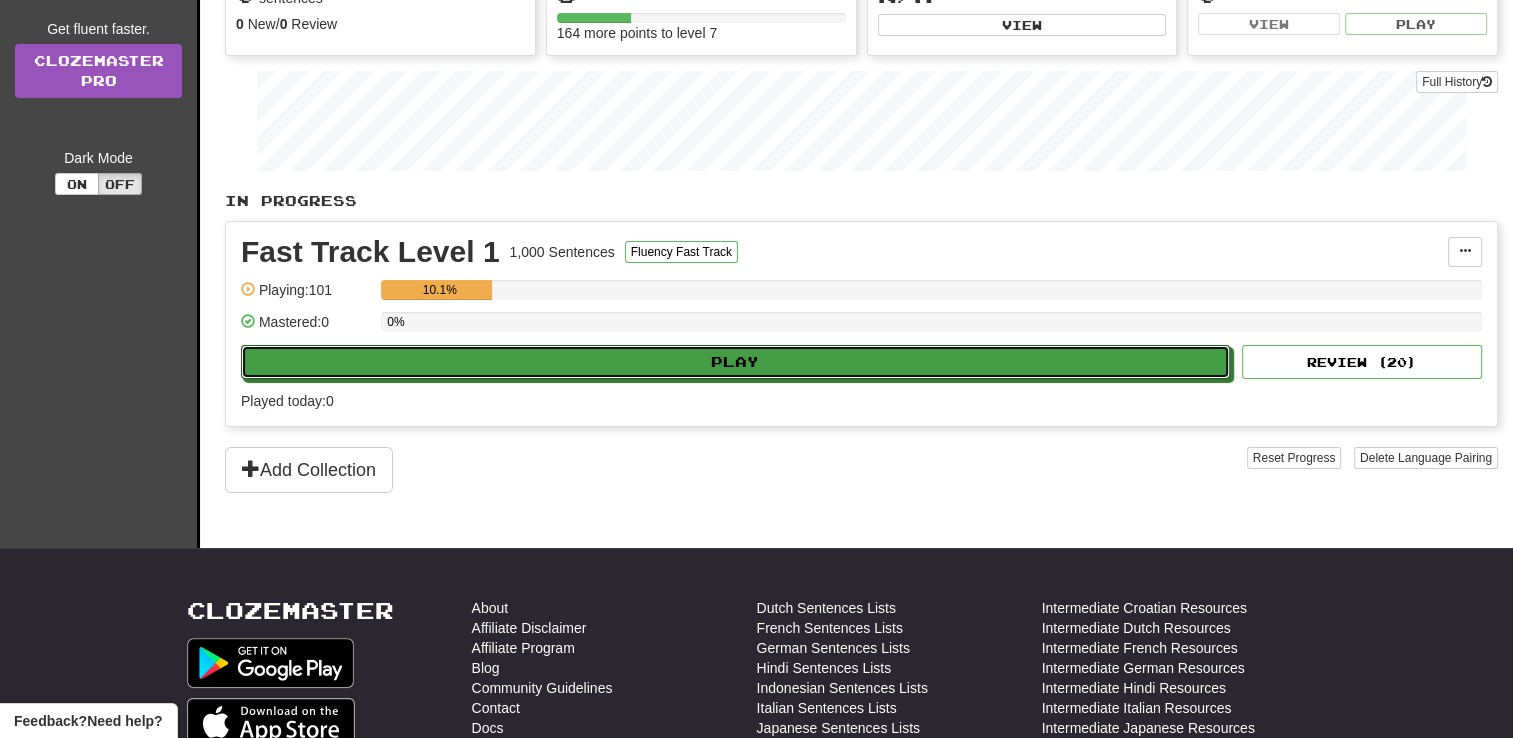 click on "Play" at bounding box center [735, 362] 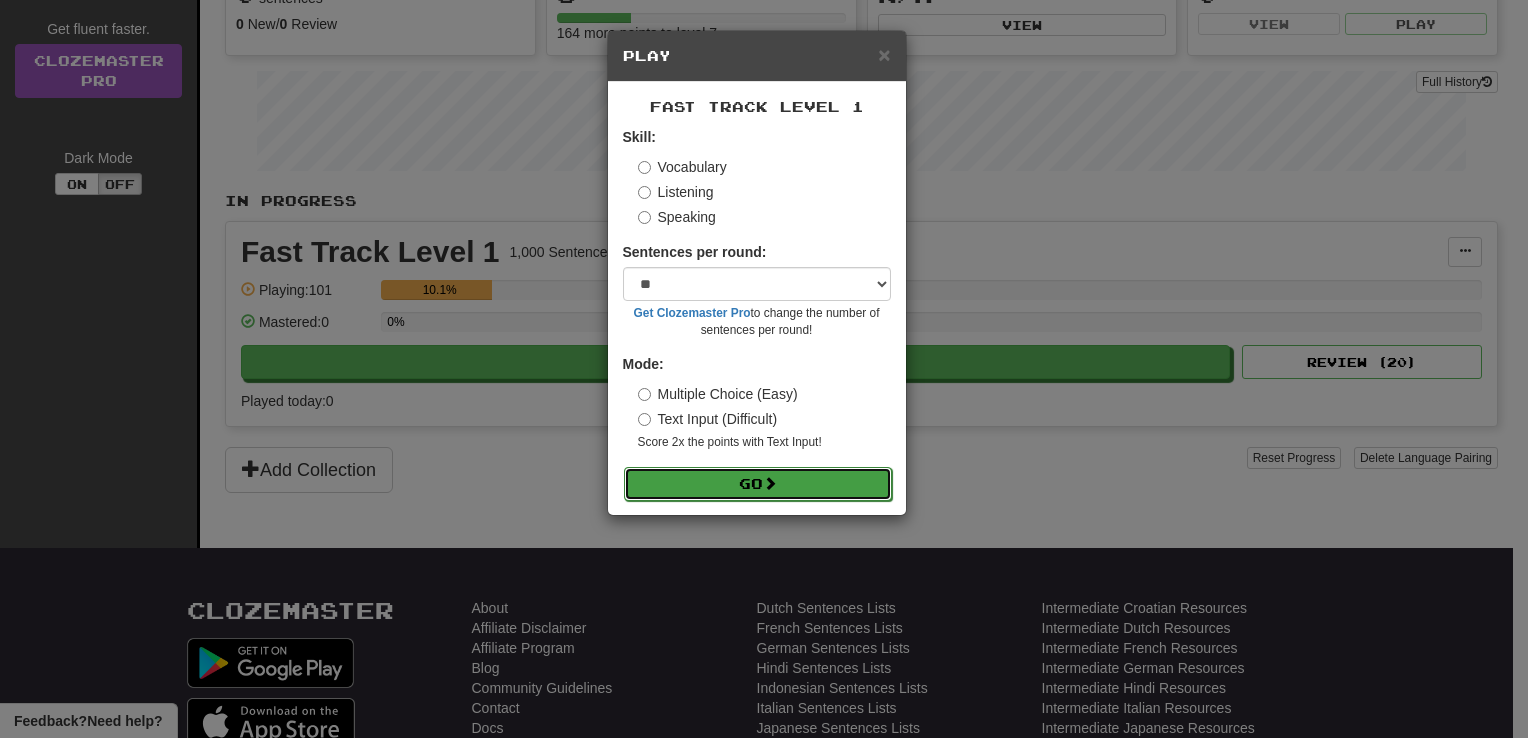 click on "Go" at bounding box center [758, 484] 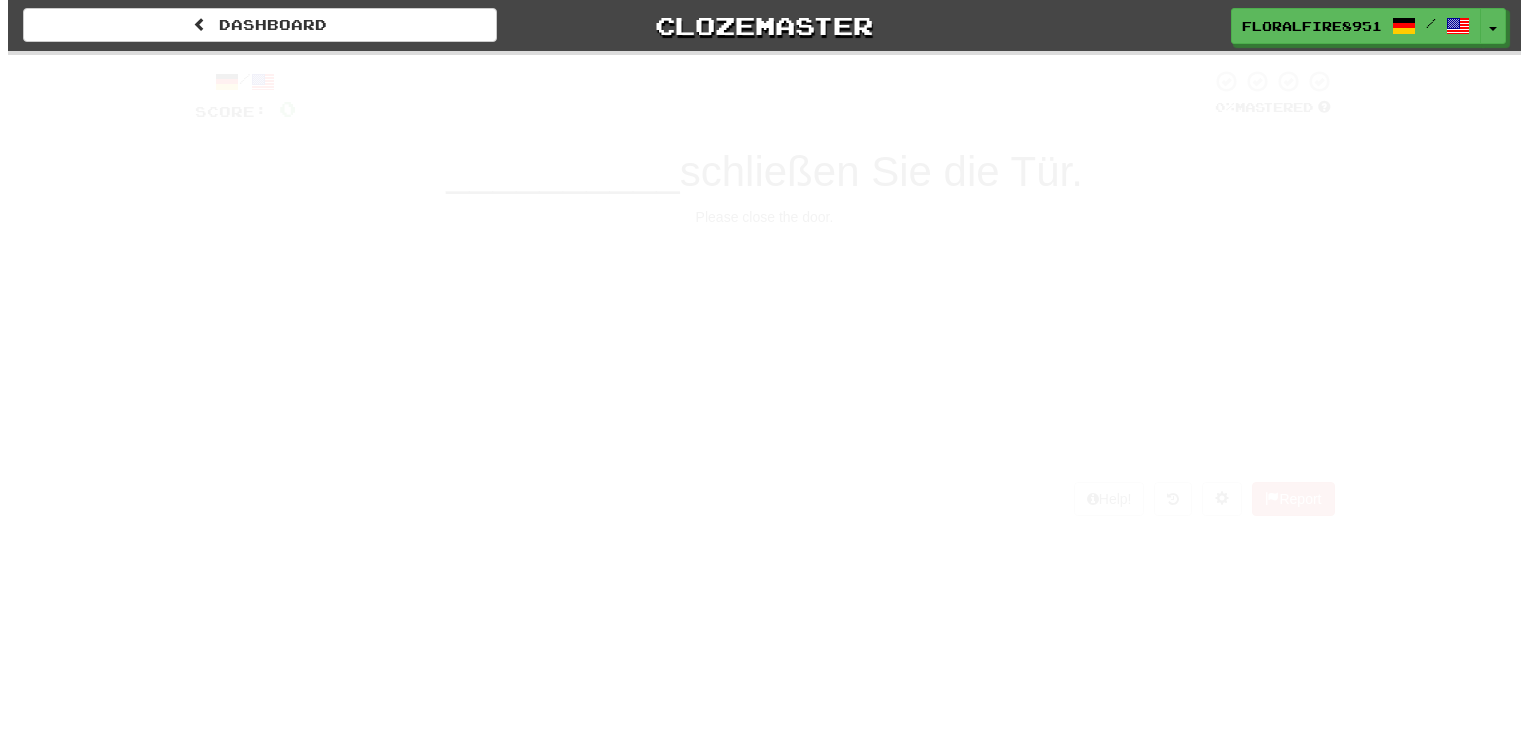 scroll, scrollTop: 0, scrollLeft: 0, axis: both 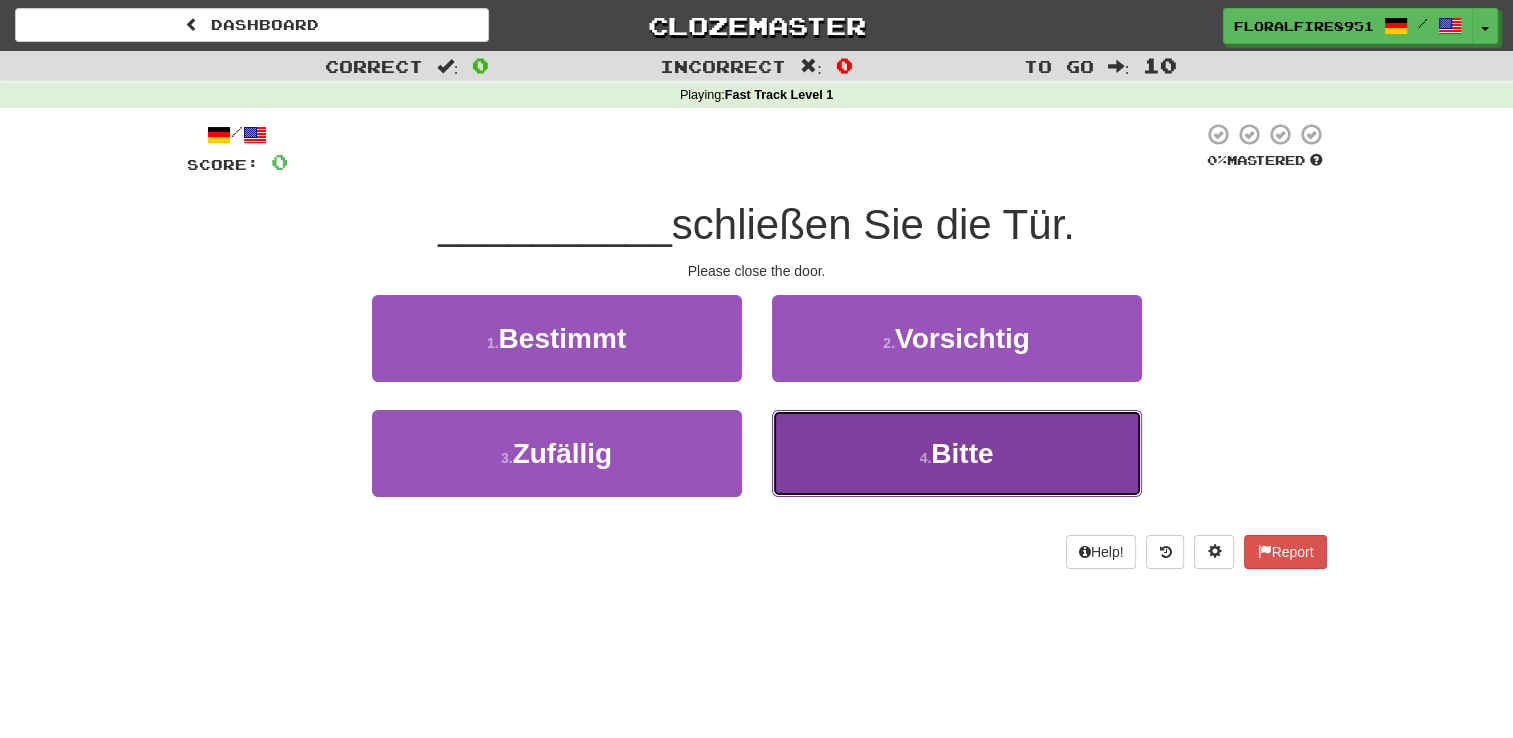 click on "Bitte" at bounding box center (962, 453) 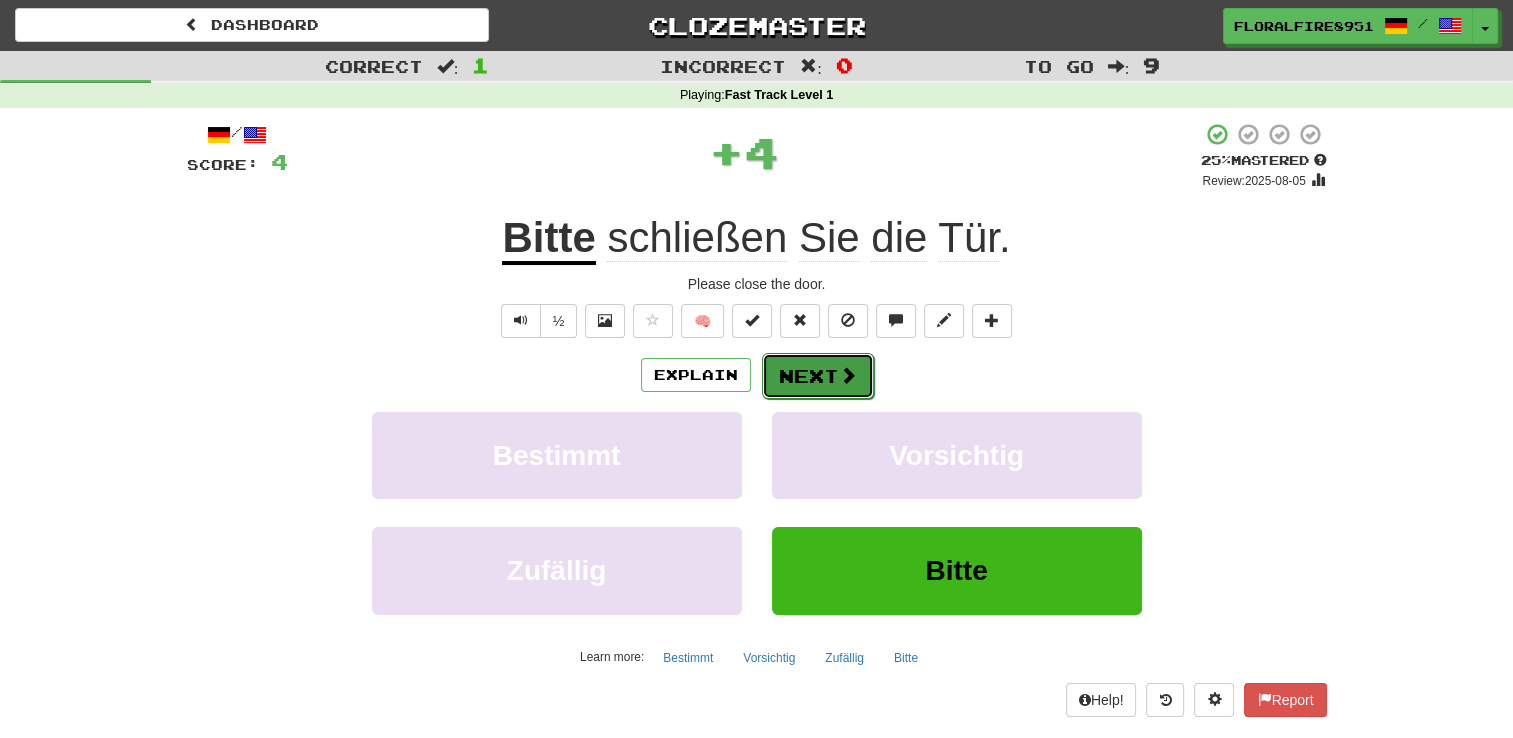 click on "Next" at bounding box center (818, 376) 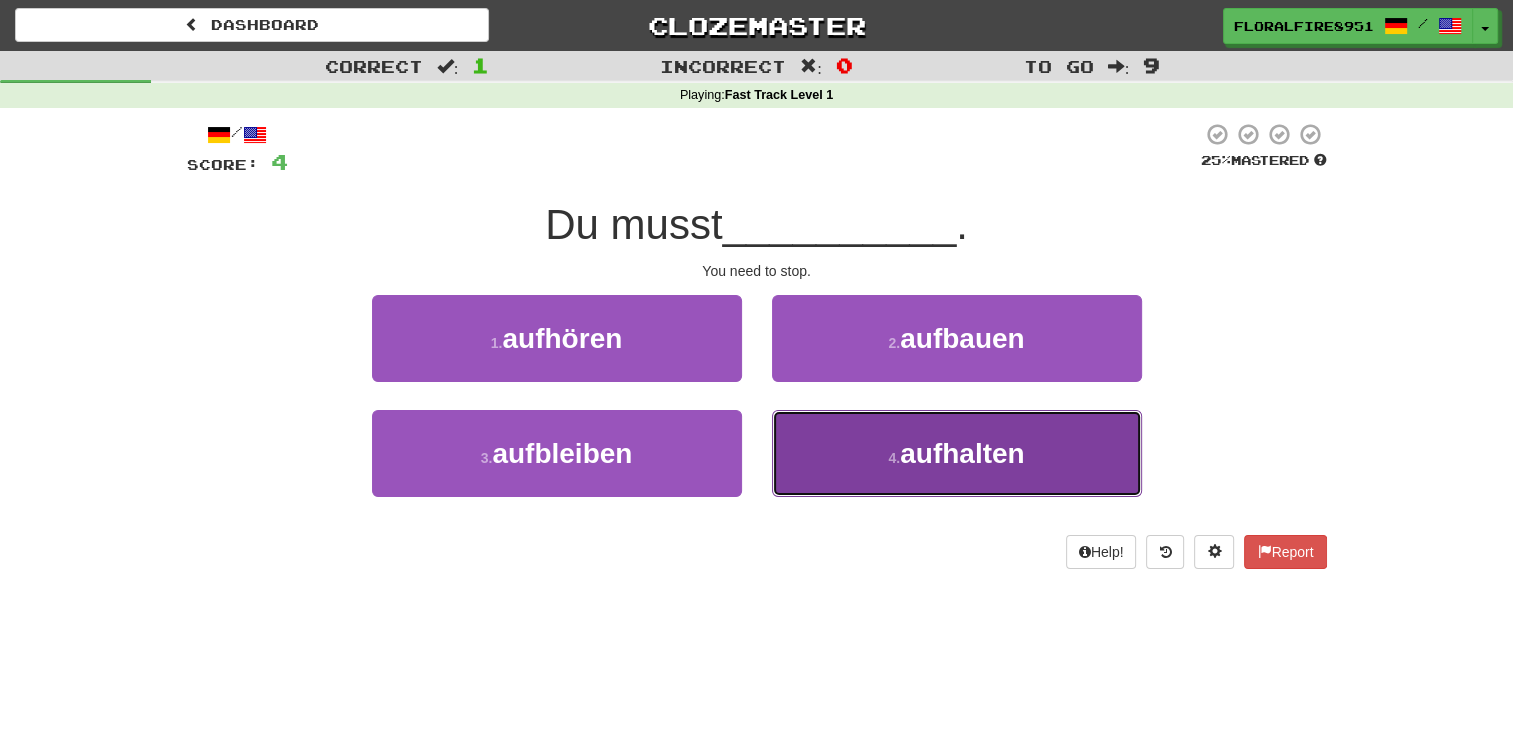 click on "4 .  aufhalten" at bounding box center (957, 453) 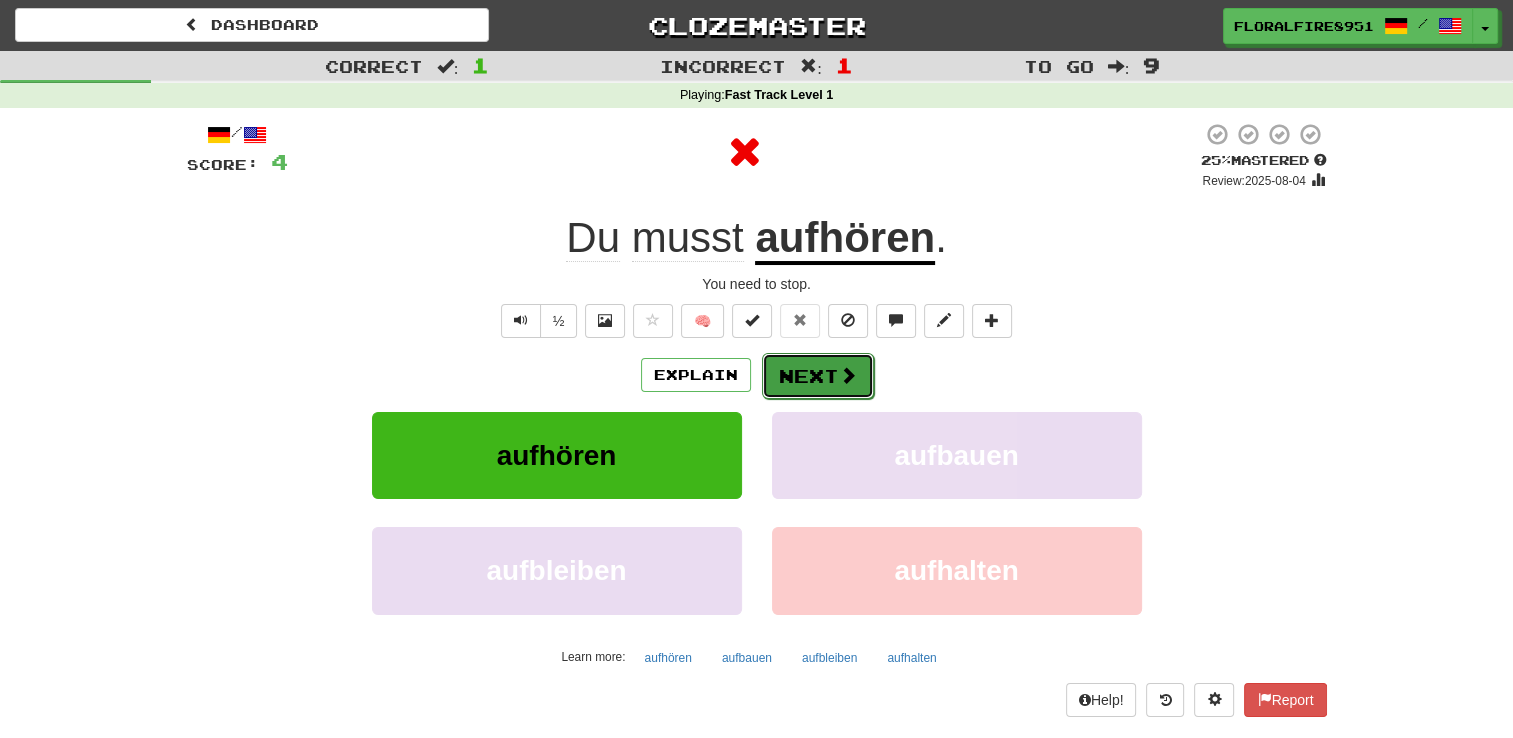 click on "Next" at bounding box center (818, 376) 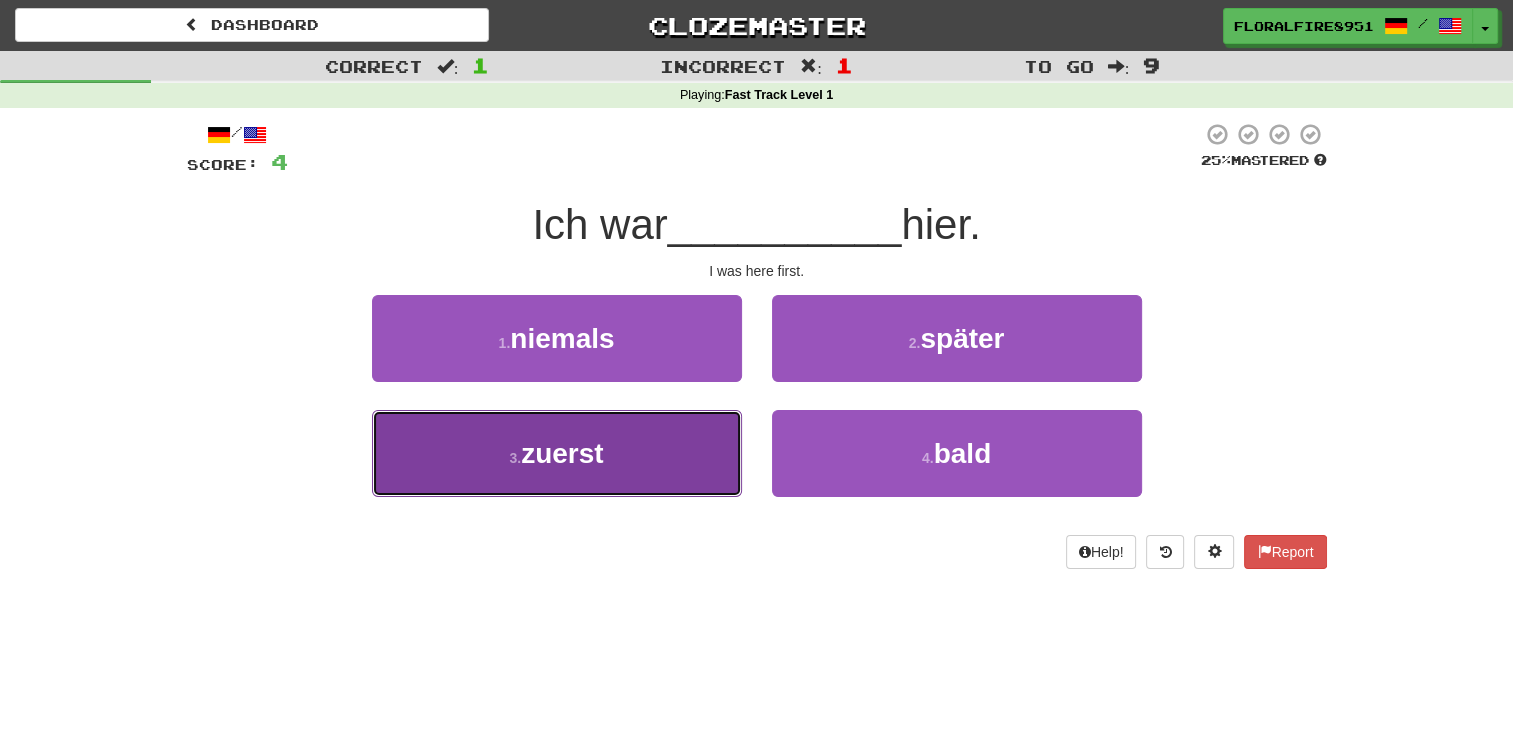 click on "zuerst" at bounding box center [562, 453] 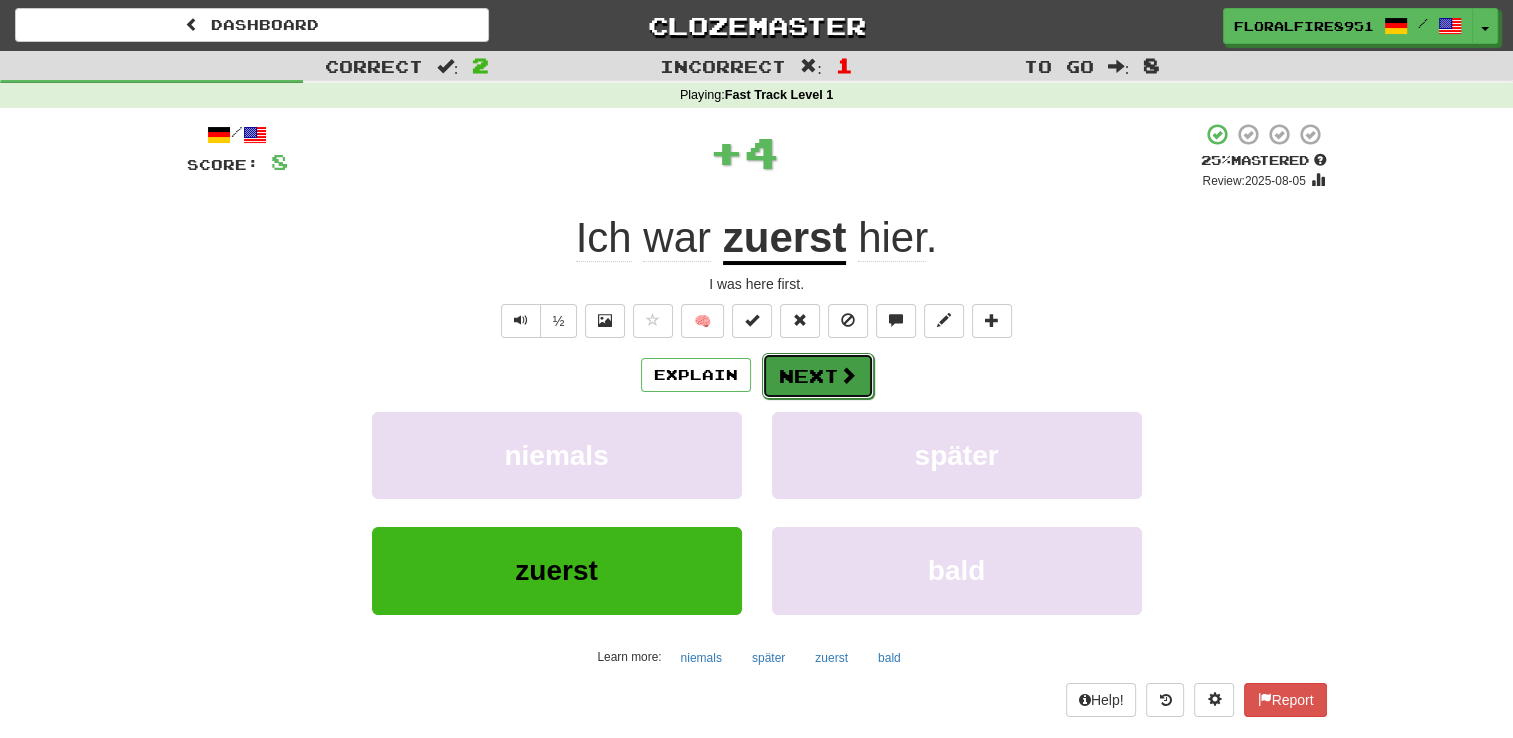 click on "Next" at bounding box center (818, 376) 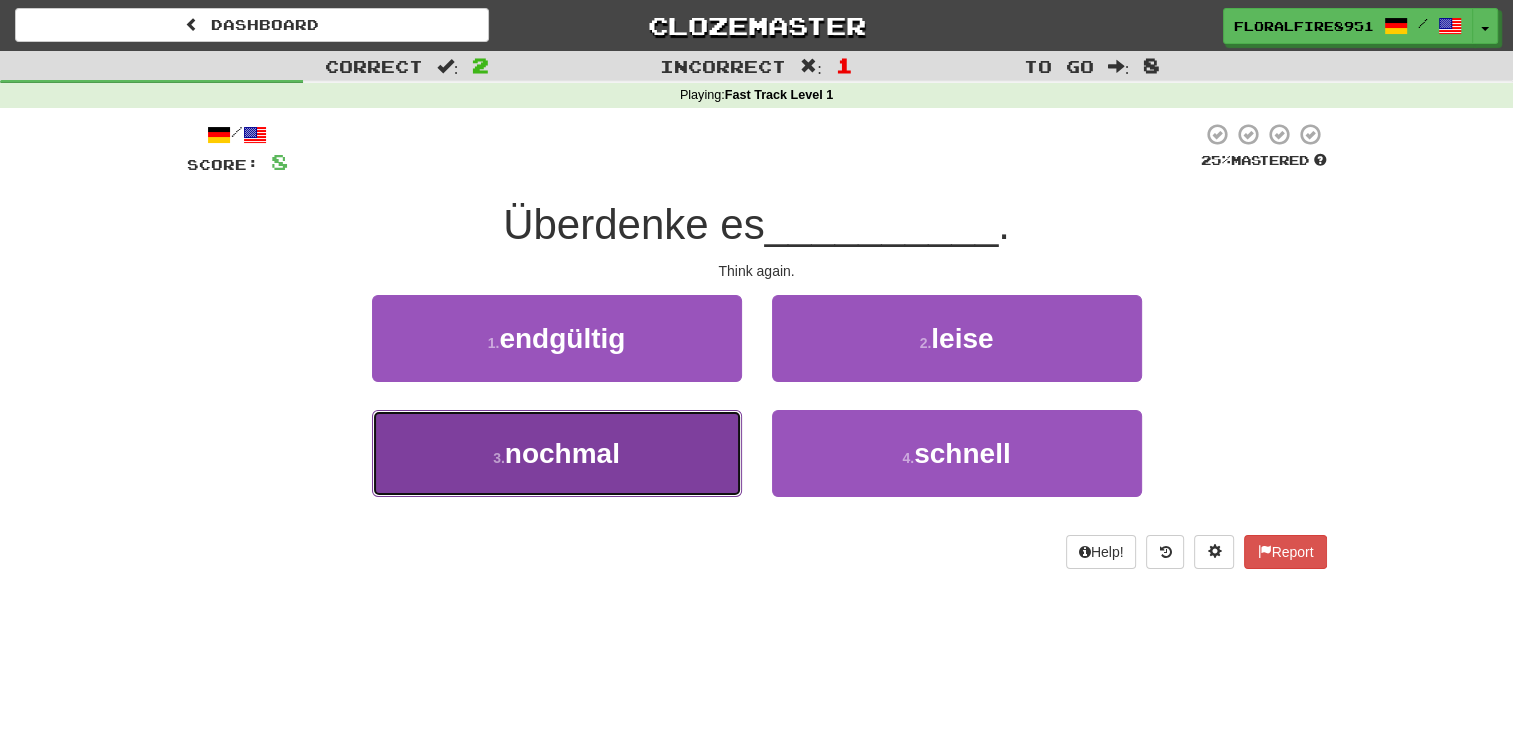click on "nochmal" at bounding box center (562, 453) 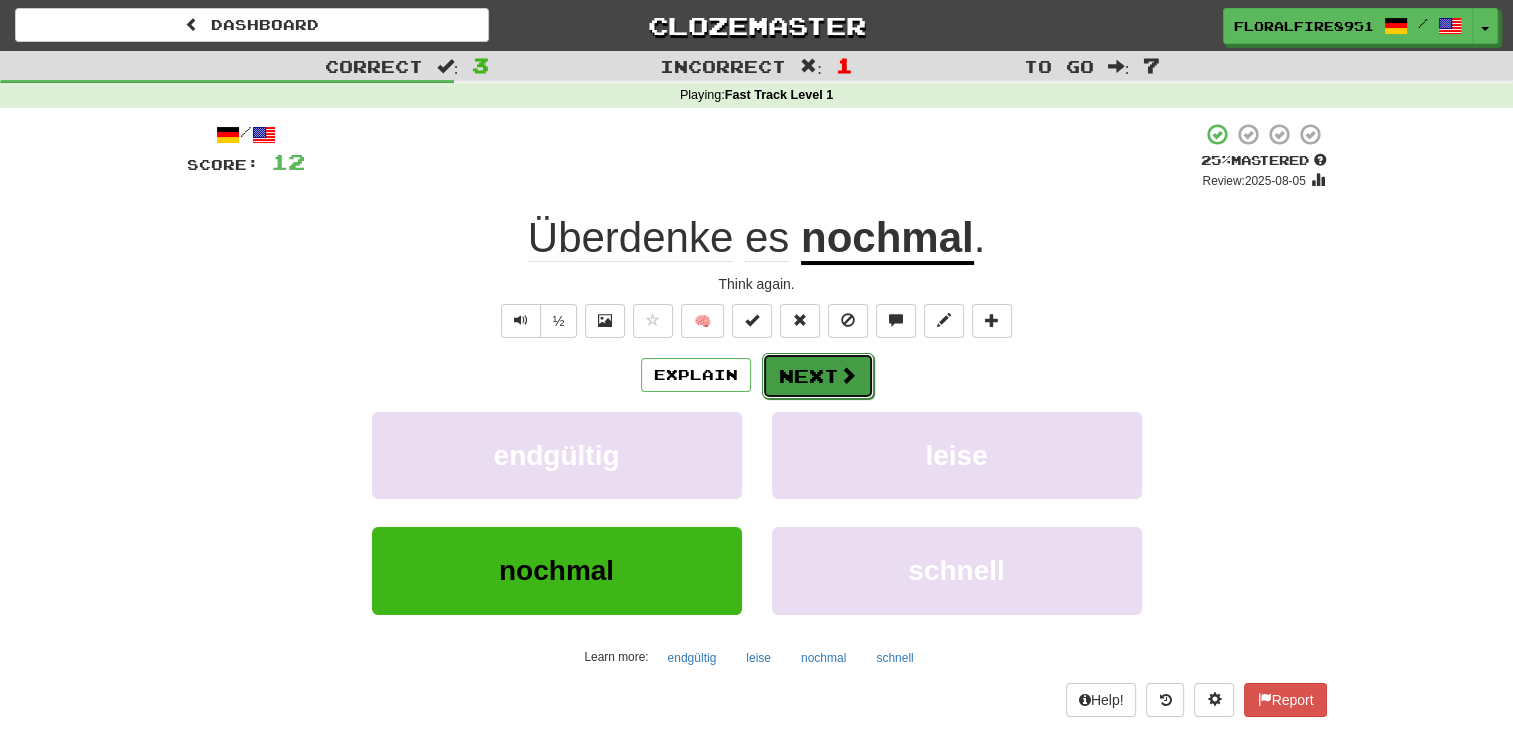 click on "Next" at bounding box center [818, 376] 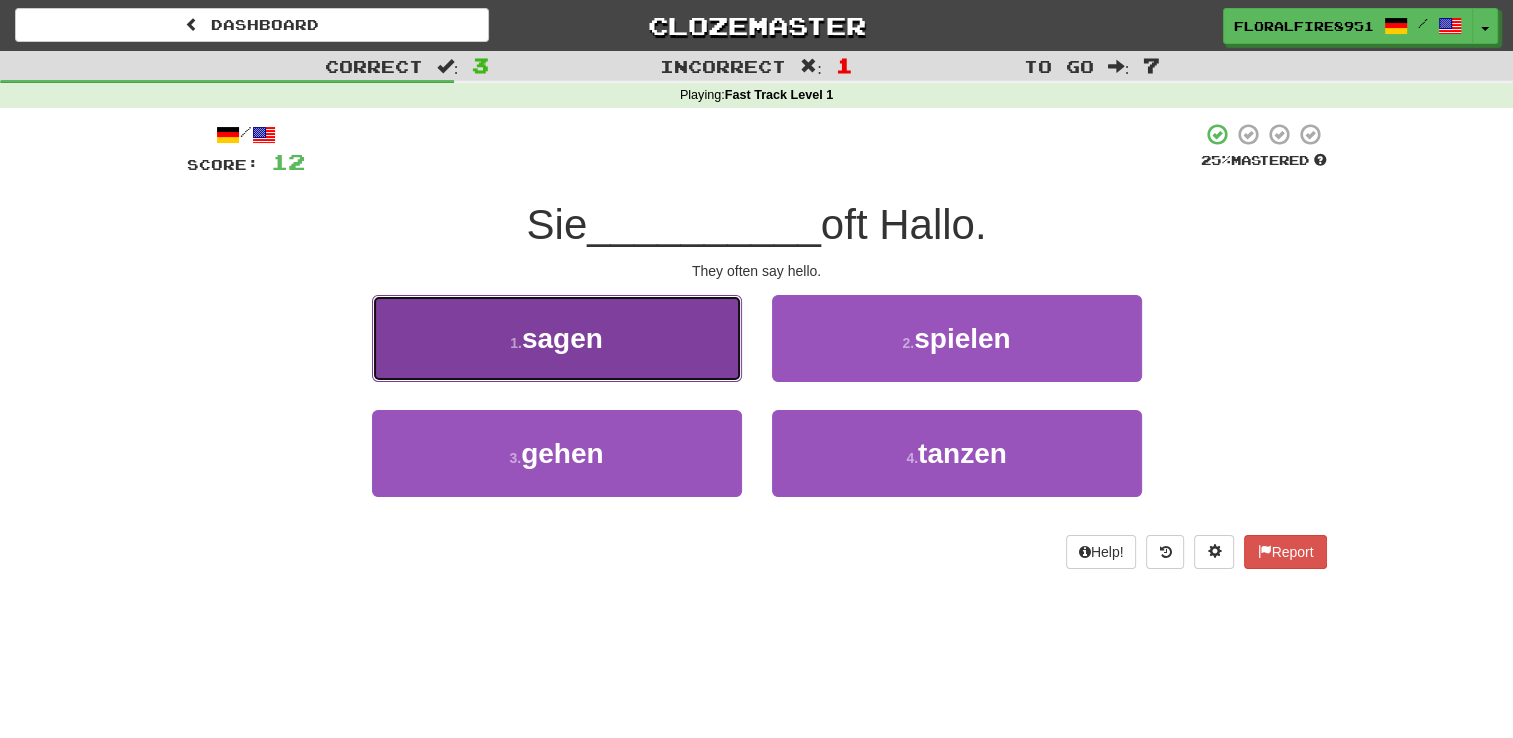 click on "1 .  sagen" at bounding box center [557, 338] 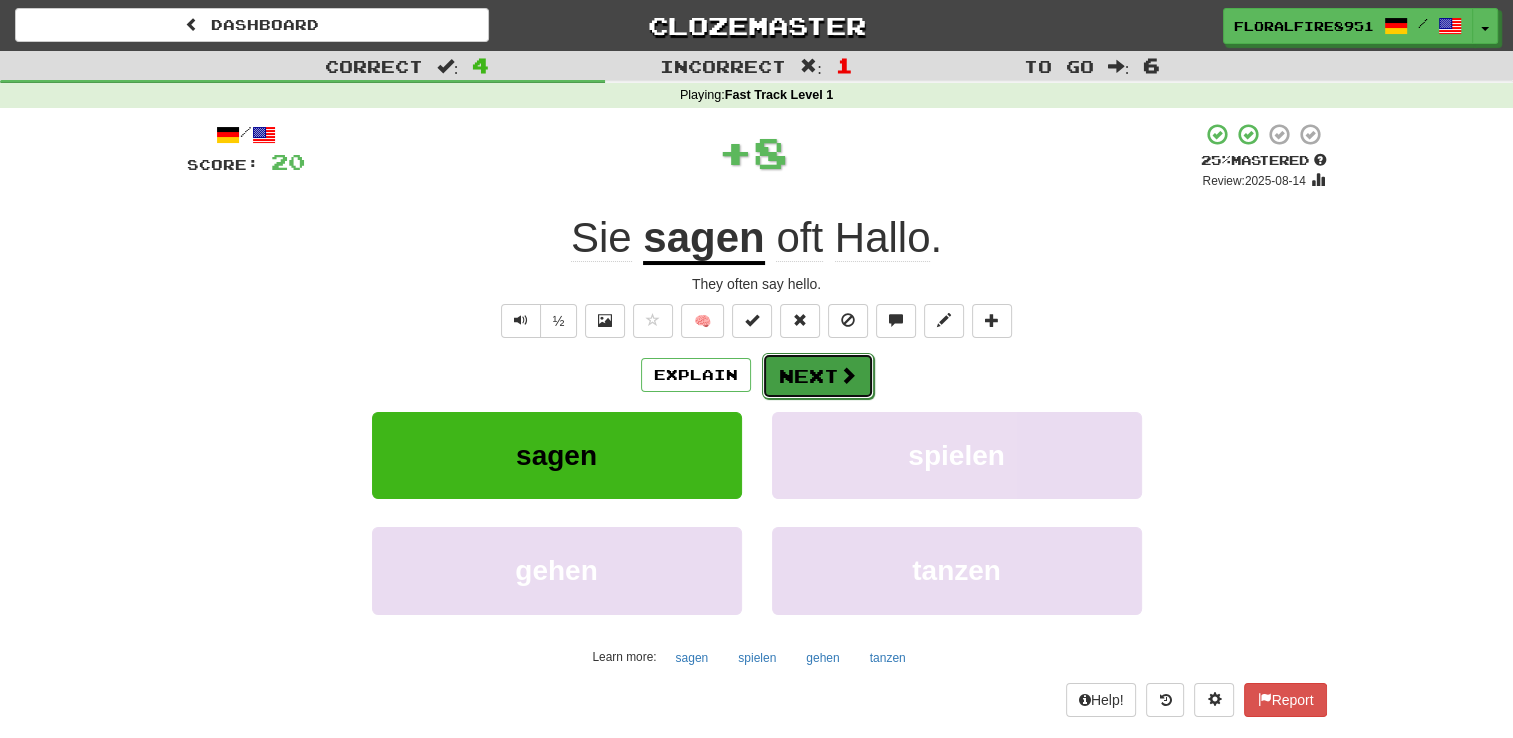 click at bounding box center [848, 375] 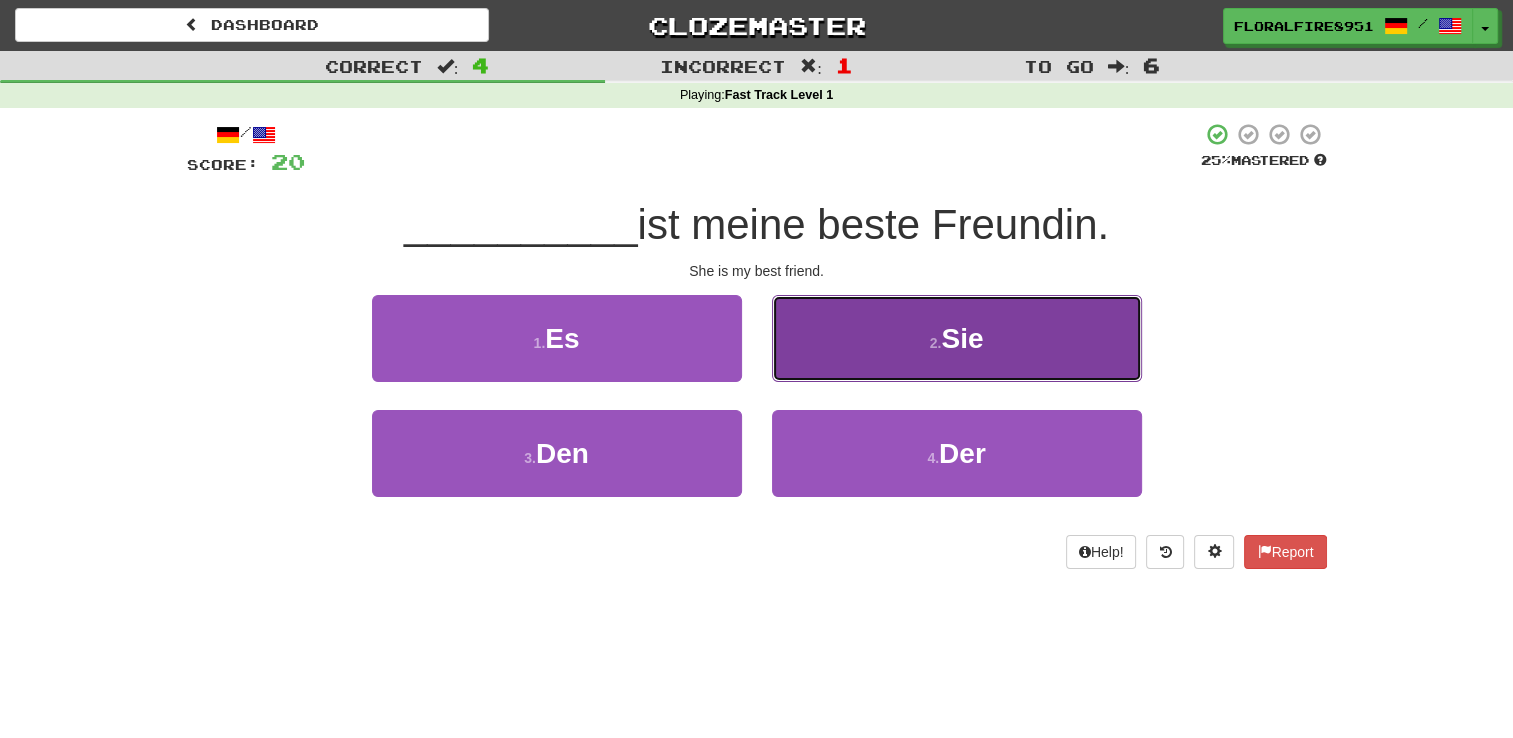 click on "2 .  Sie" at bounding box center (957, 338) 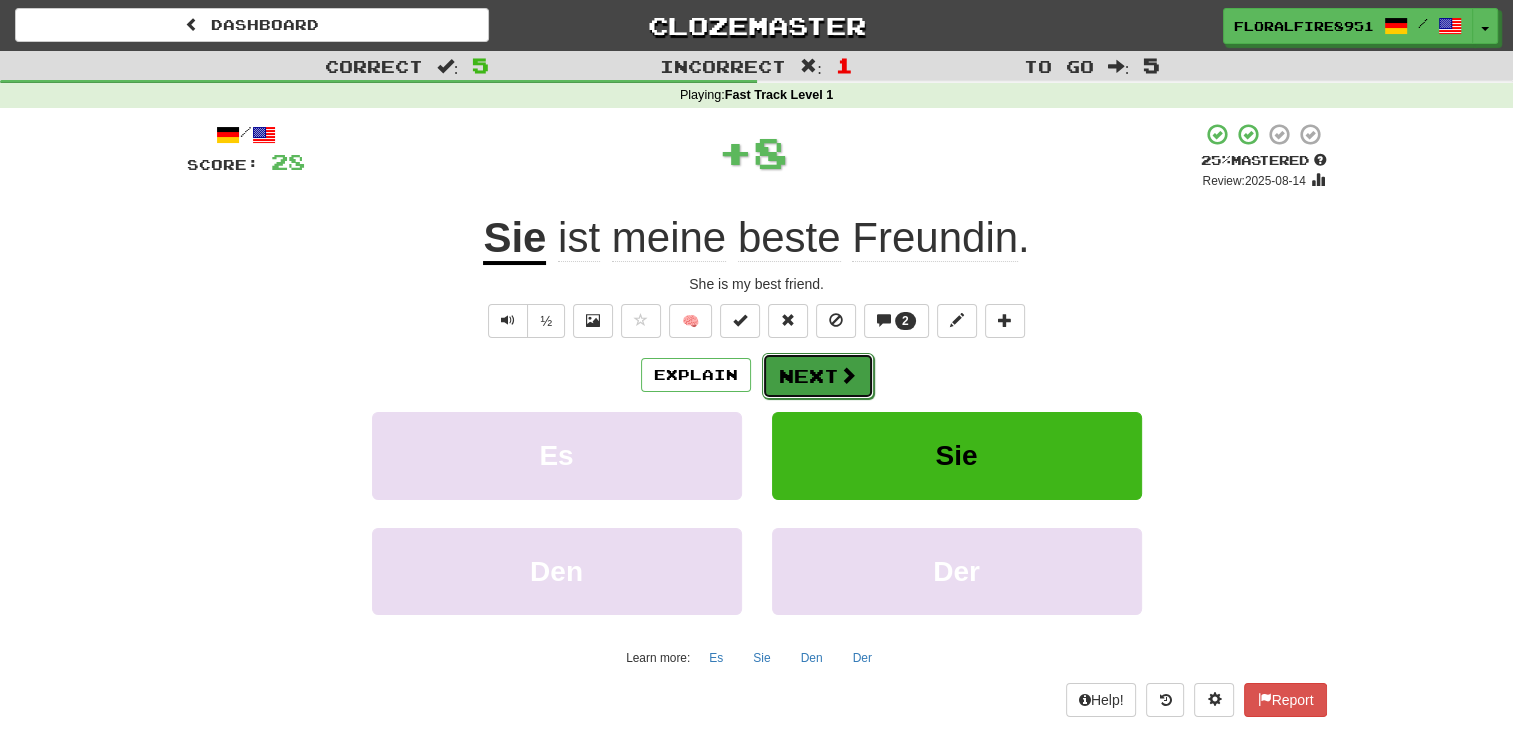 click on "Next" at bounding box center [818, 376] 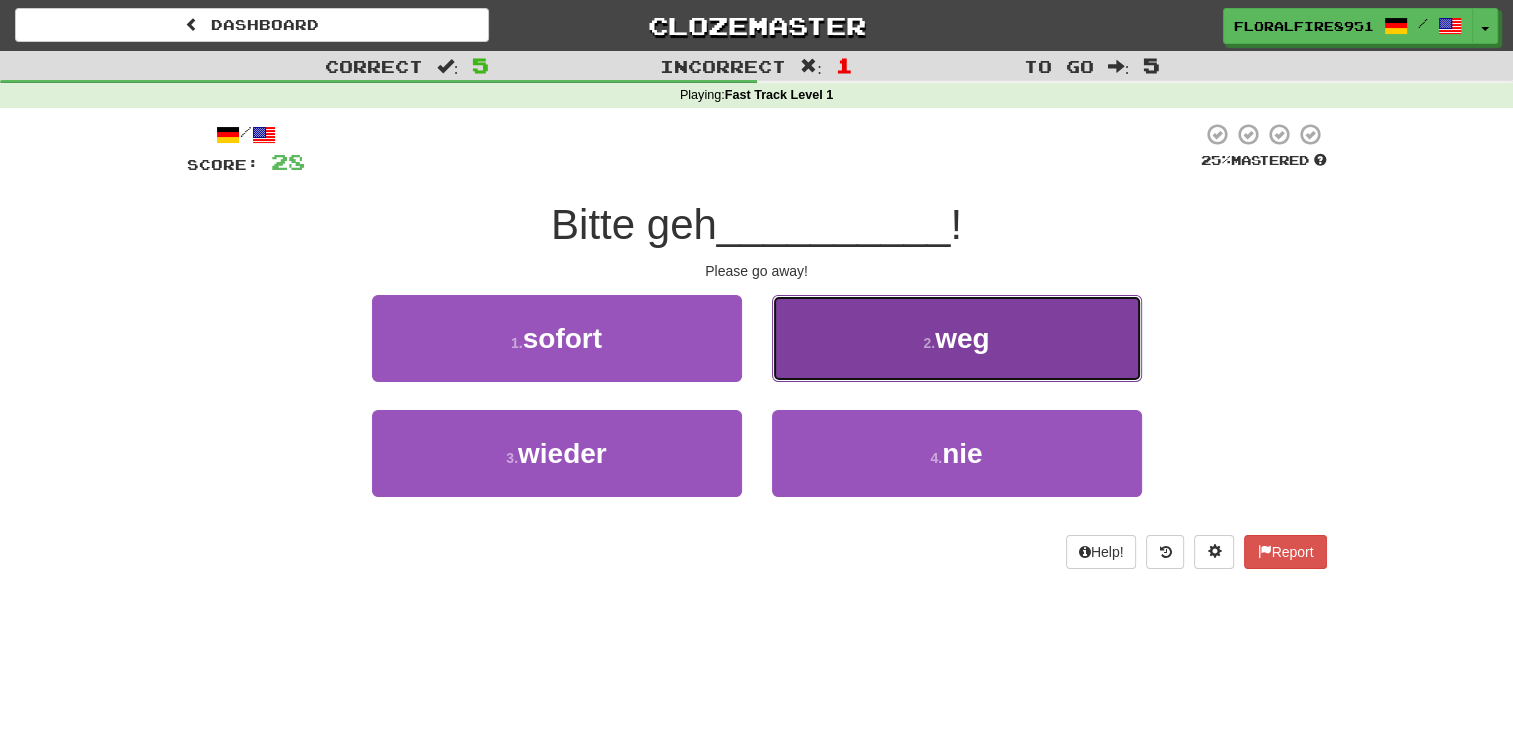 click on "weg" at bounding box center [962, 338] 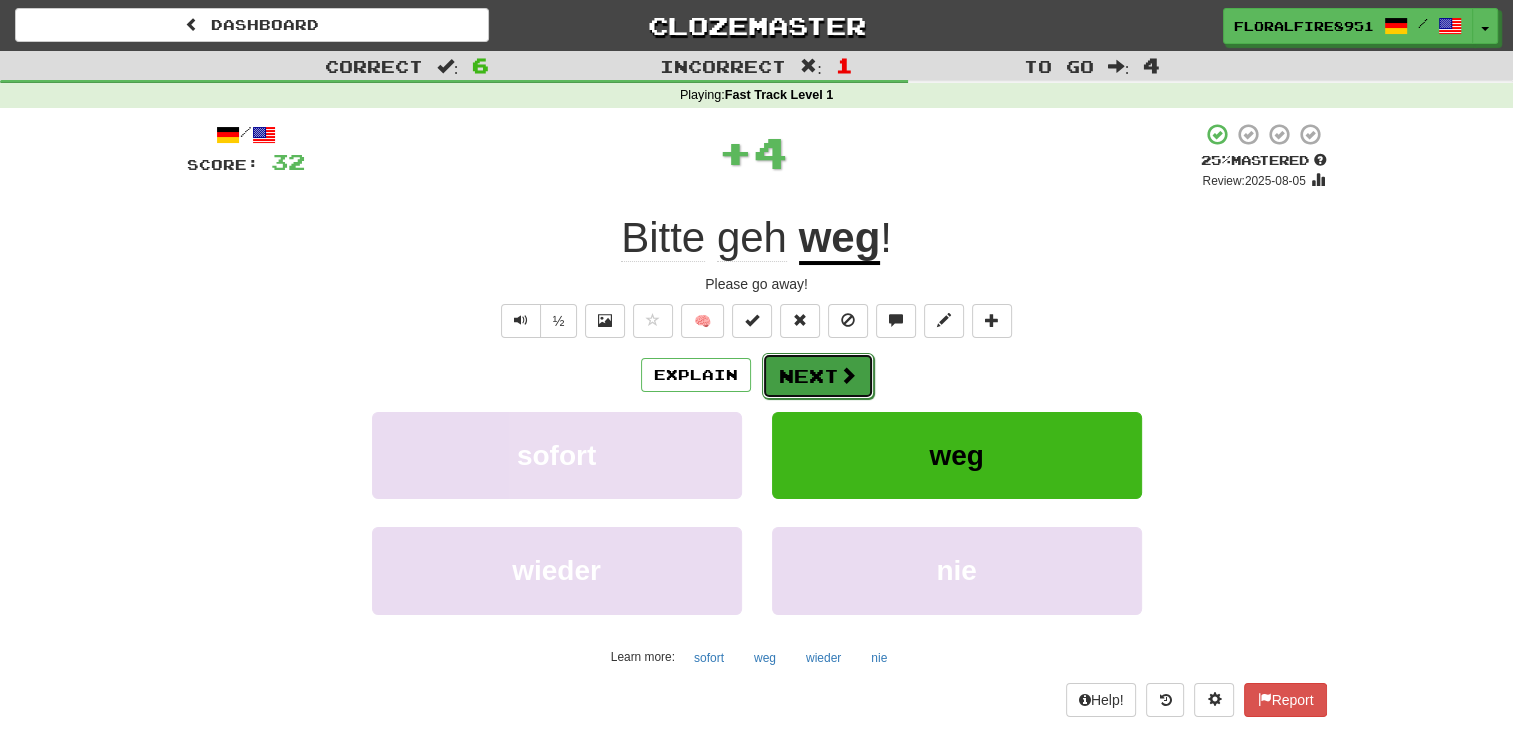 click on "Next" at bounding box center (818, 376) 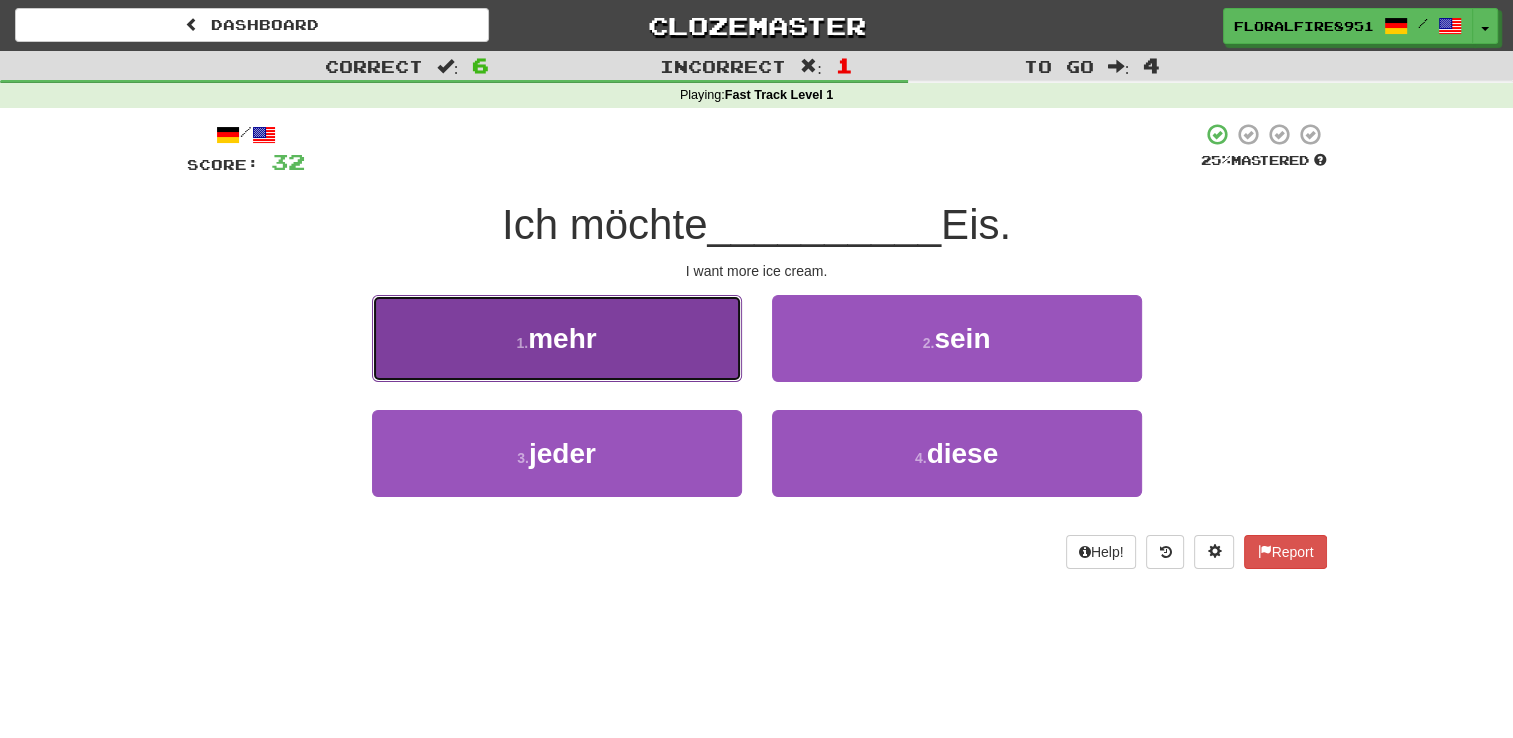 click on "1 .  mehr" at bounding box center (557, 338) 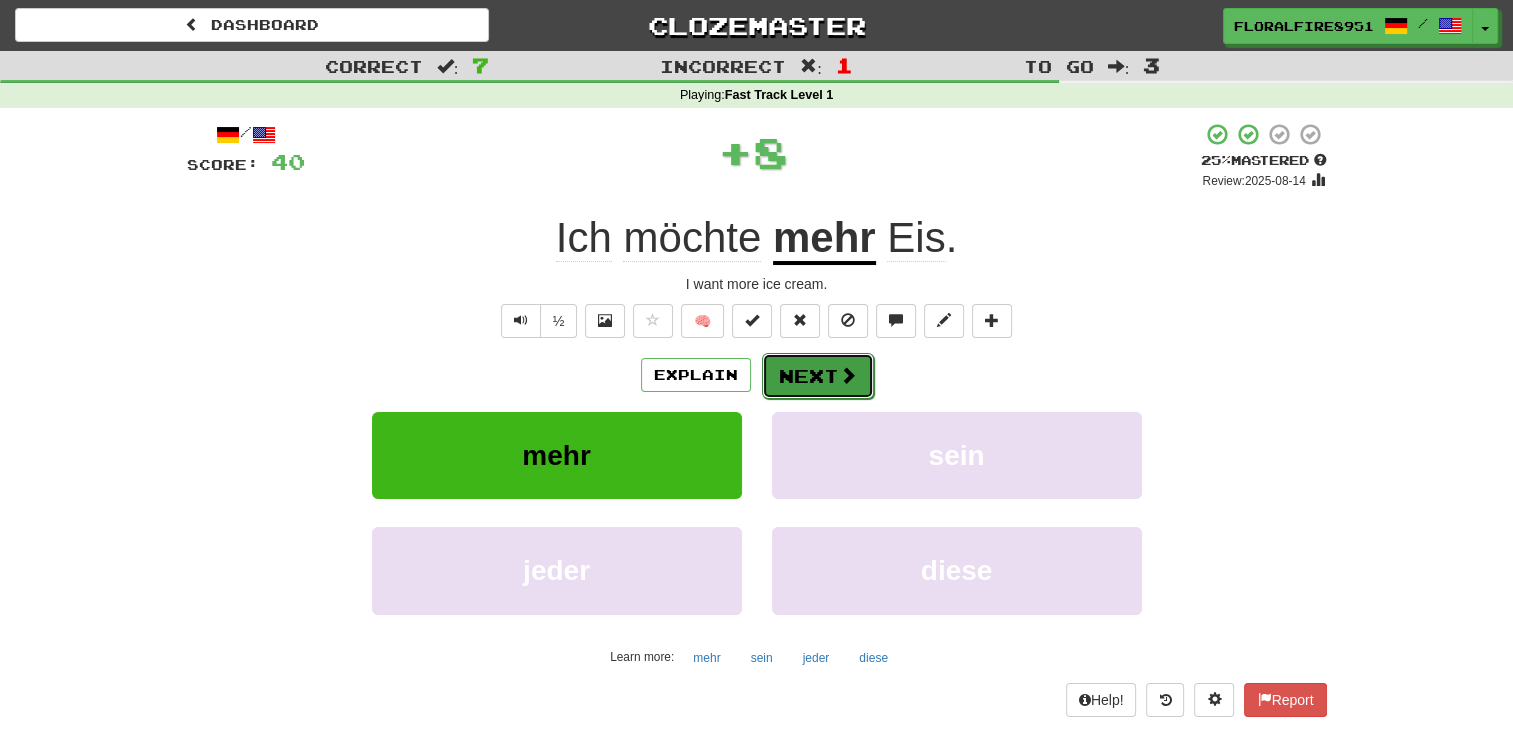 click on "Next" at bounding box center (818, 376) 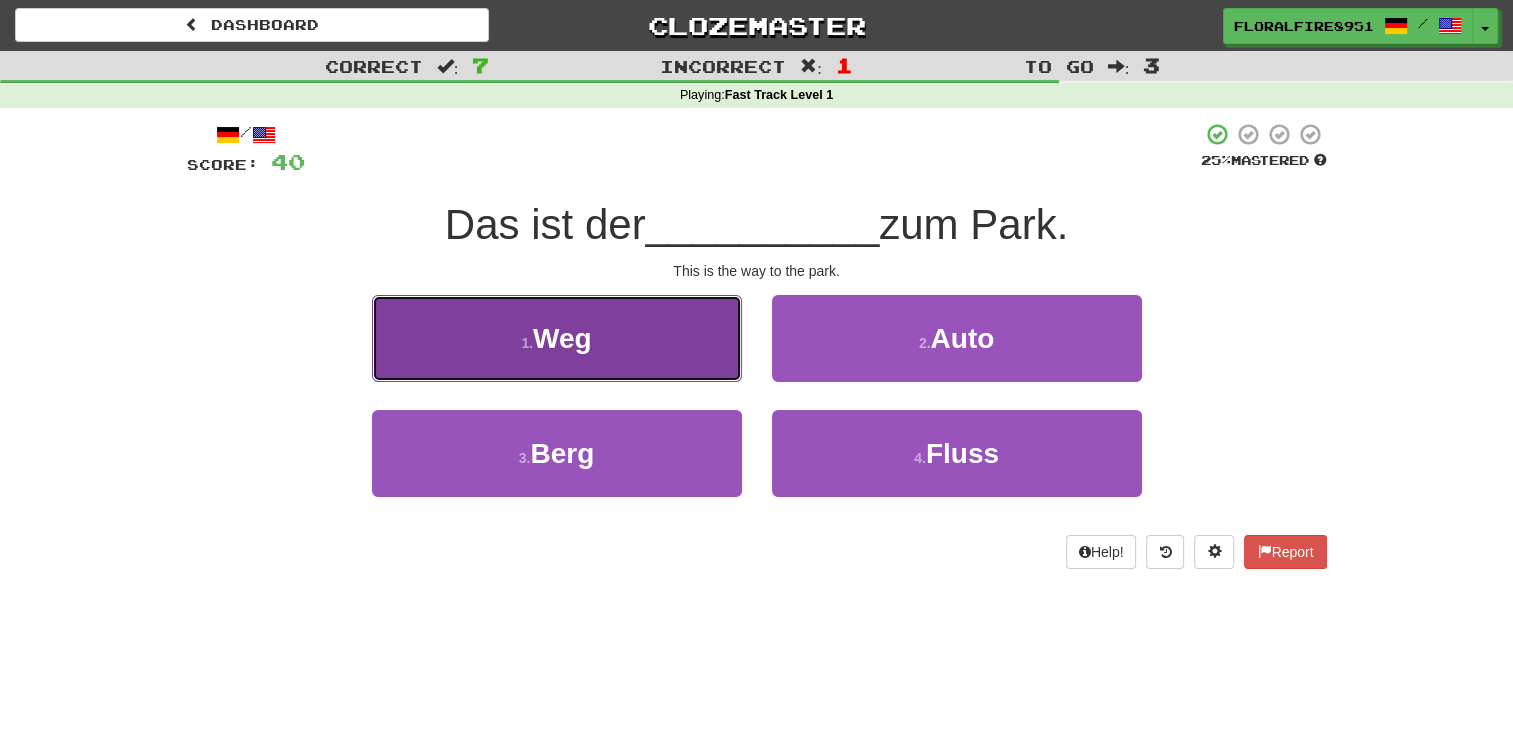 click on "1 .  Weg" at bounding box center (557, 338) 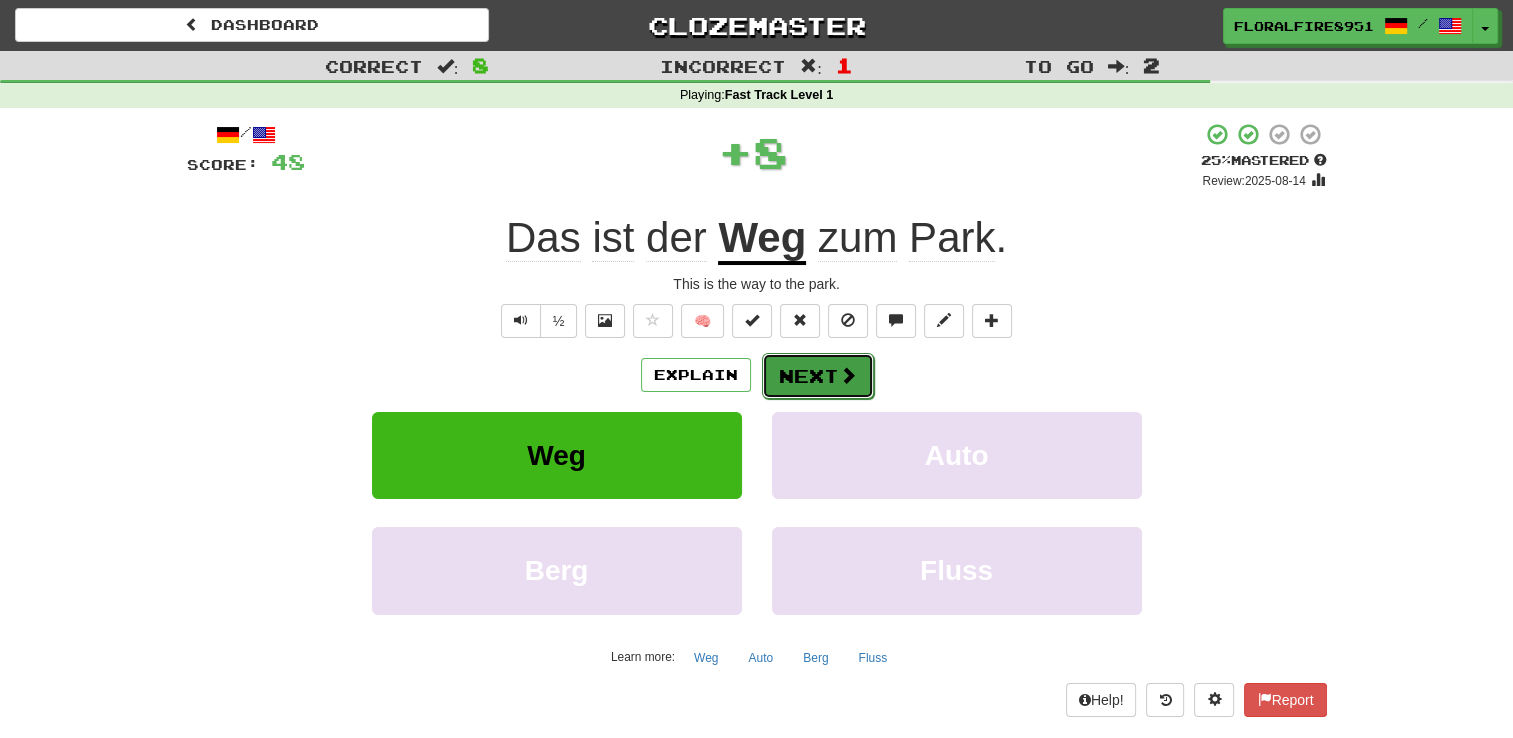 click on "Next" at bounding box center (818, 376) 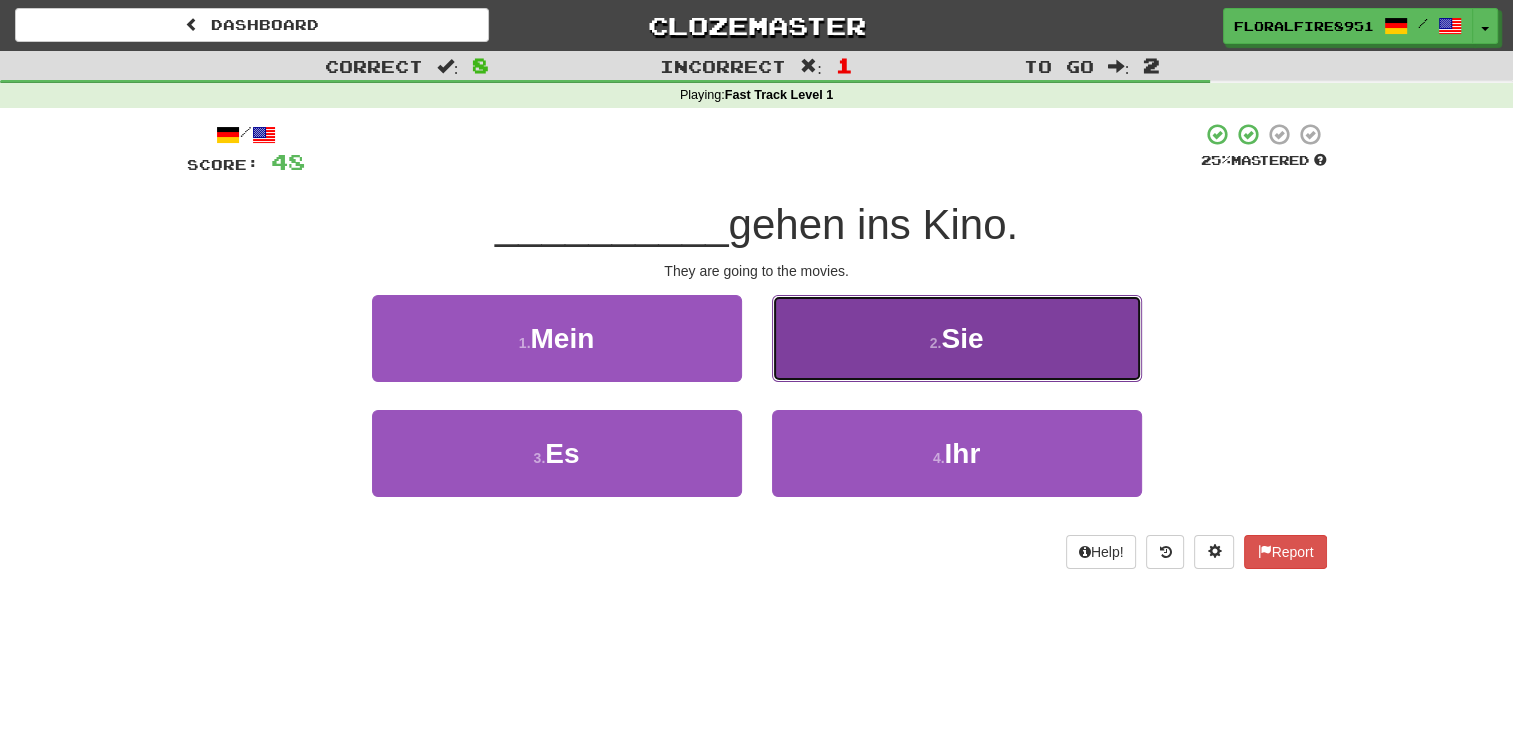 click on "2 .  Sie" at bounding box center [957, 338] 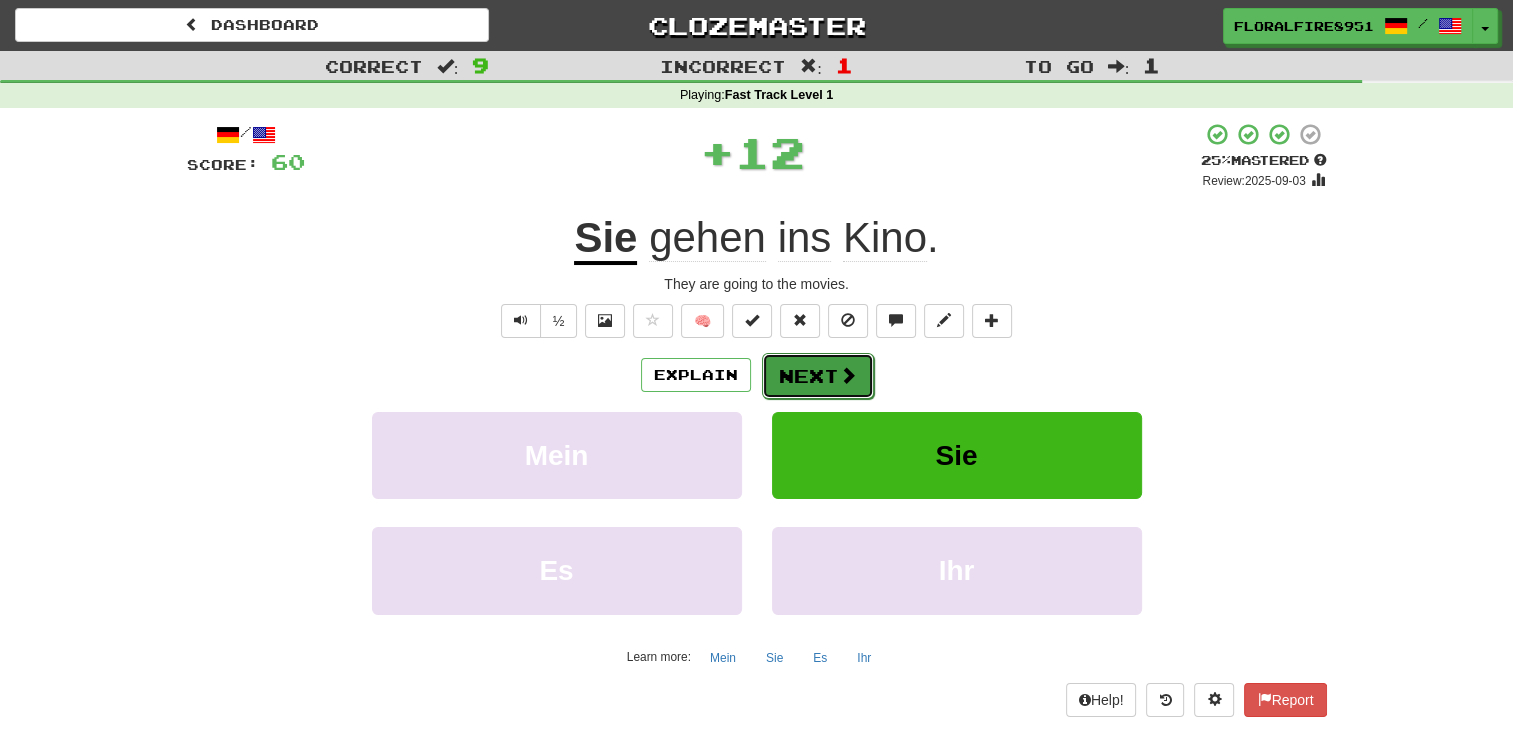click on "Next" at bounding box center (818, 376) 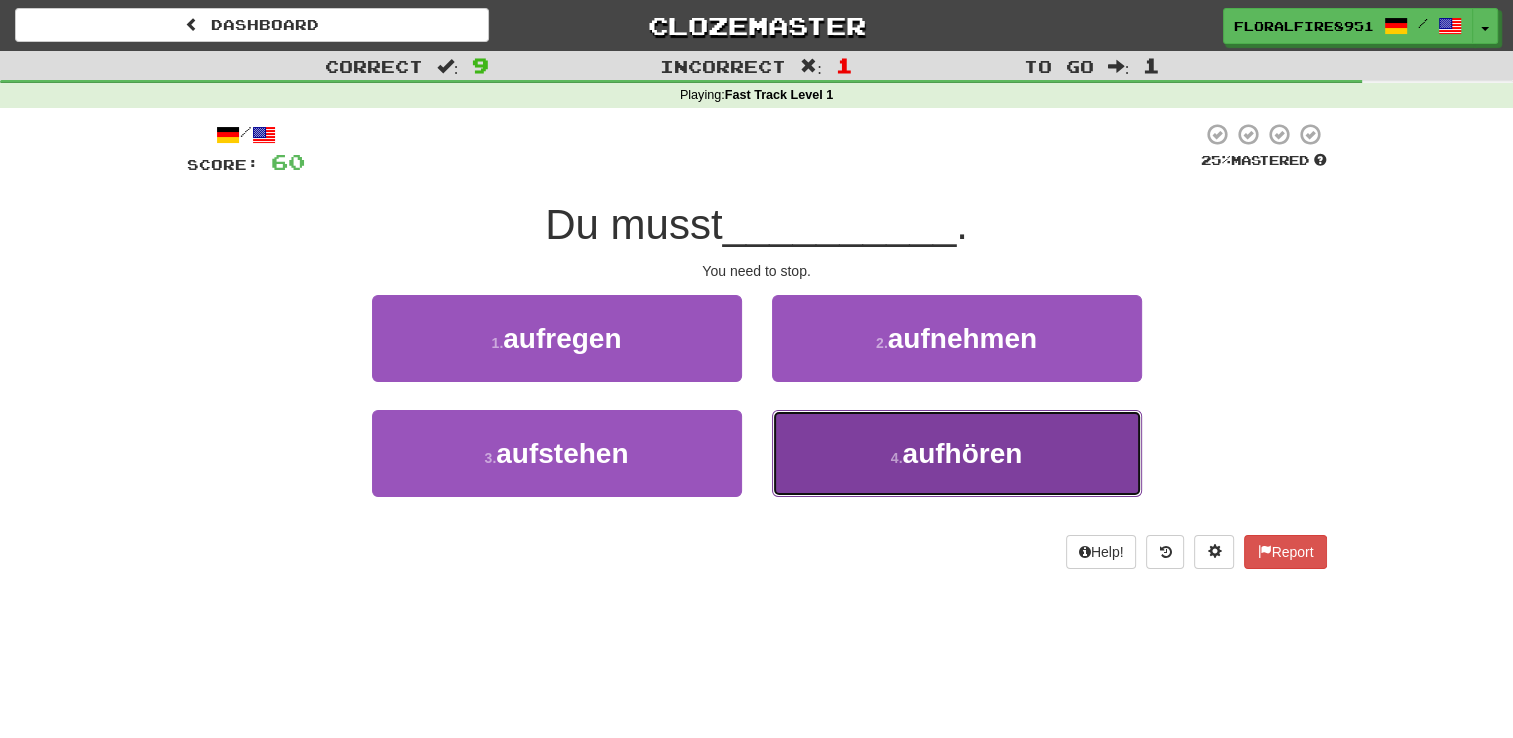 click on "4 .  aufh ö ren" at bounding box center [957, 453] 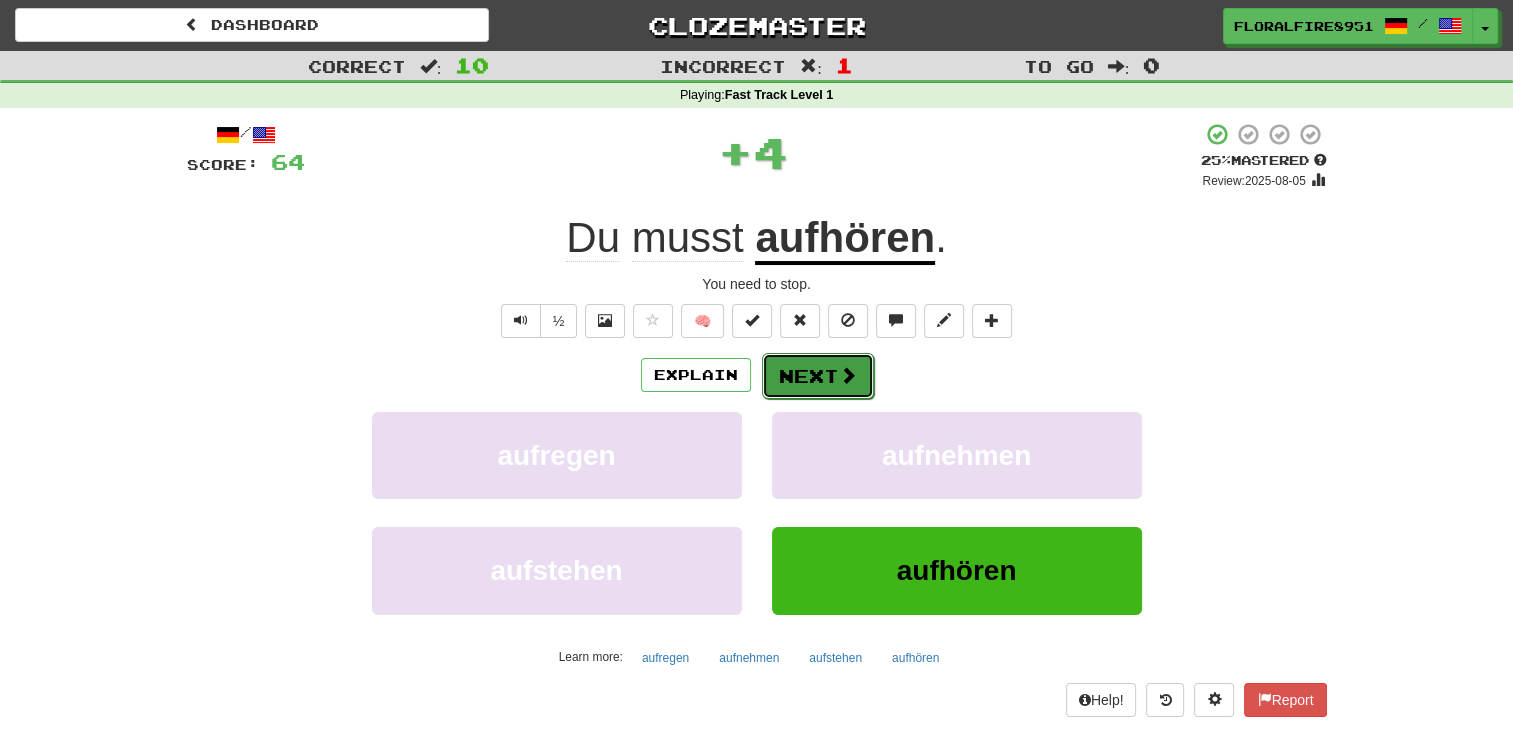 click on "Next" at bounding box center (818, 376) 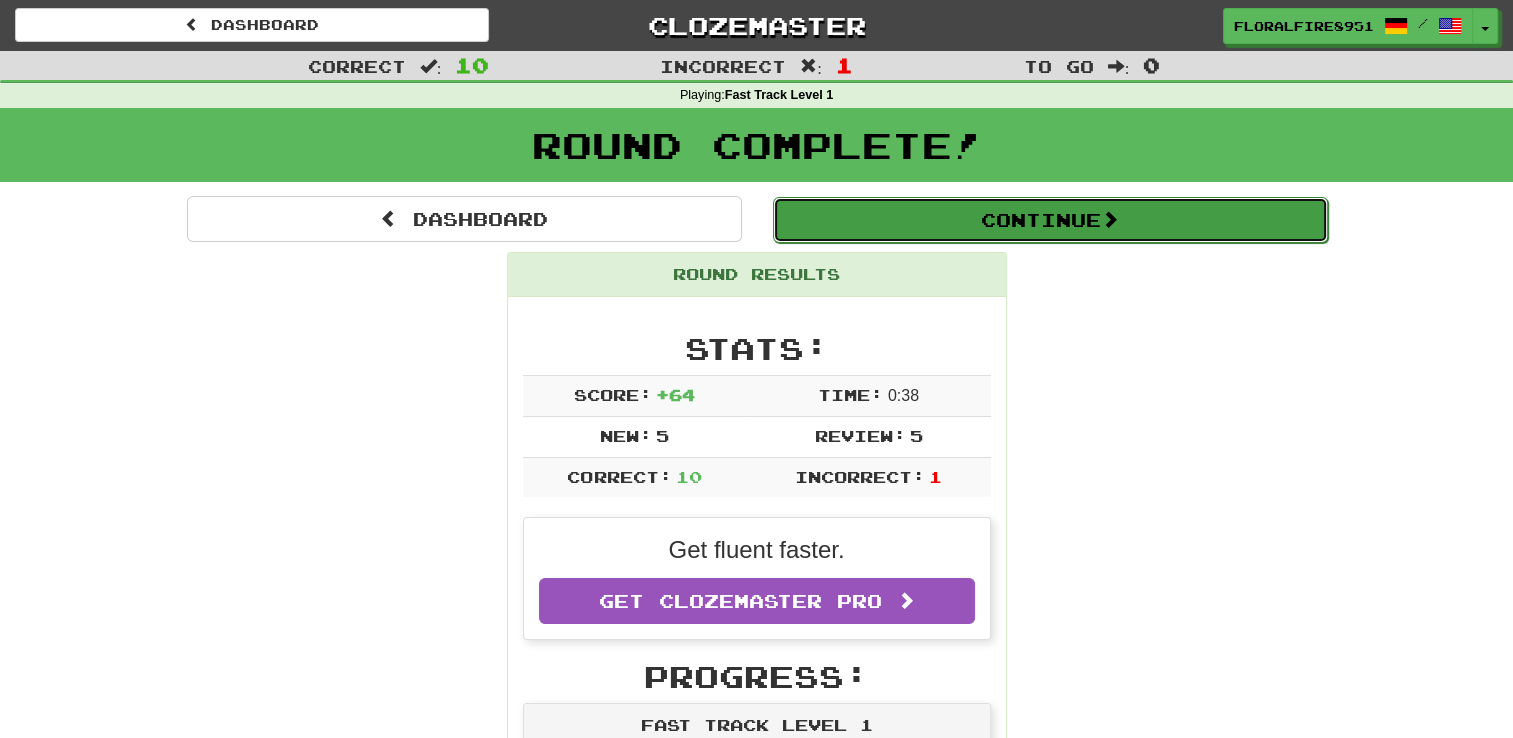 click on "Continue" at bounding box center [1050, 220] 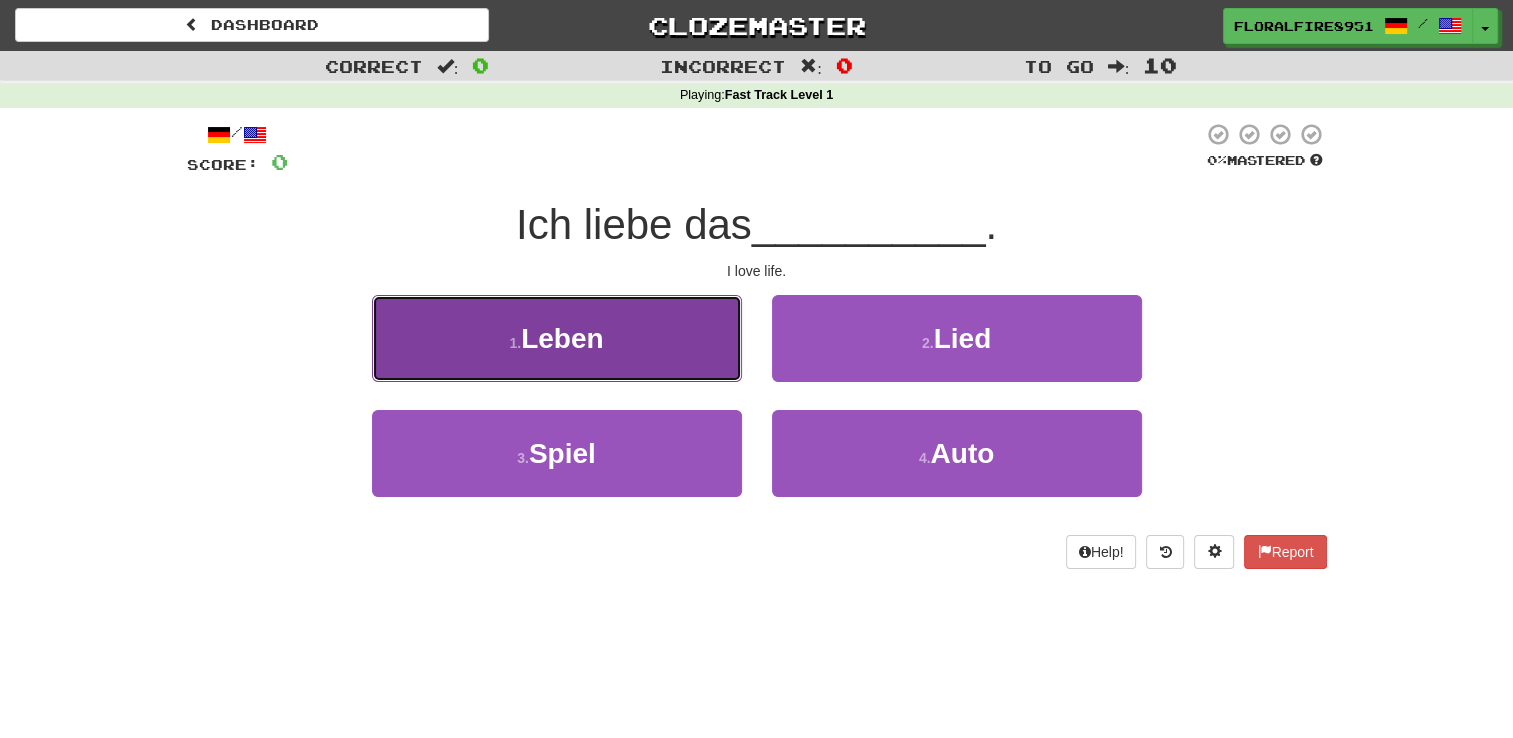 click on "1 .  Leben" at bounding box center [557, 338] 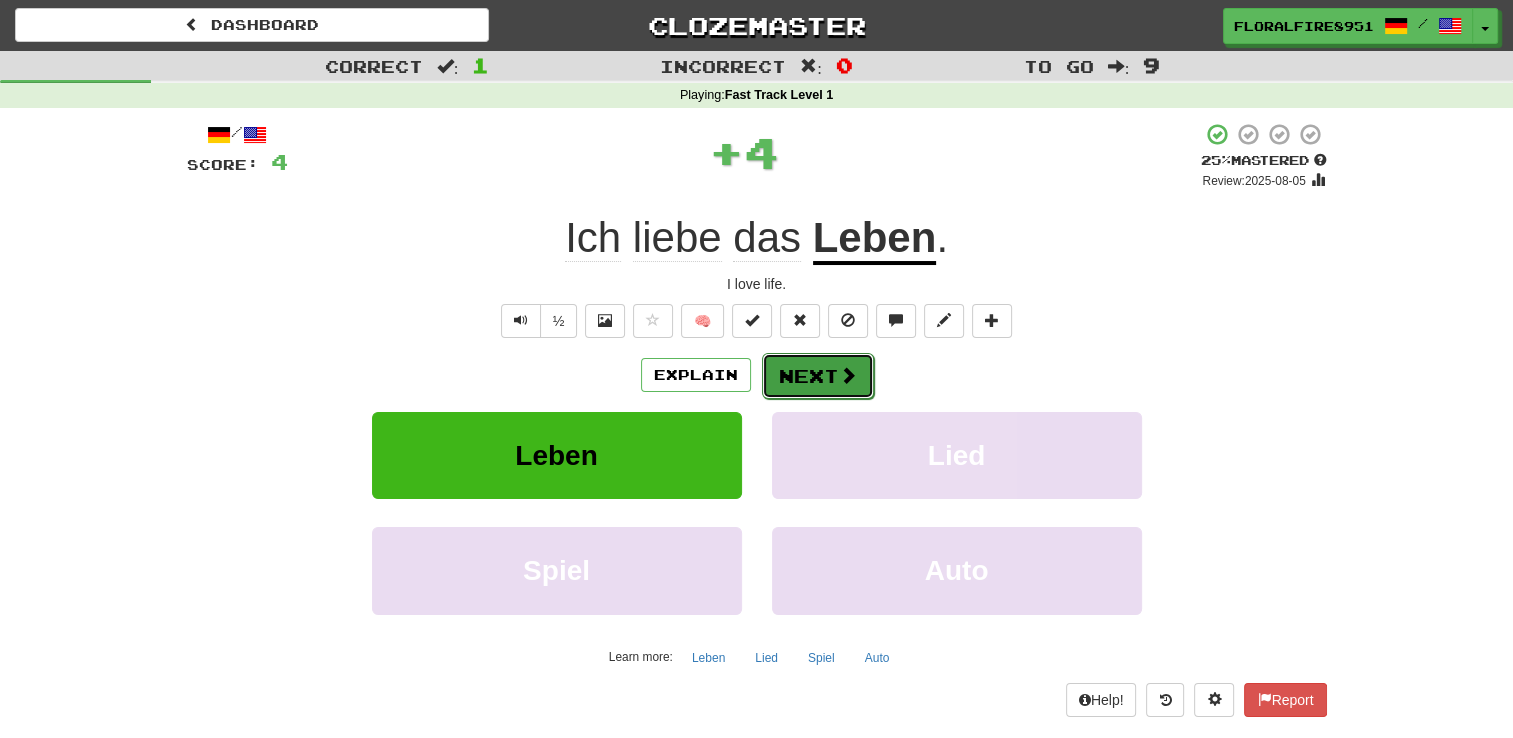 click on "Next" at bounding box center (818, 376) 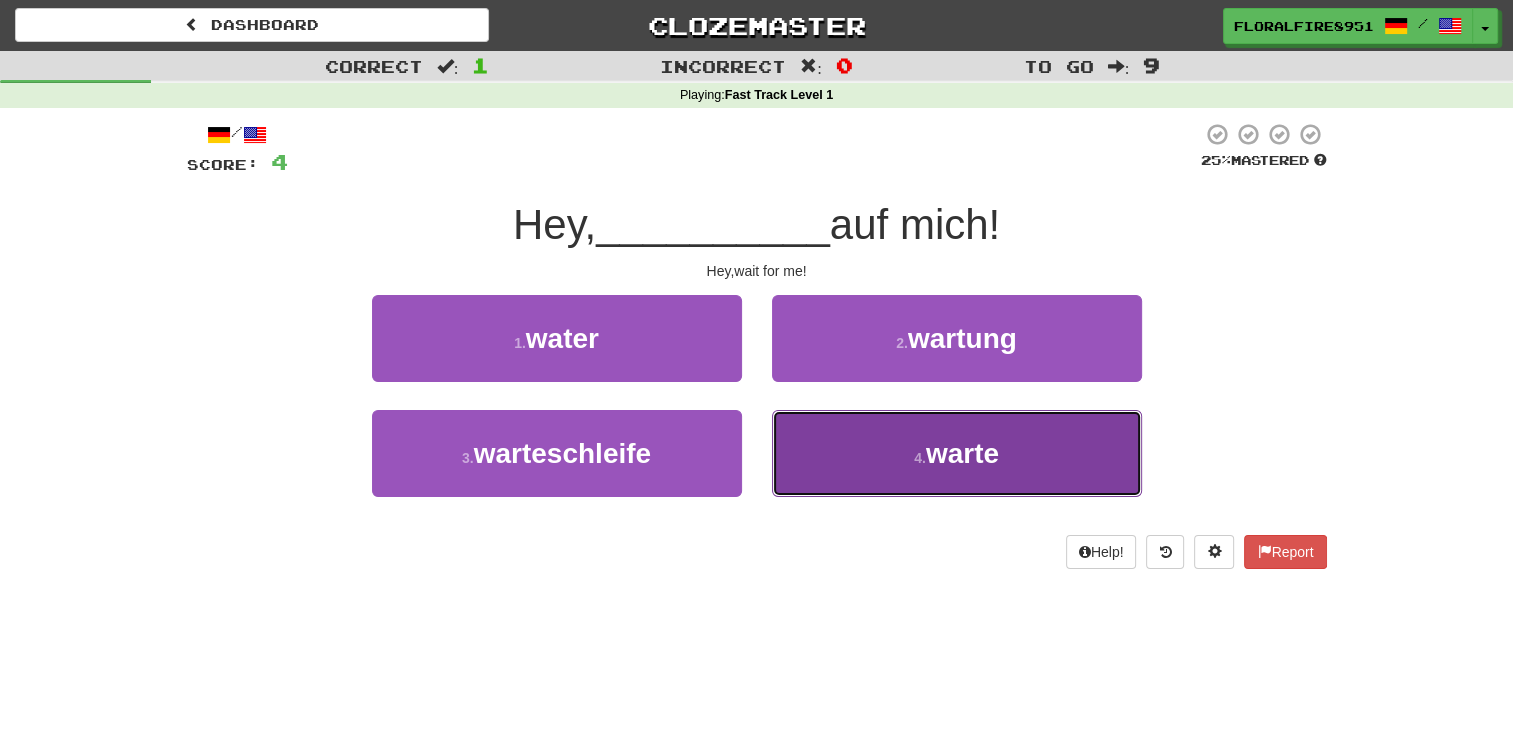 click on "warte" at bounding box center (962, 453) 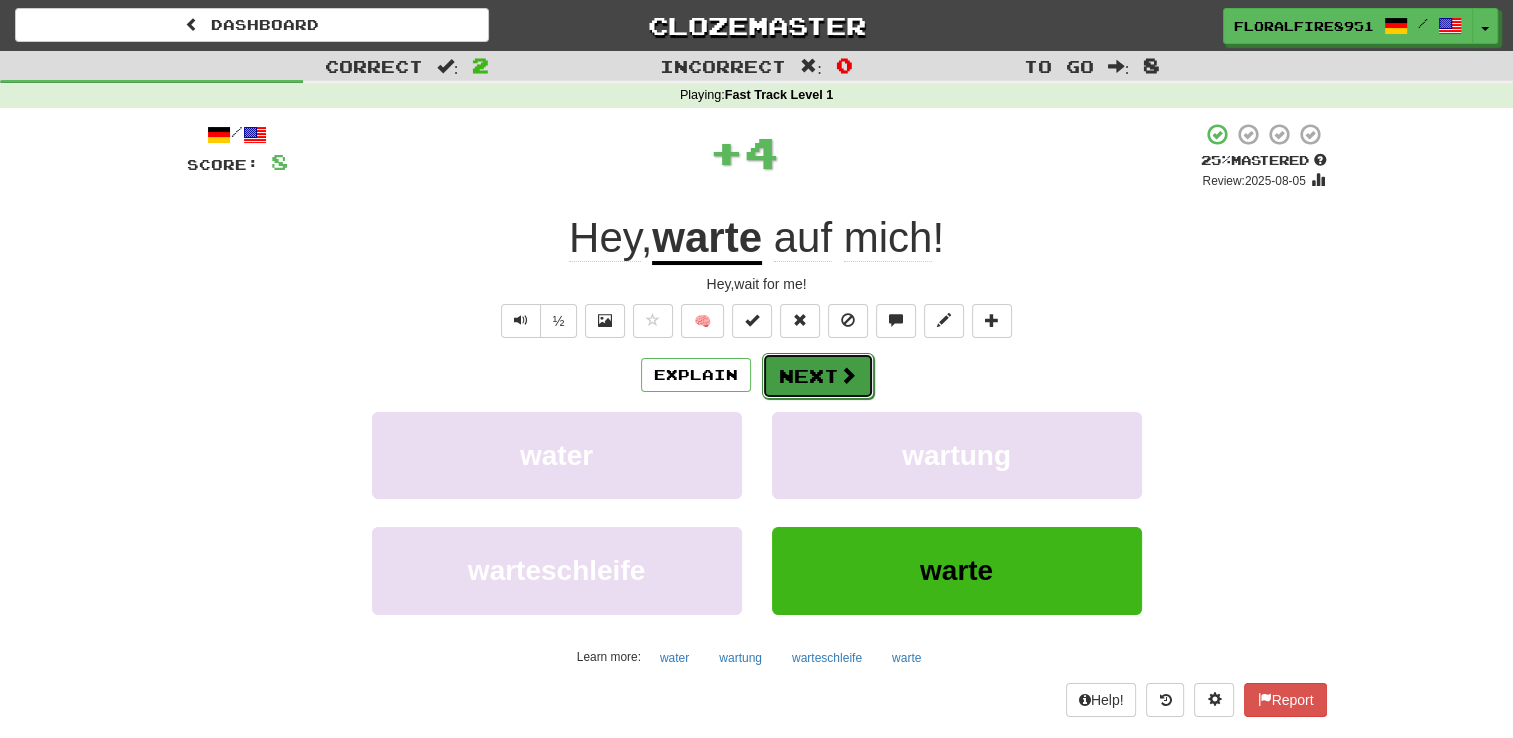 click on "Next" at bounding box center [818, 376] 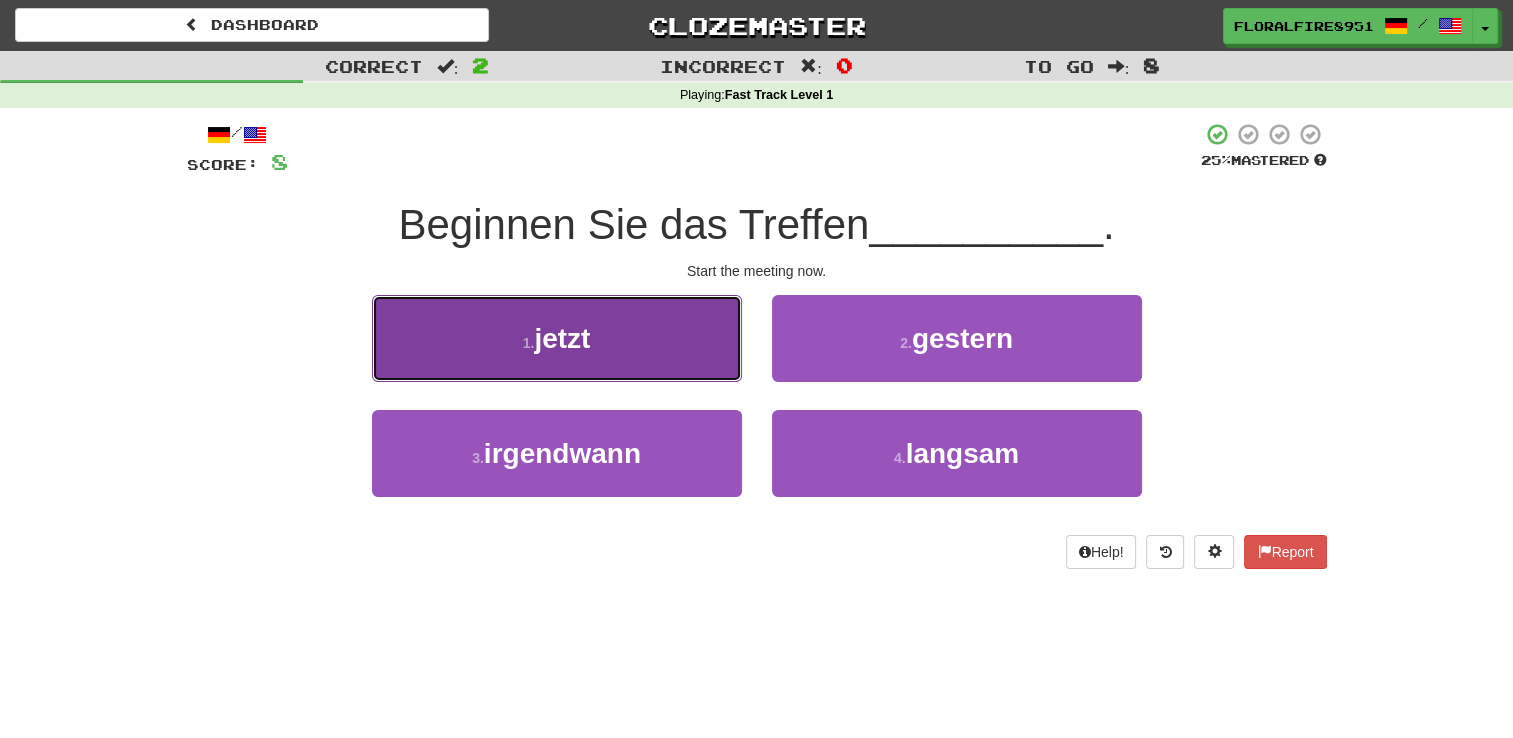 click on "1 .  jetzt" at bounding box center [557, 338] 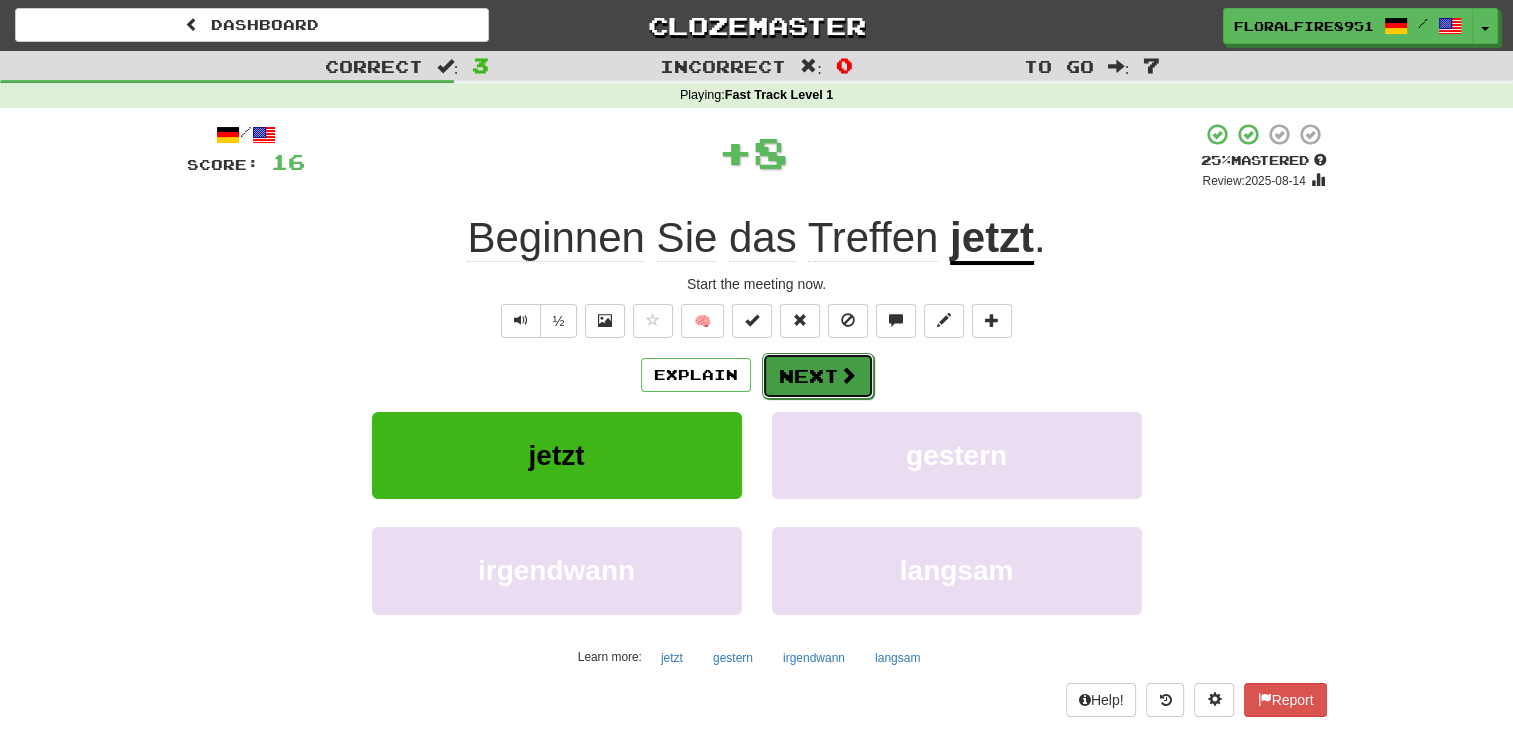 click at bounding box center [848, 375] 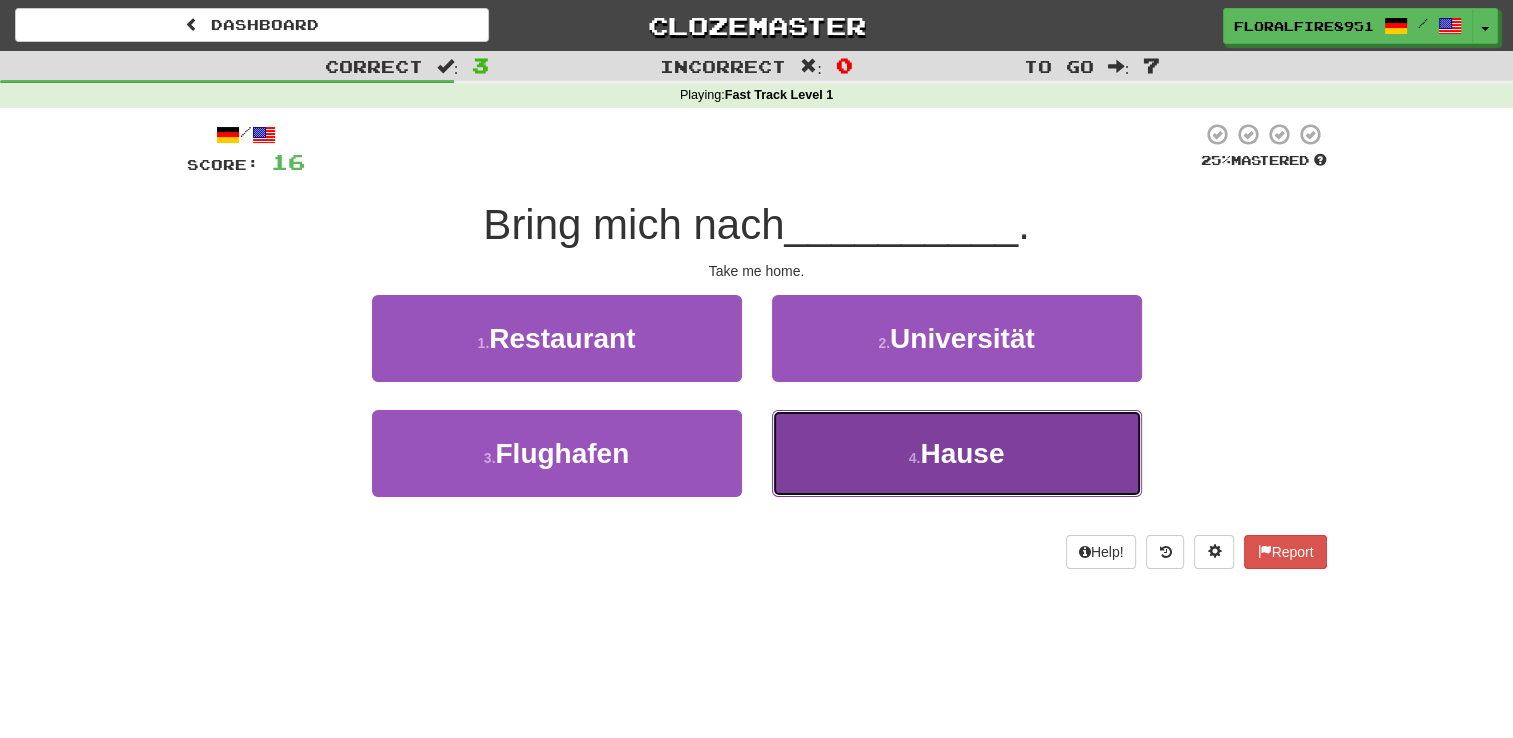 click on "4 .  Hause" at bounding box center [957, 453] 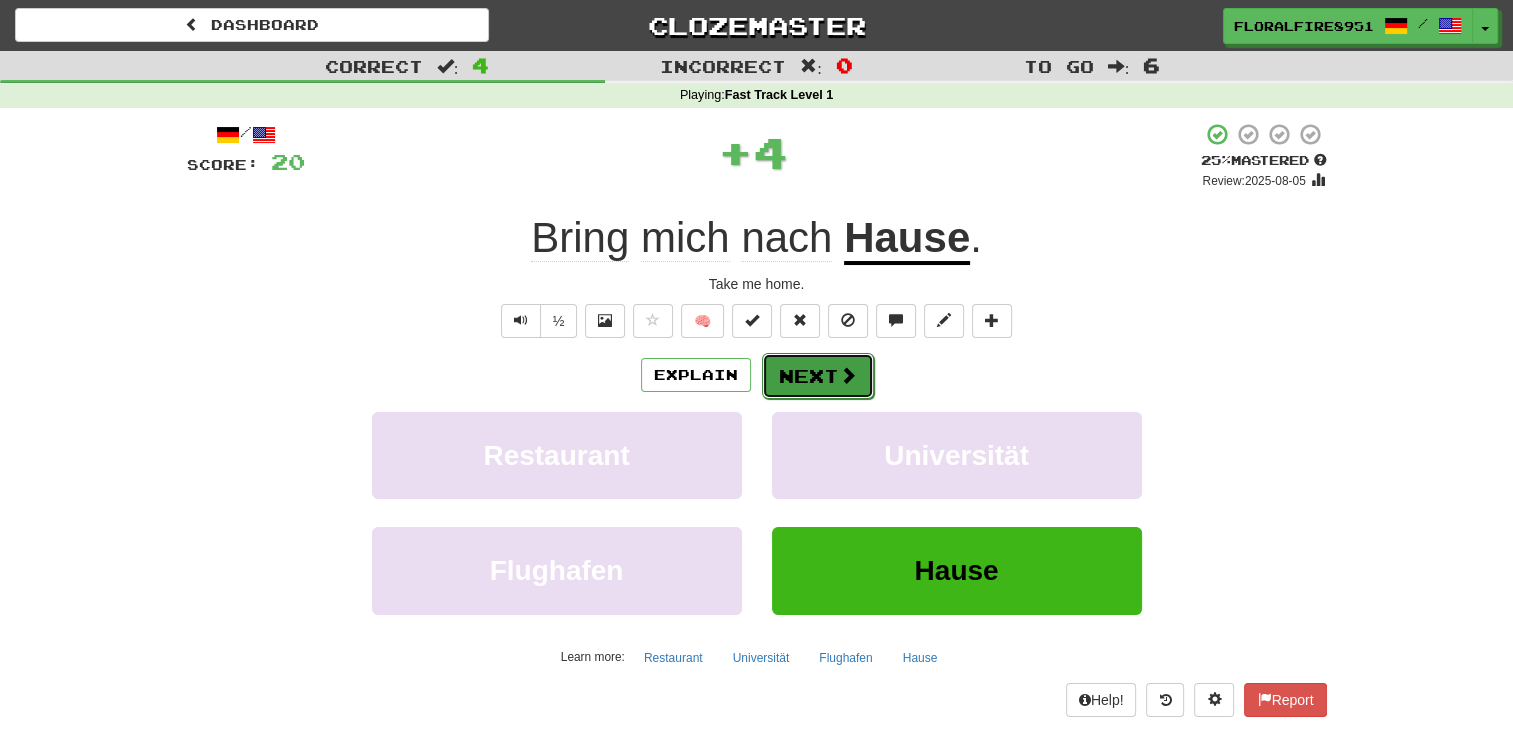 click on "Next" at bounding box center (818, 376) 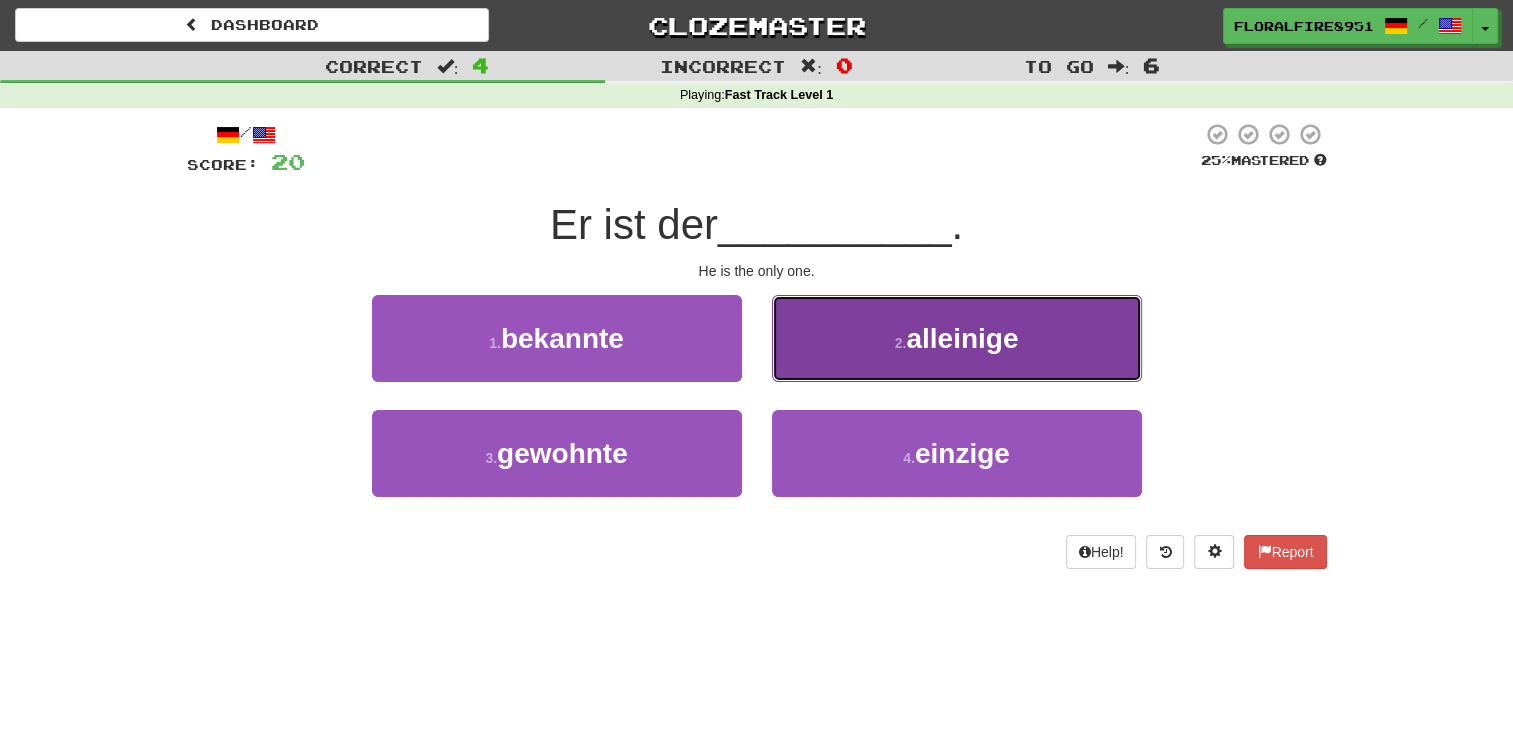 click on "2 .  alleinige" at bounding box center [957, 338] 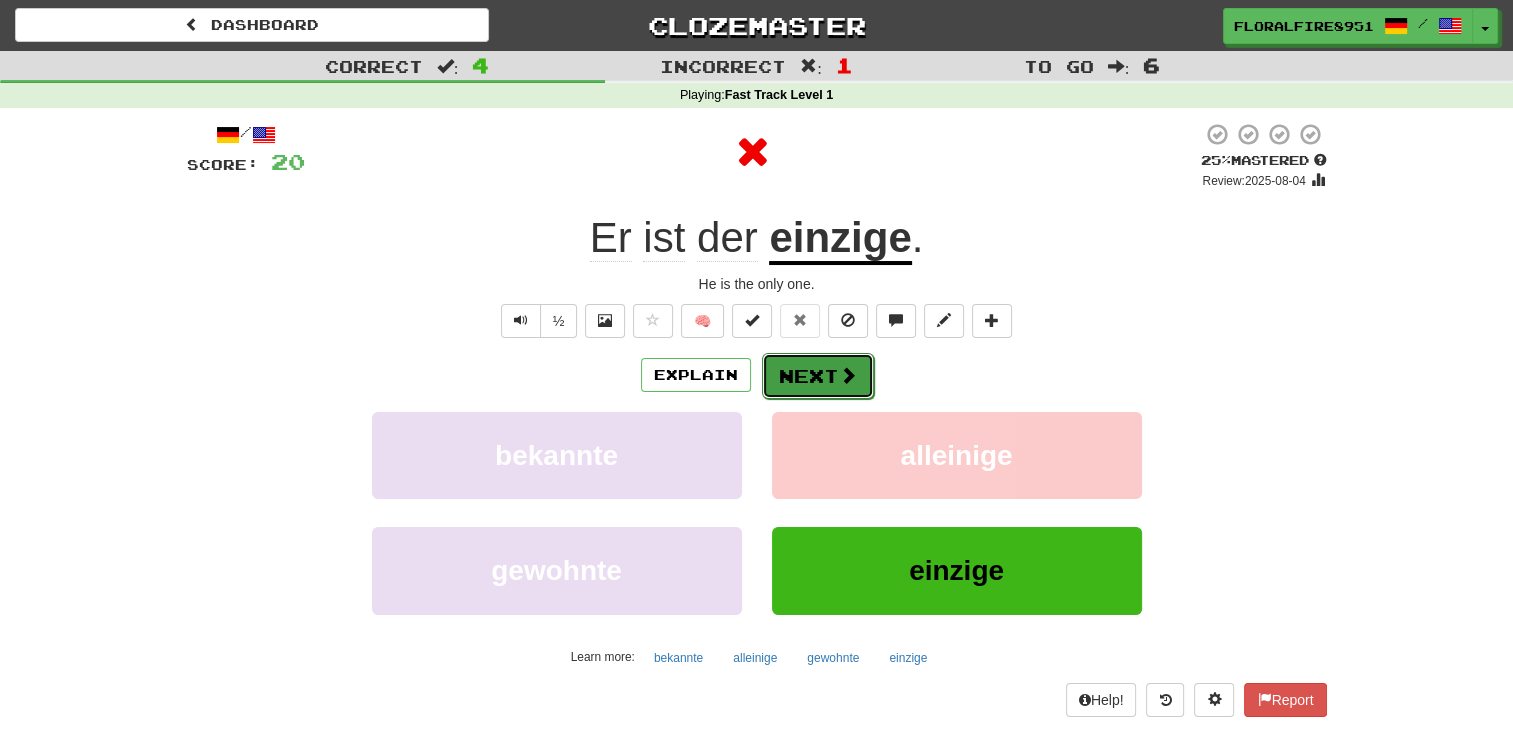 click on "Next" at bounding box center (818, 376) 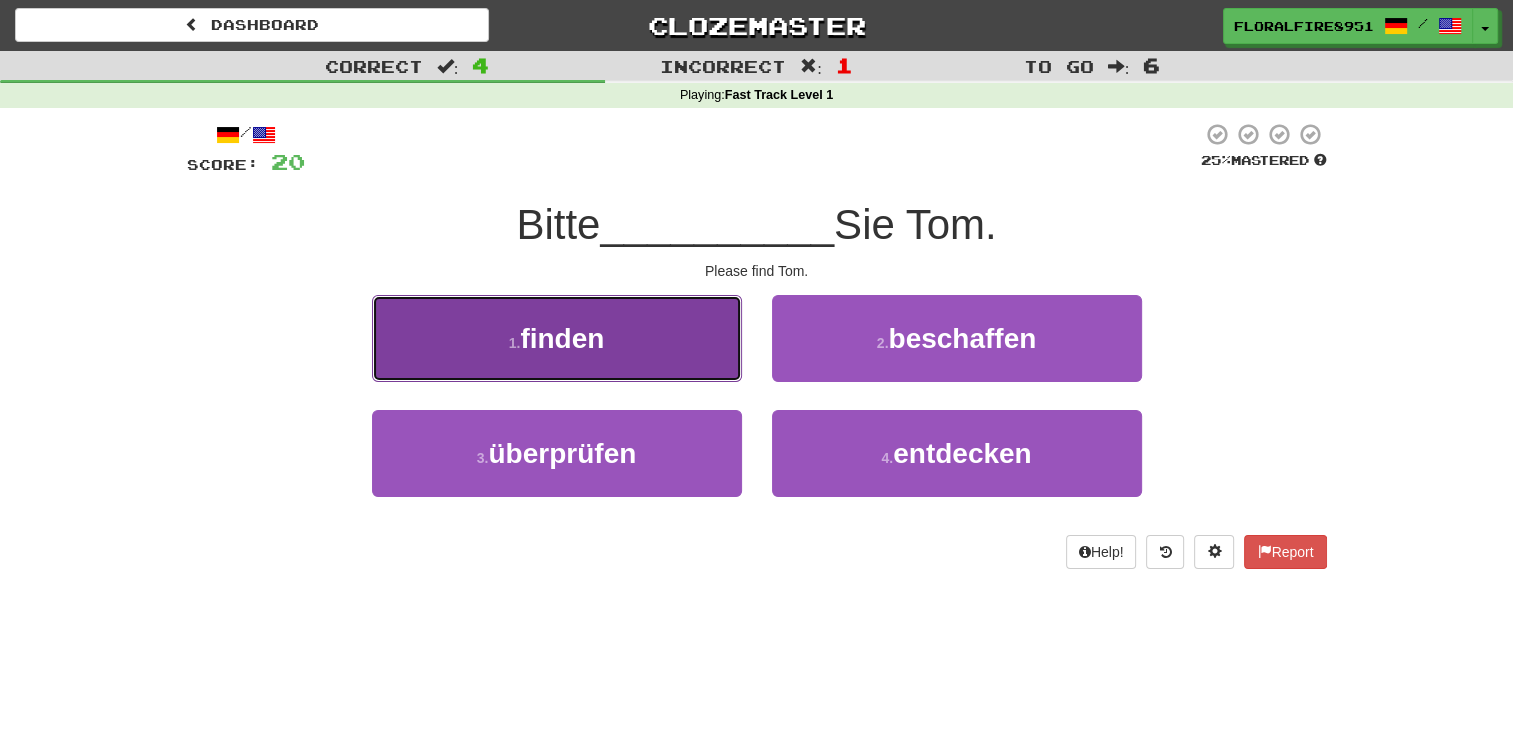 click on "1 .  finden" at bounding box center [557, 338] 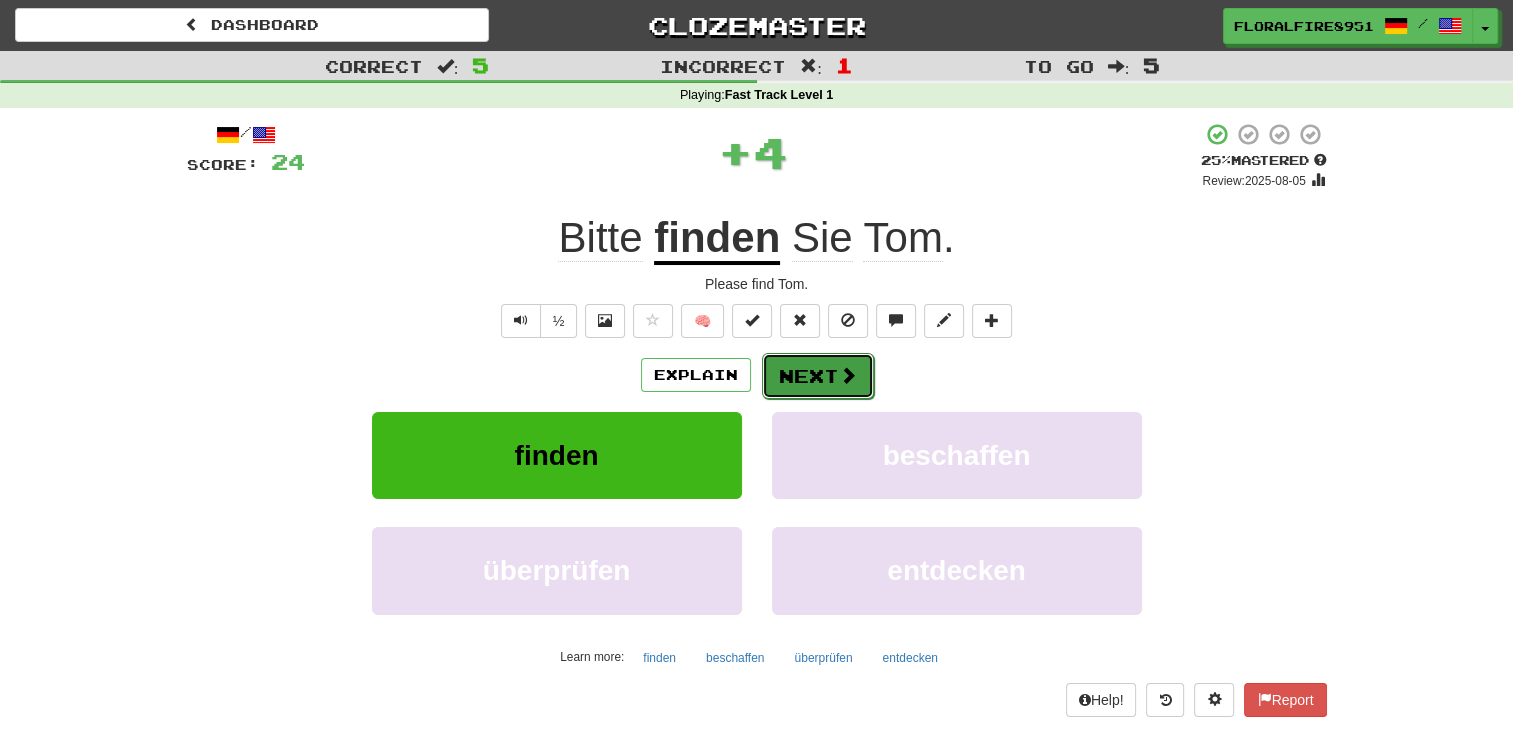 click on "Next" at bounding box center [818, 376] 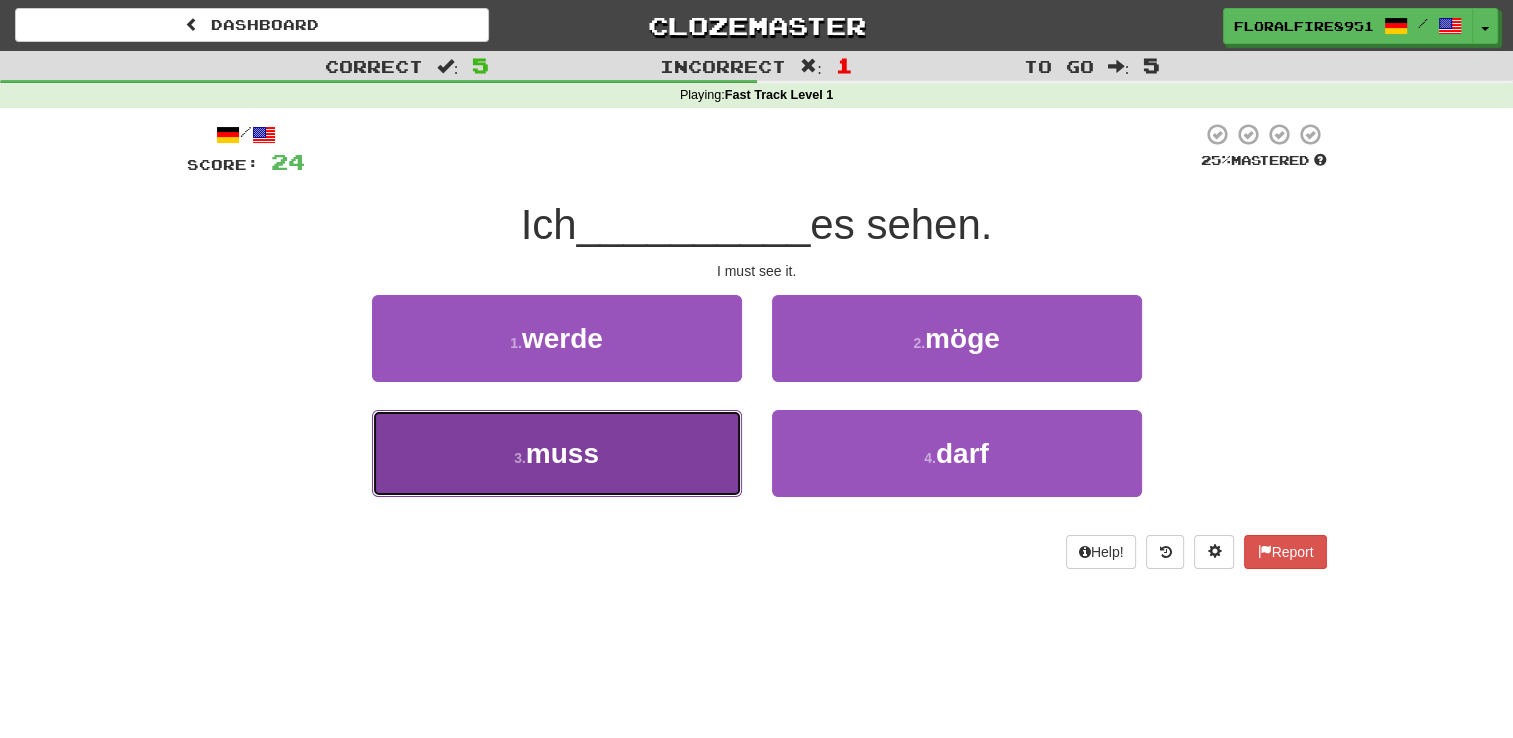 click on "3 .  muss" at bounding box center (557, 453) 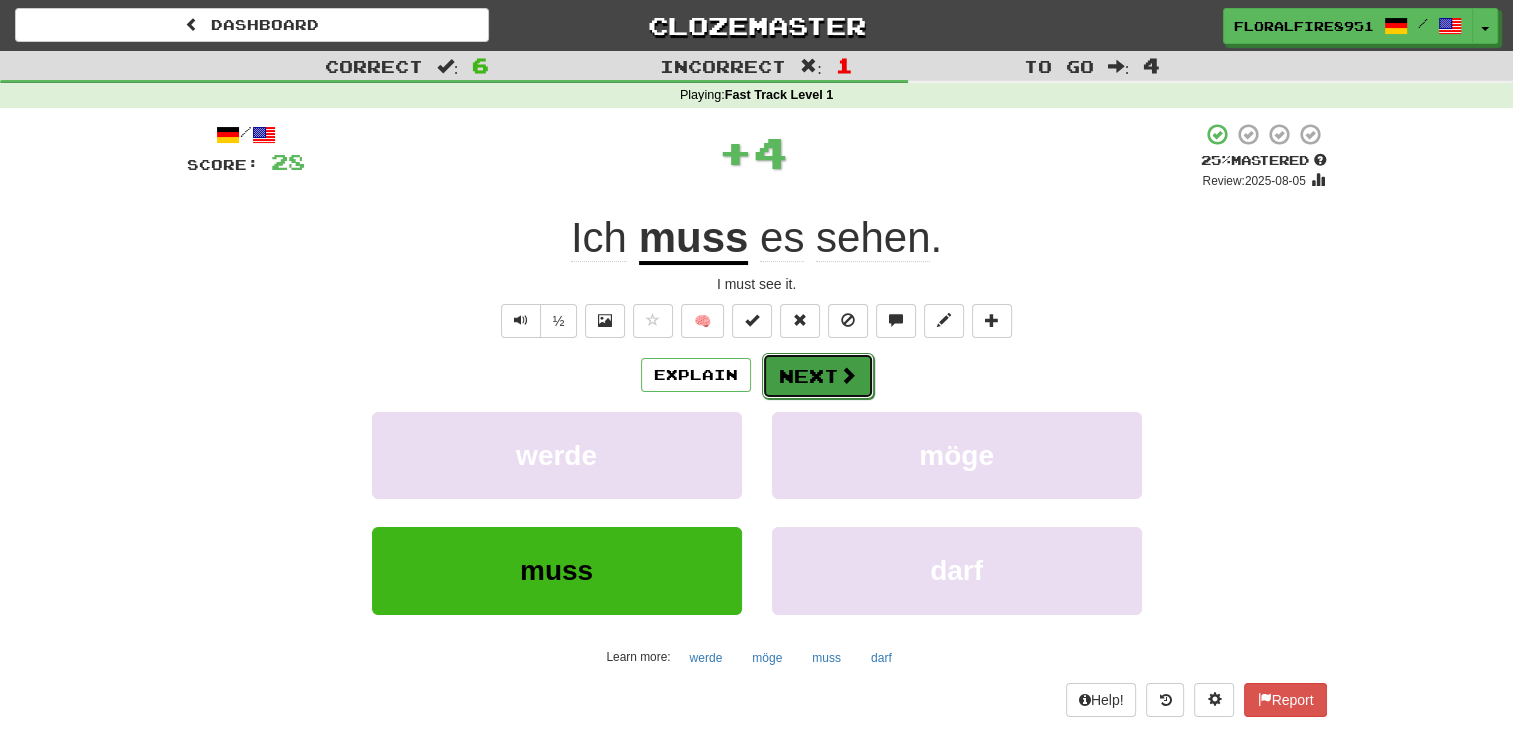 click on "Next" at bounding box center [818, 376] 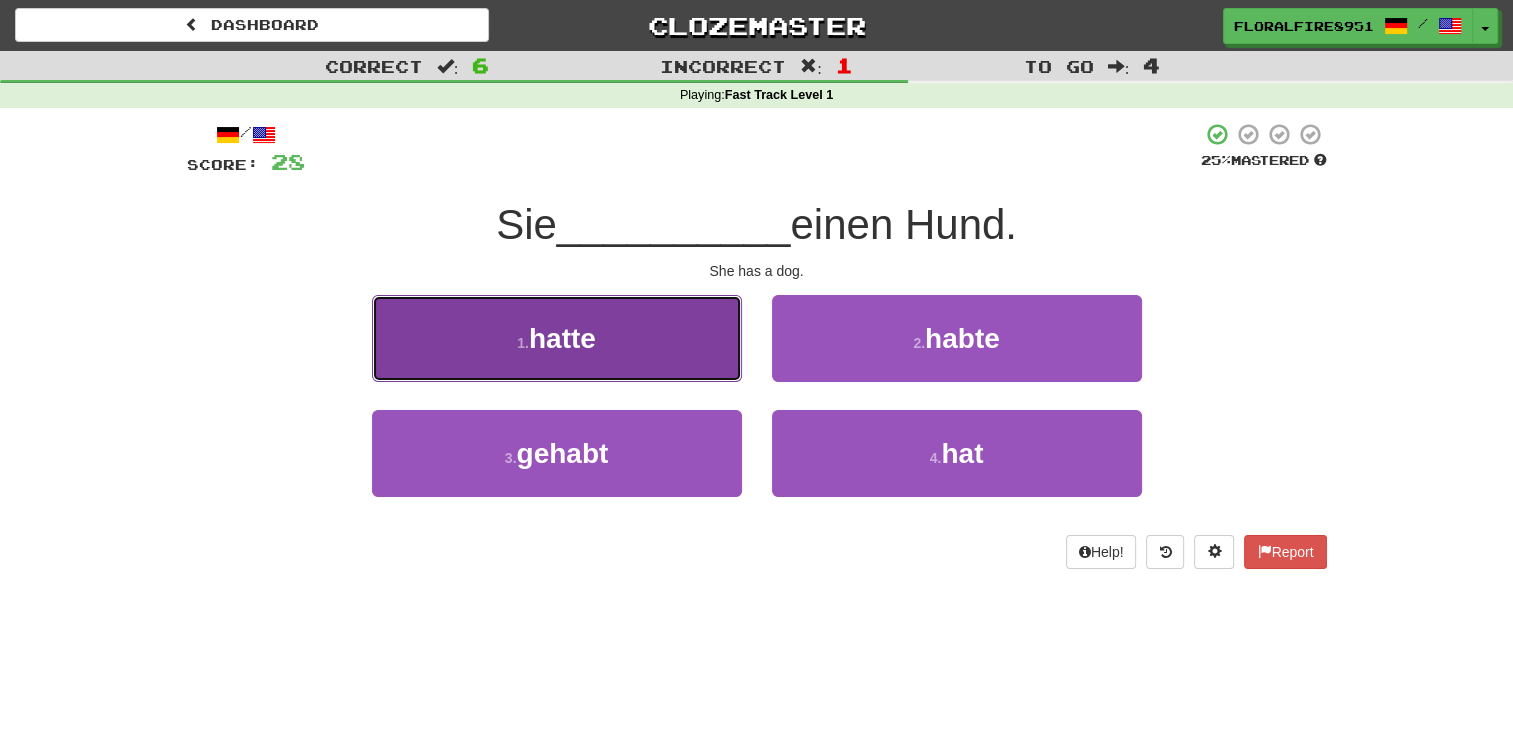 click on "1 .  hatte" at bounding box center [557, 338] 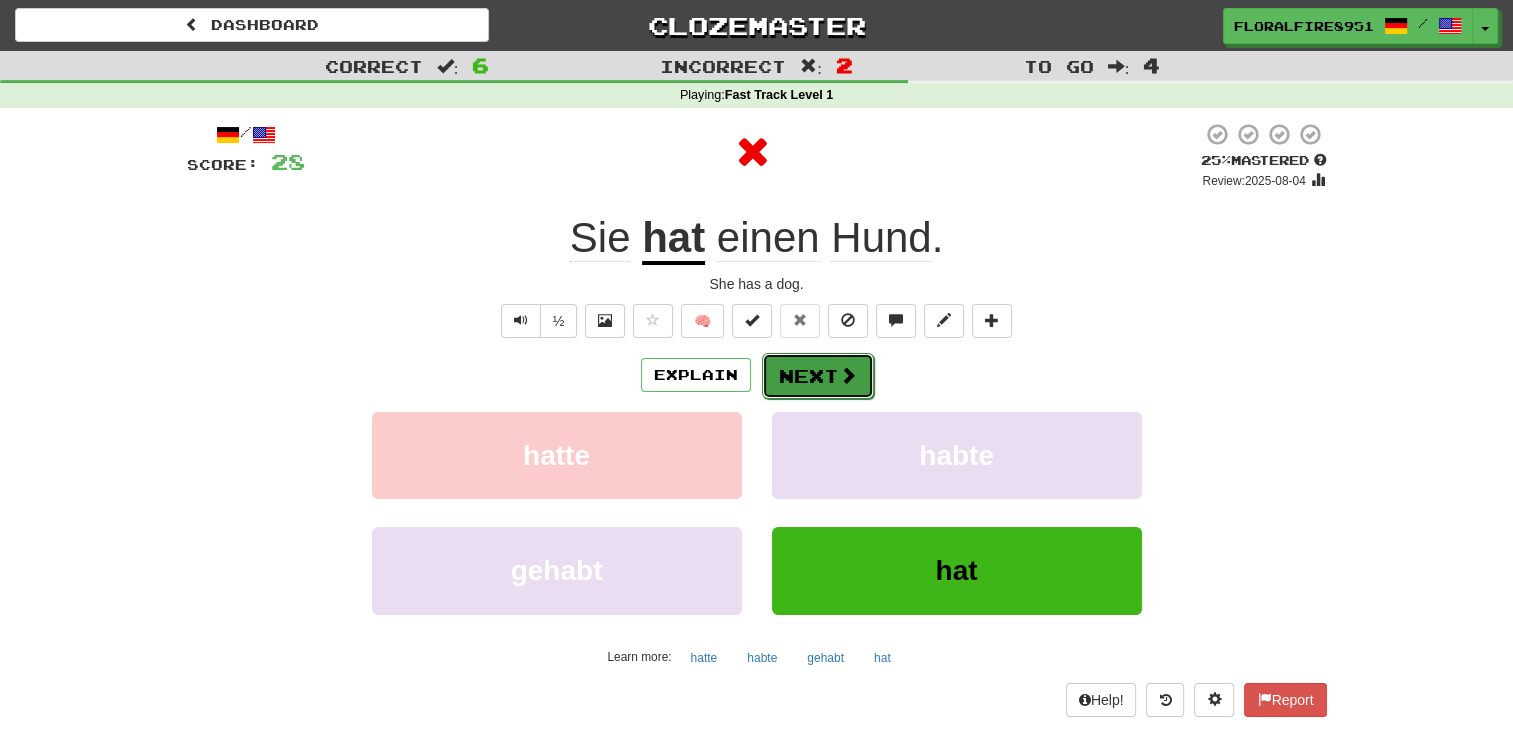 click on "Next" at bounding box center (818, 376) 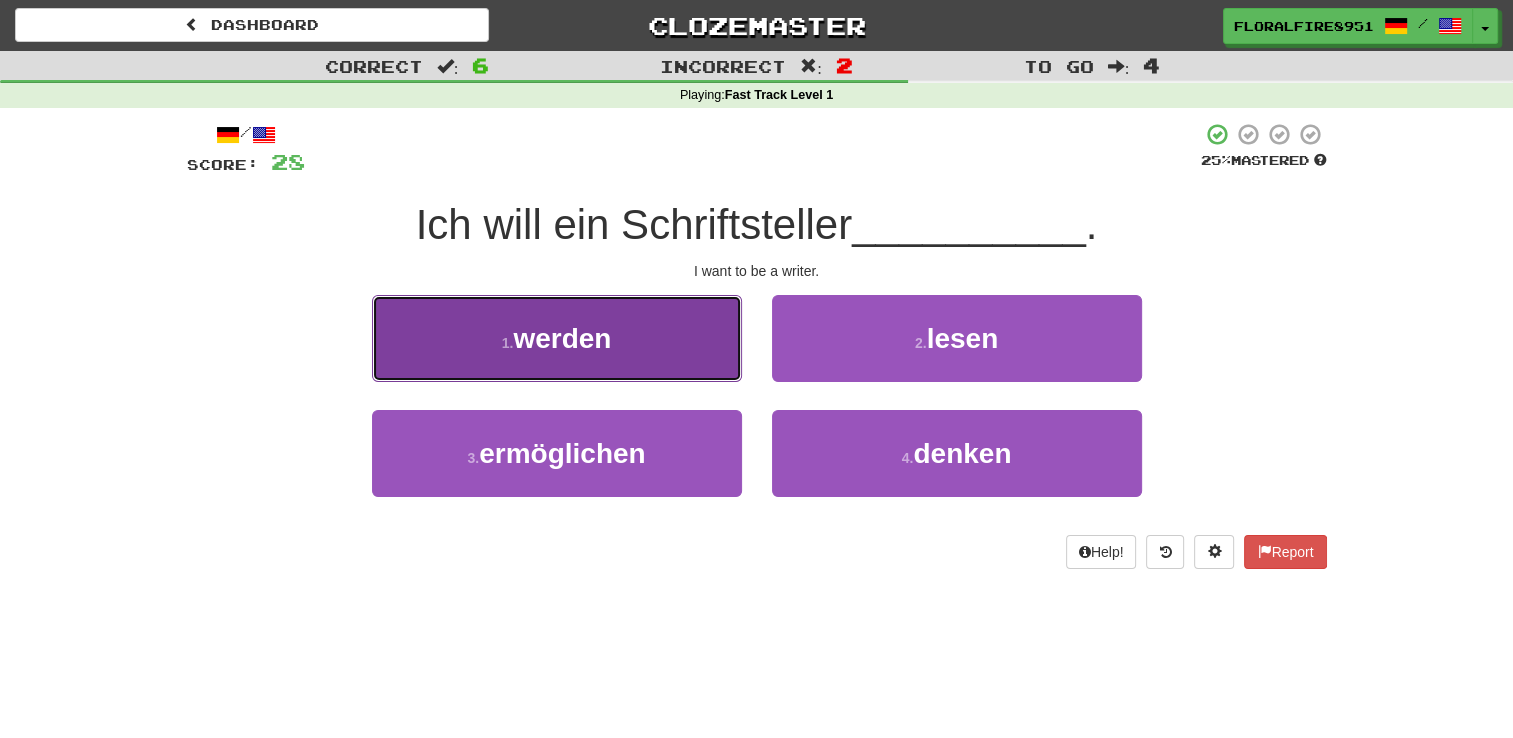click on "werden" at bounding box center (562, 338) 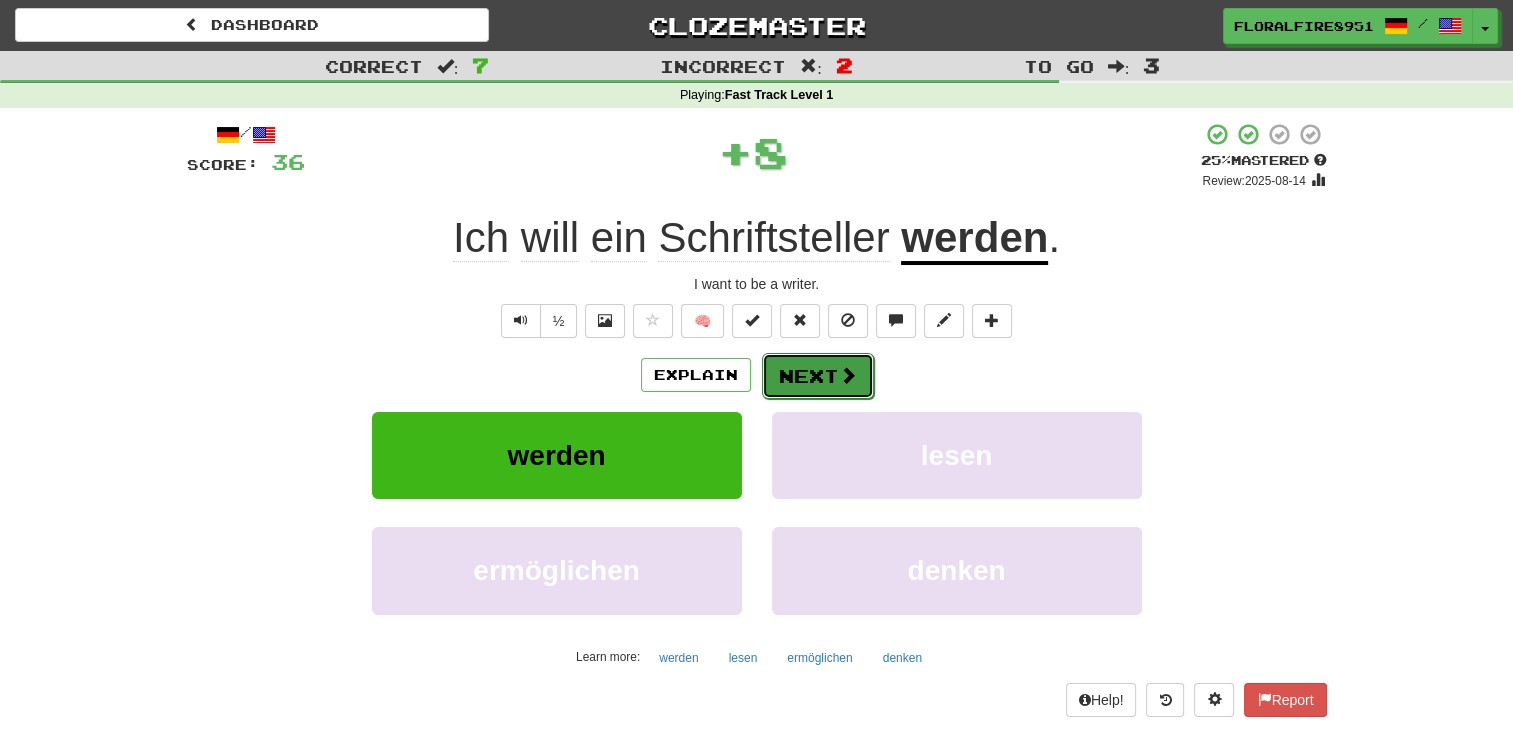 click on "Next" at bounding box center [818, 376] 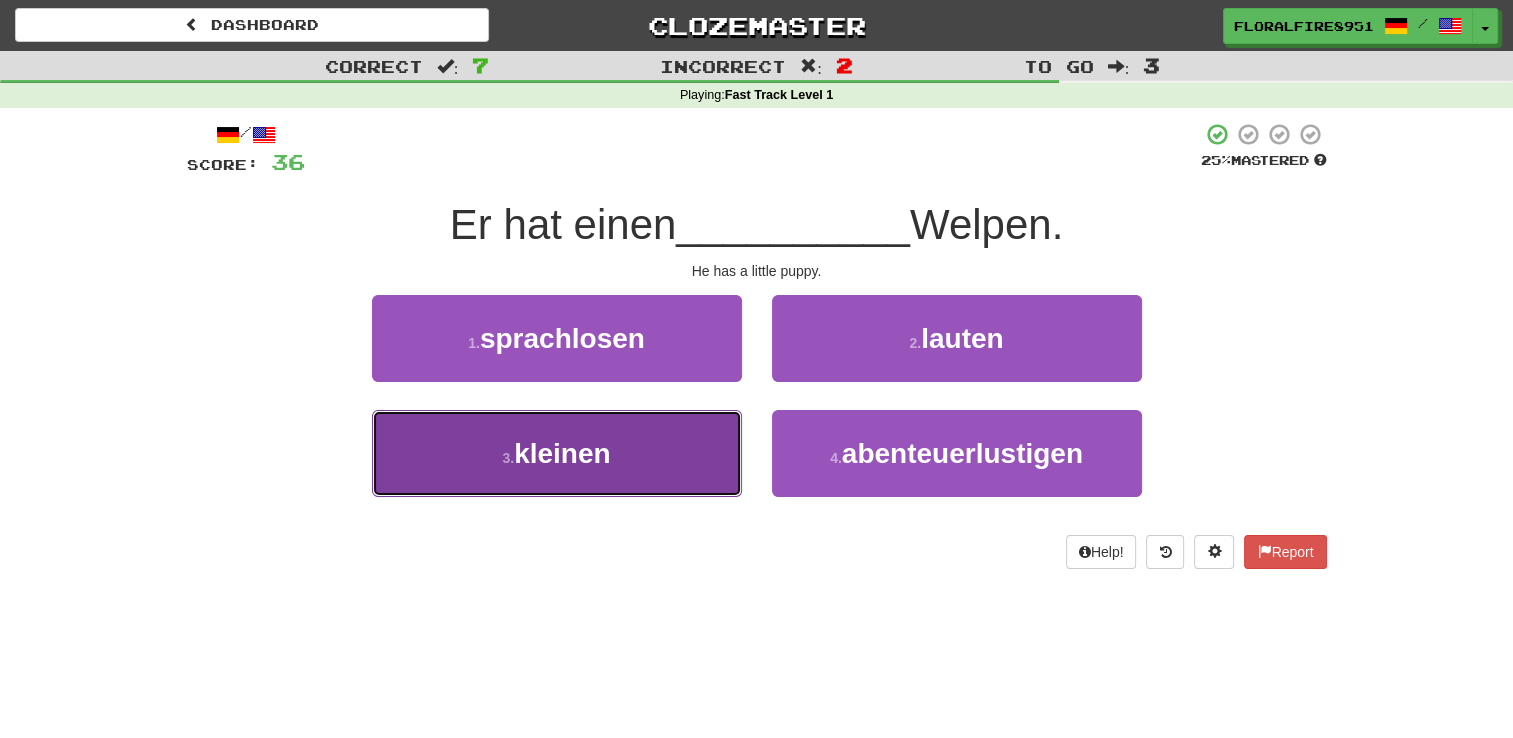 click on "kleinen" at bounding box center (562, 453) 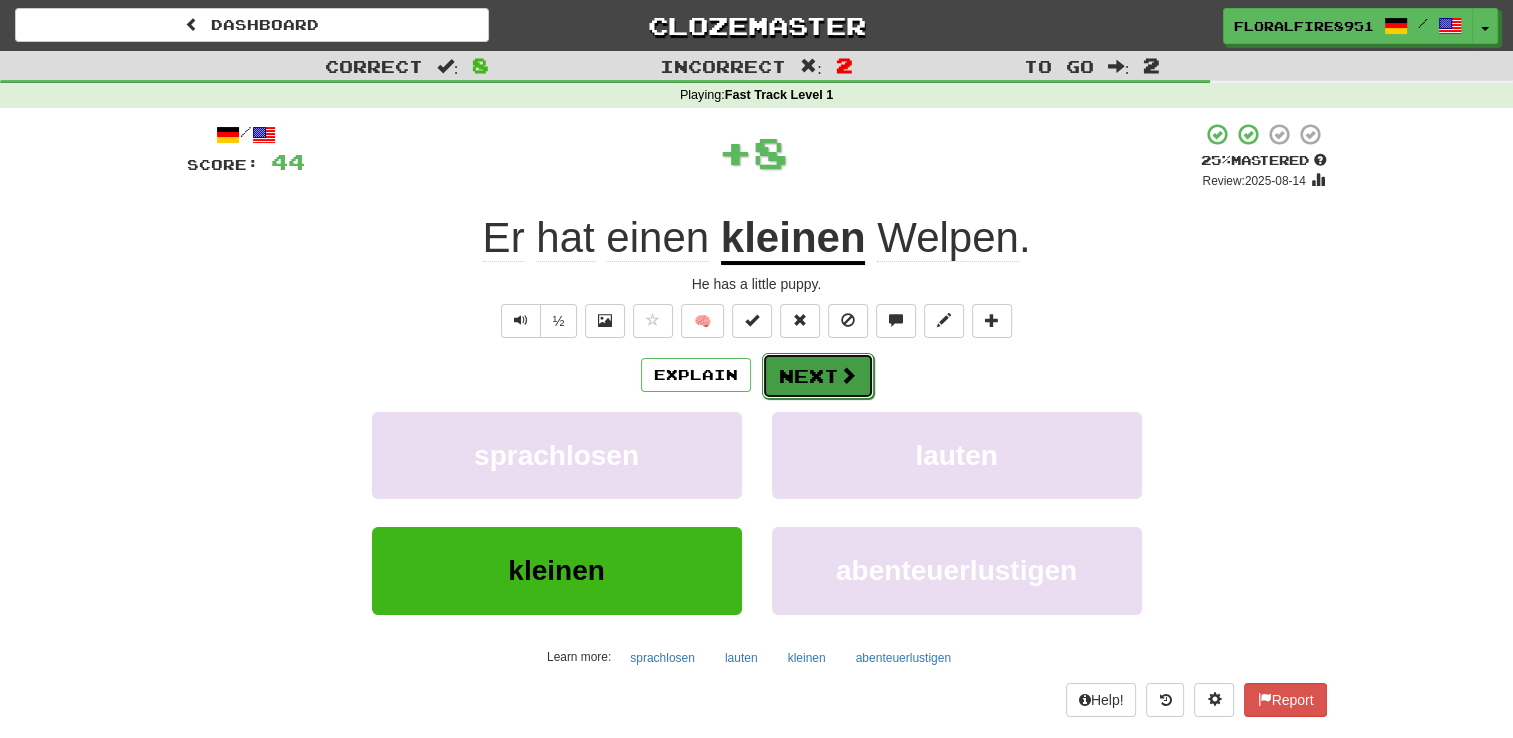 click on "Next" at bounding box center [818, 376] 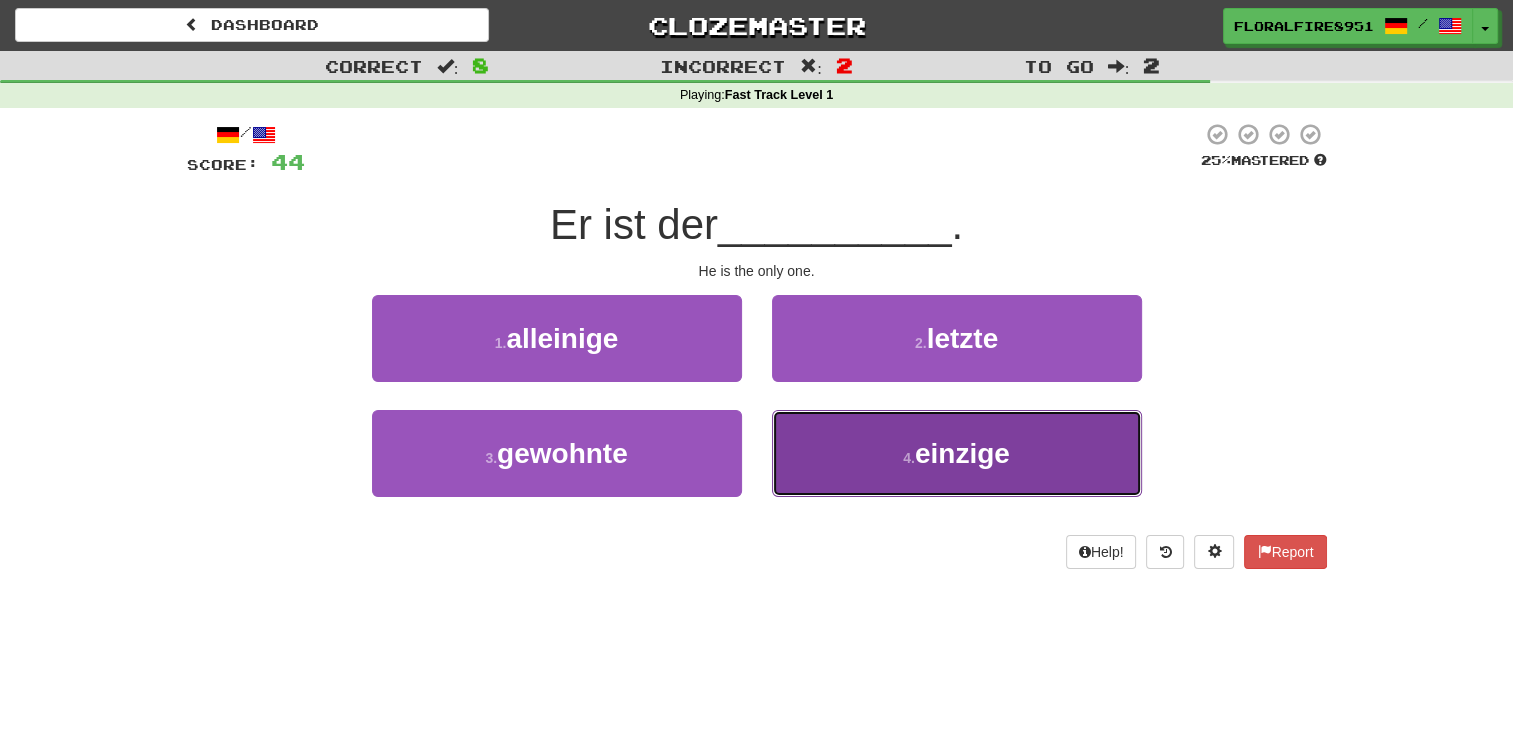 click on "4 .  einzige" at bounding box center (957, 453) 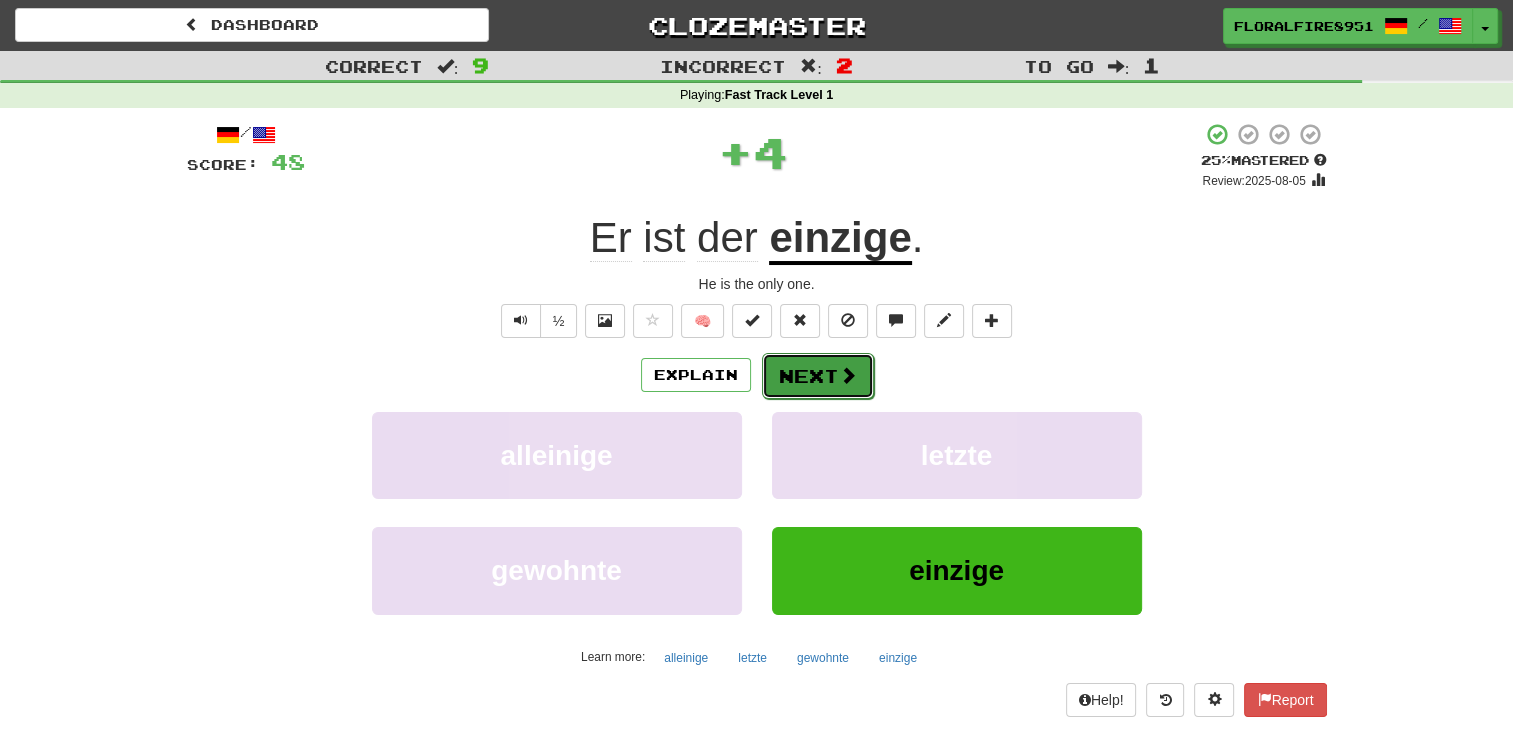 click on "Next" at bounding box center (818, 376) 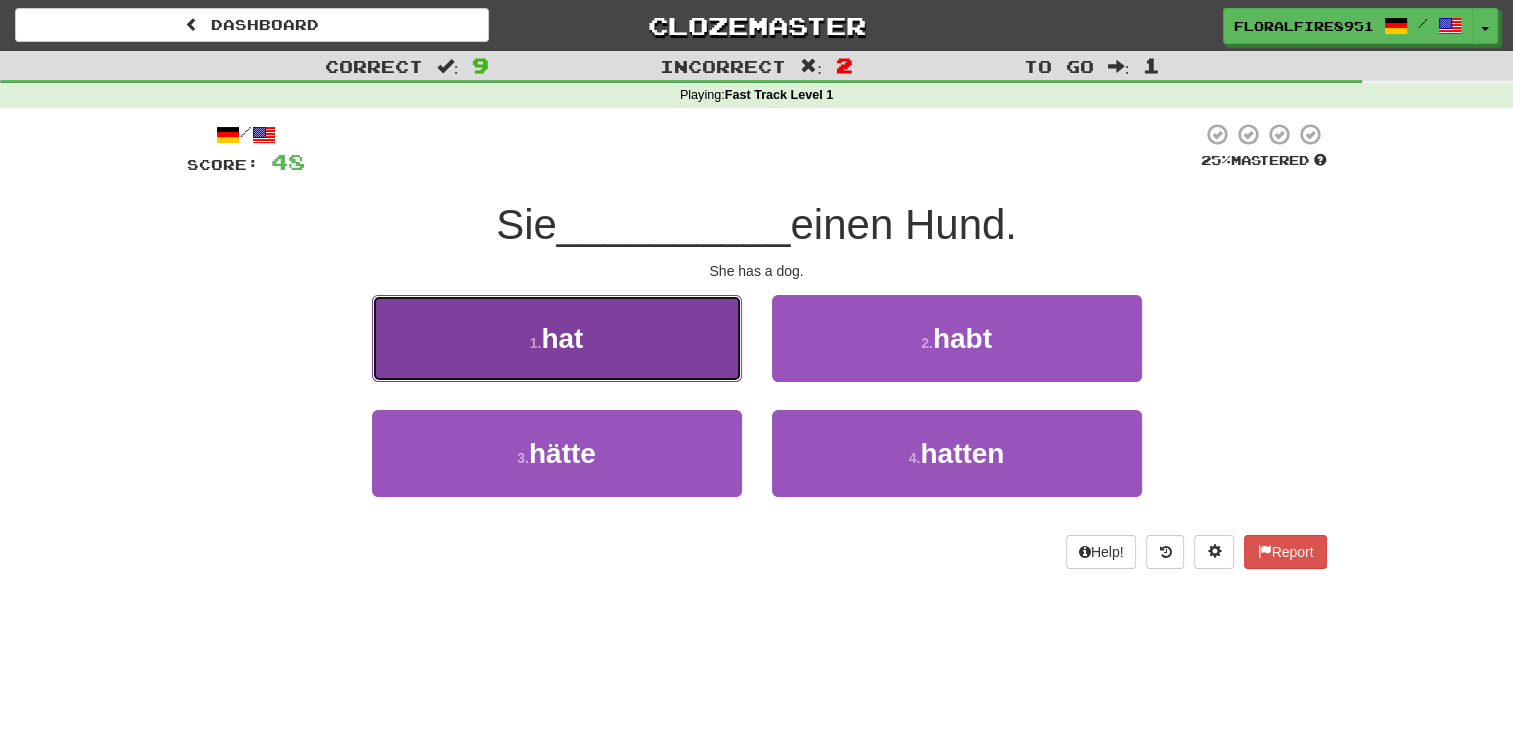 click on "1 .  hat" at bounding box center (557, 338) 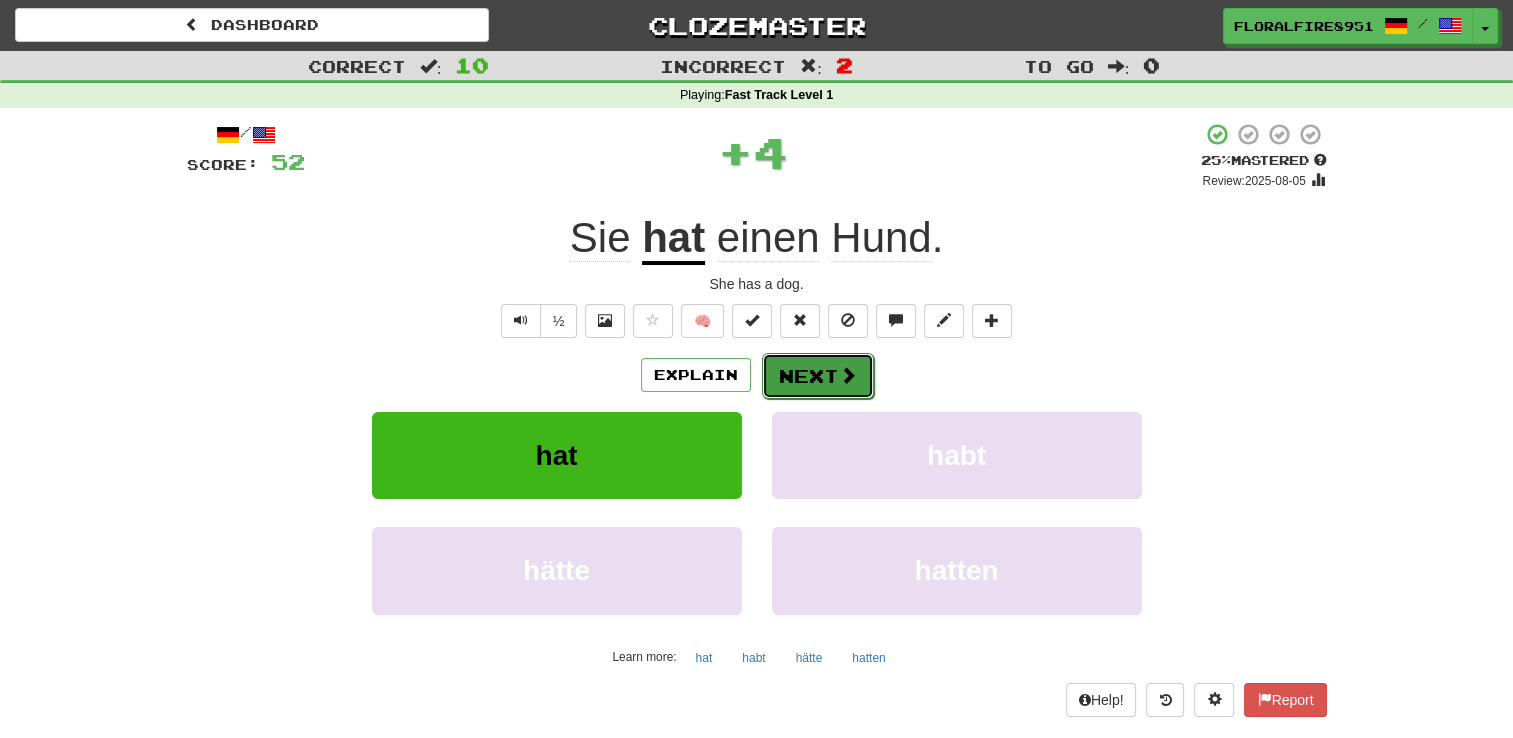 click at bounding box center (848, 375) 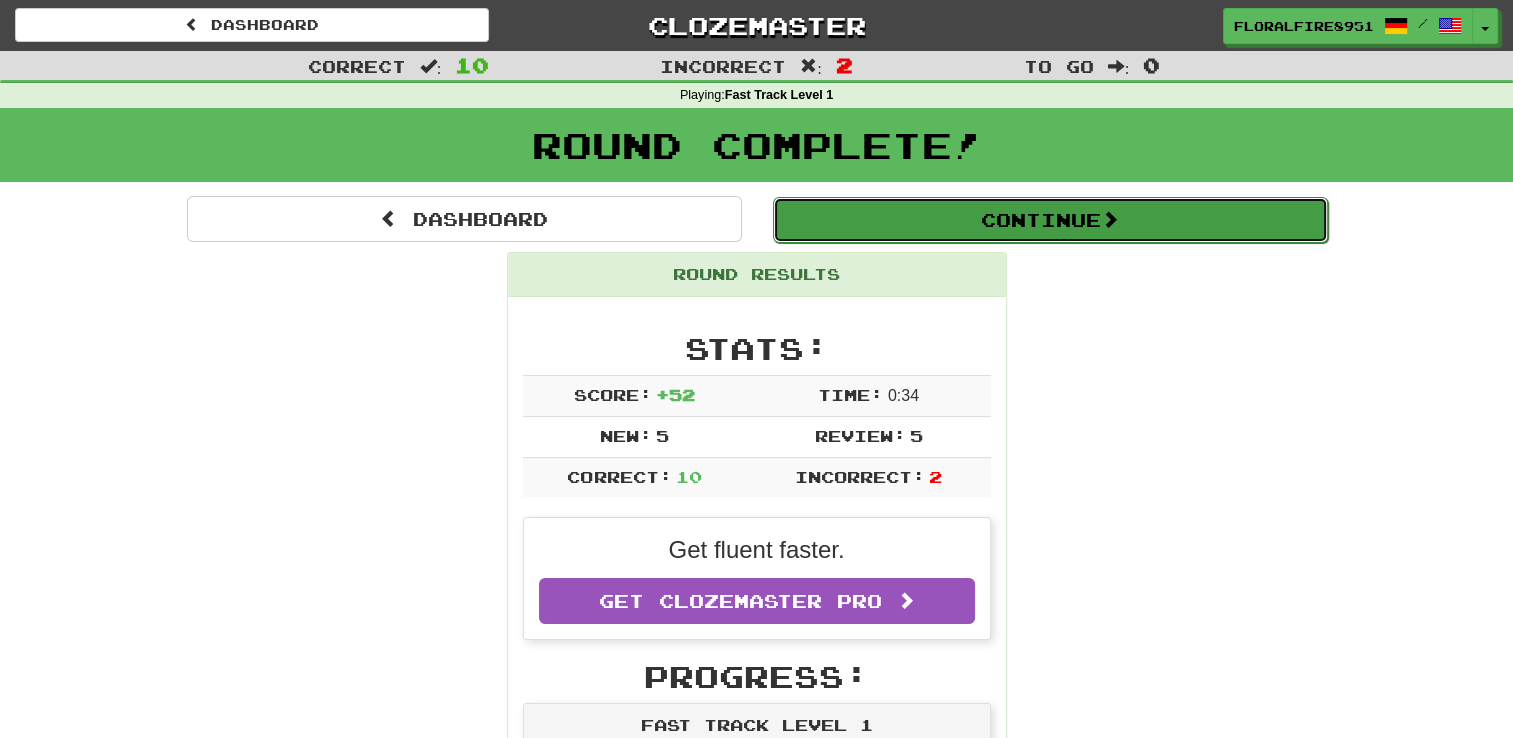 click on "Continue" at bounding box center [1050, 220] 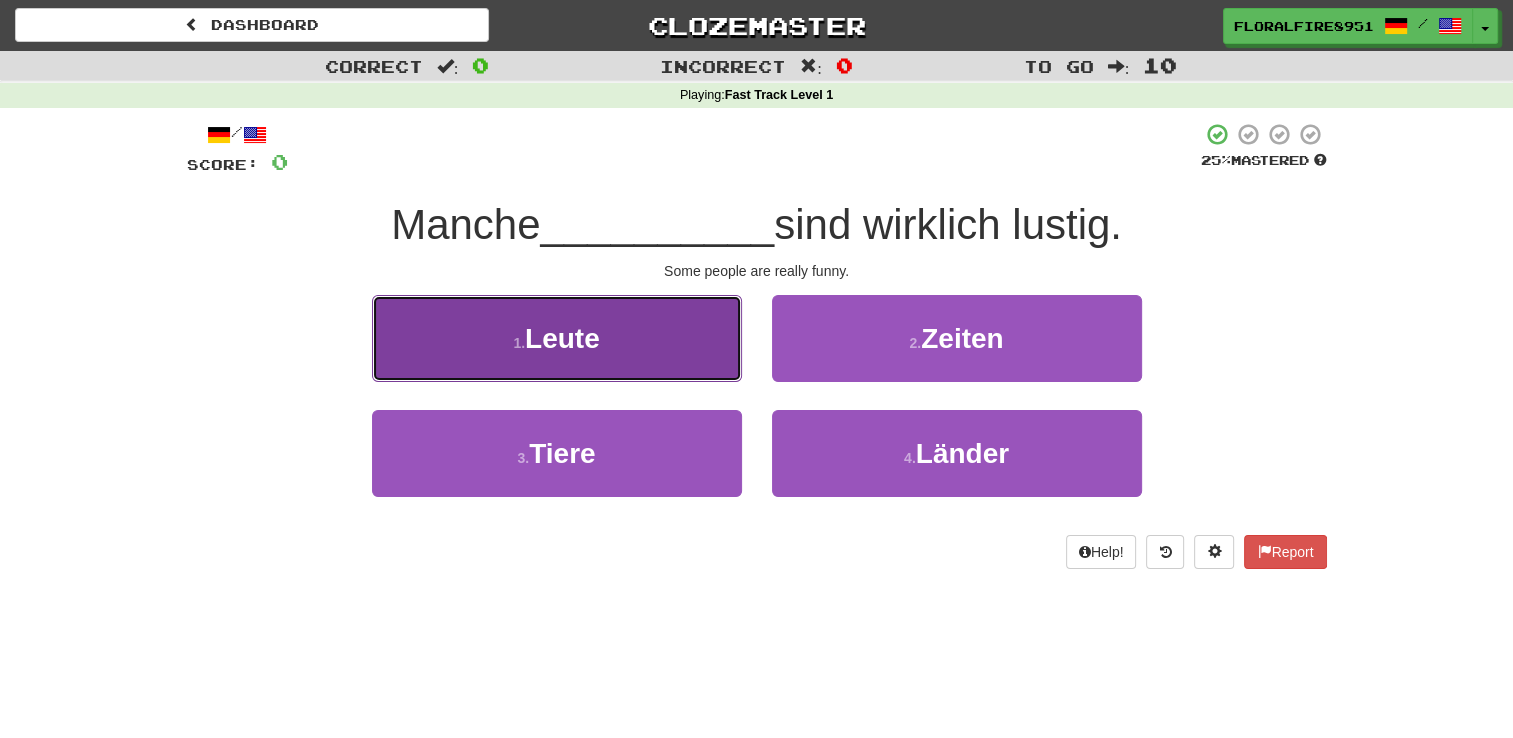 click on "1 .  Leute" at bounding box center [557, 338] 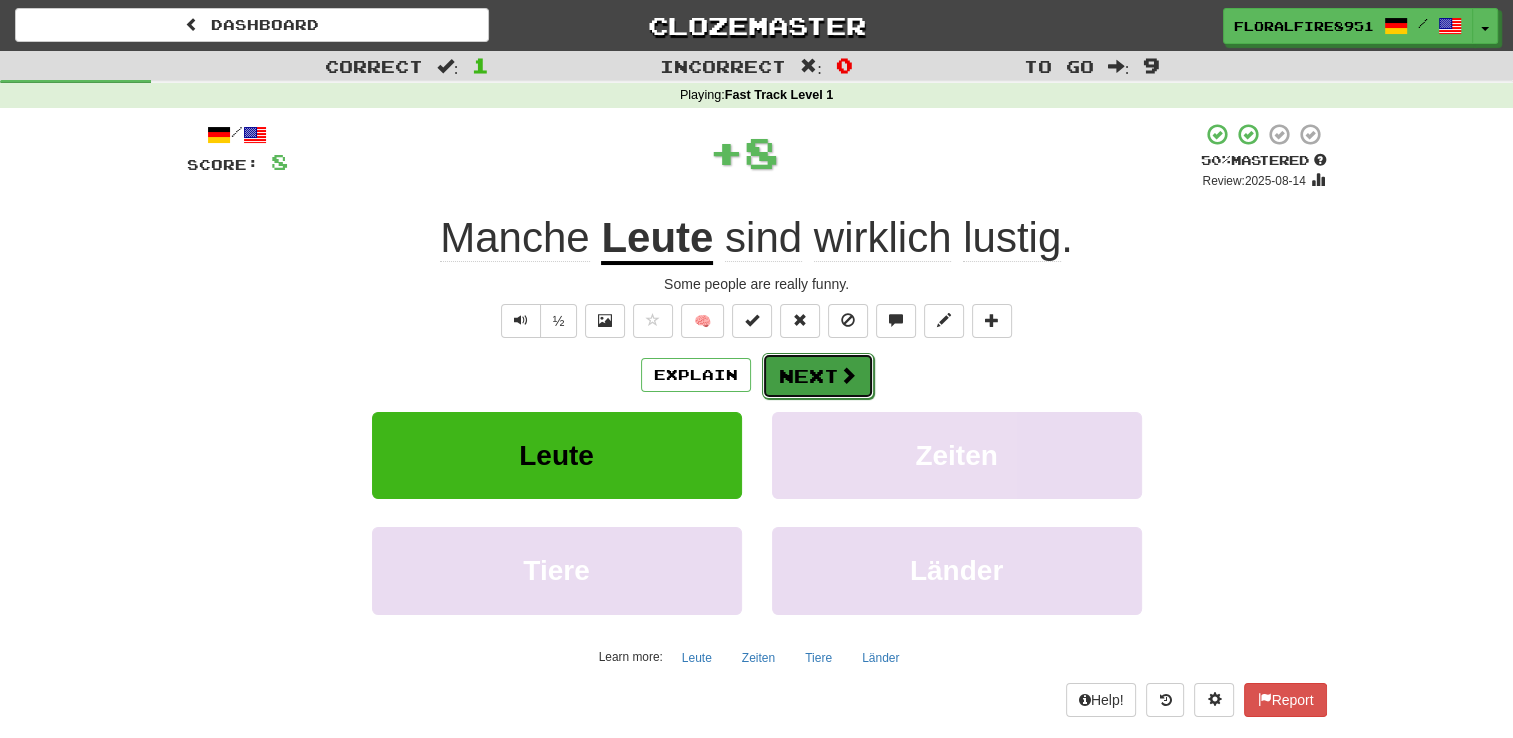 click on "Next" at bounding box center (818, 376) 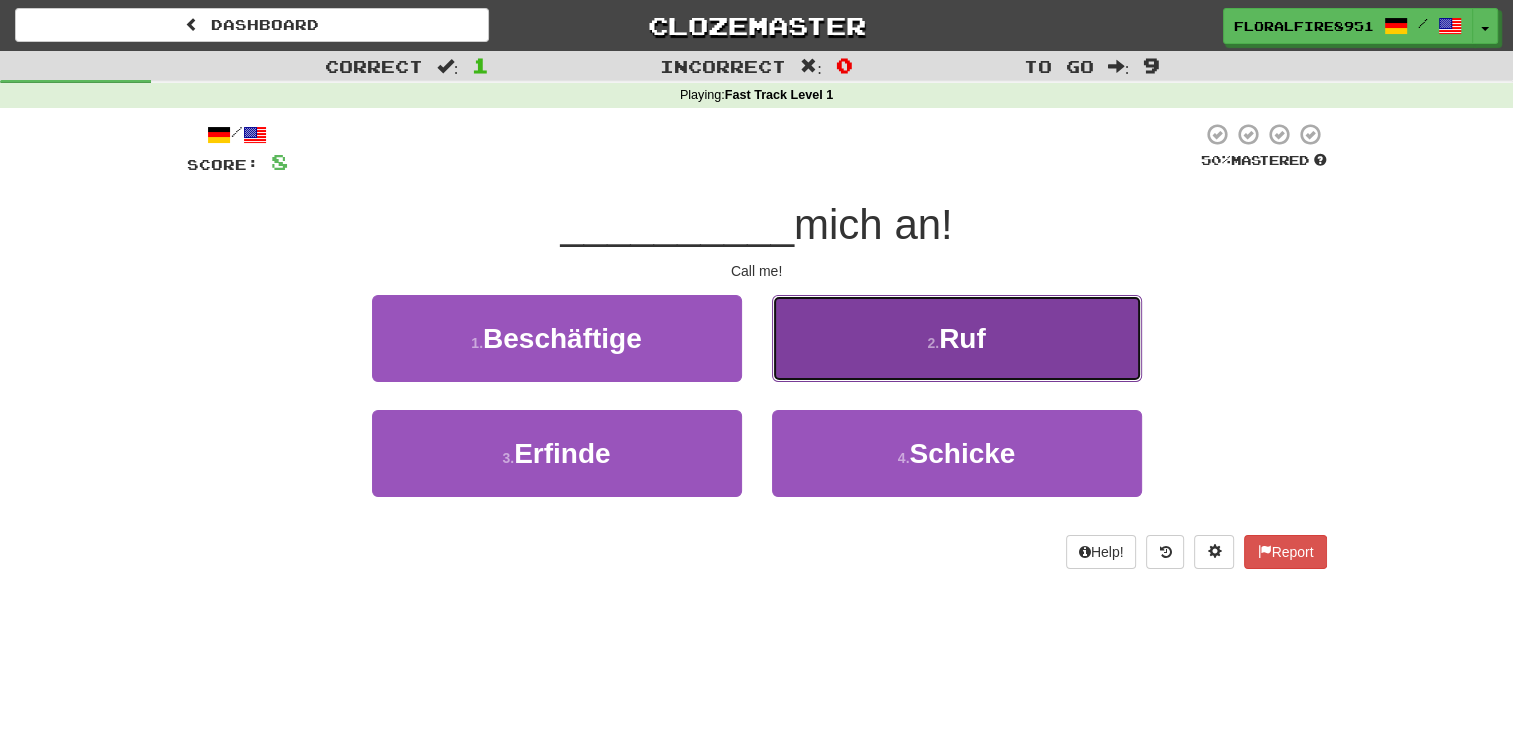 click on "2 .  Ruf" at bounding box center [957, 338] 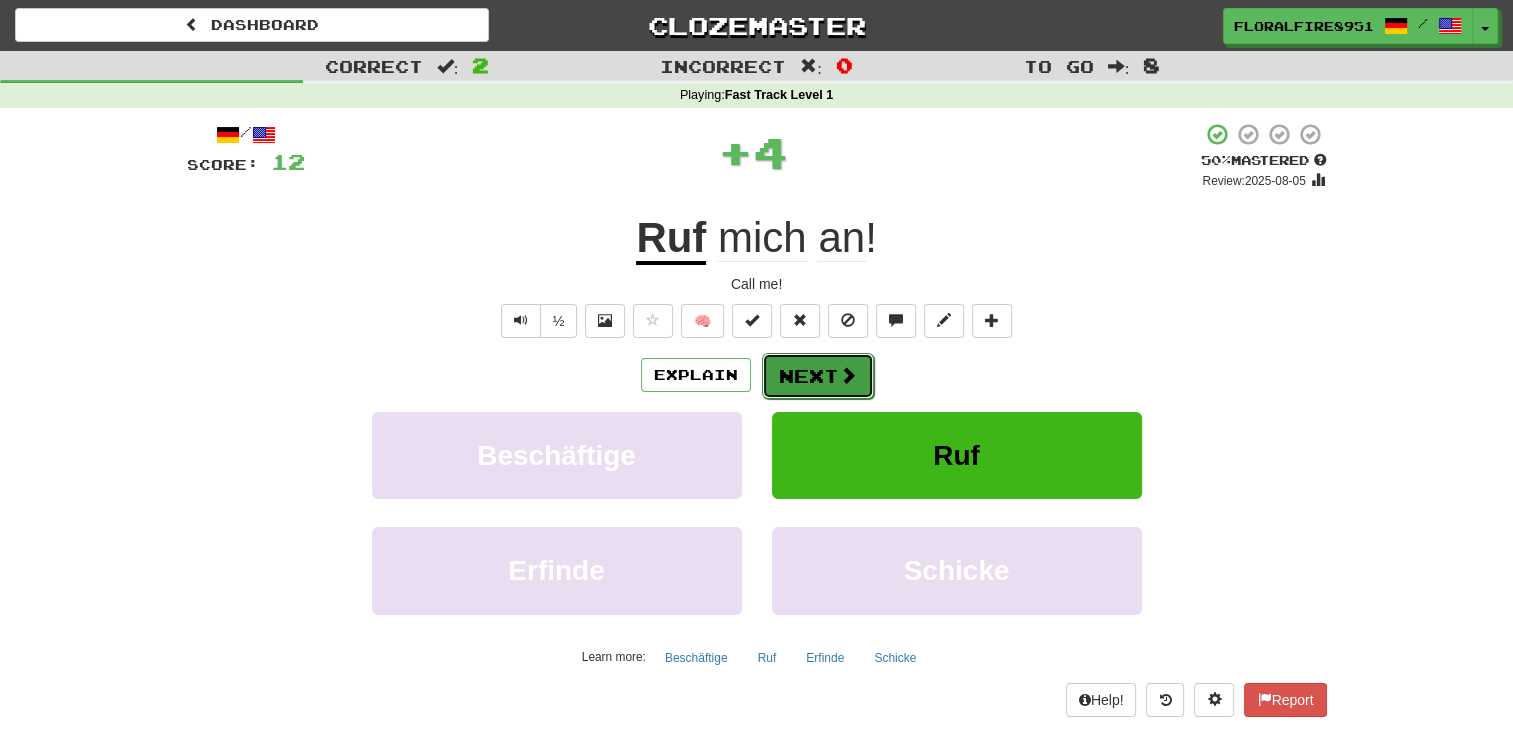 click on "Next" at bounding box center (818, 376) 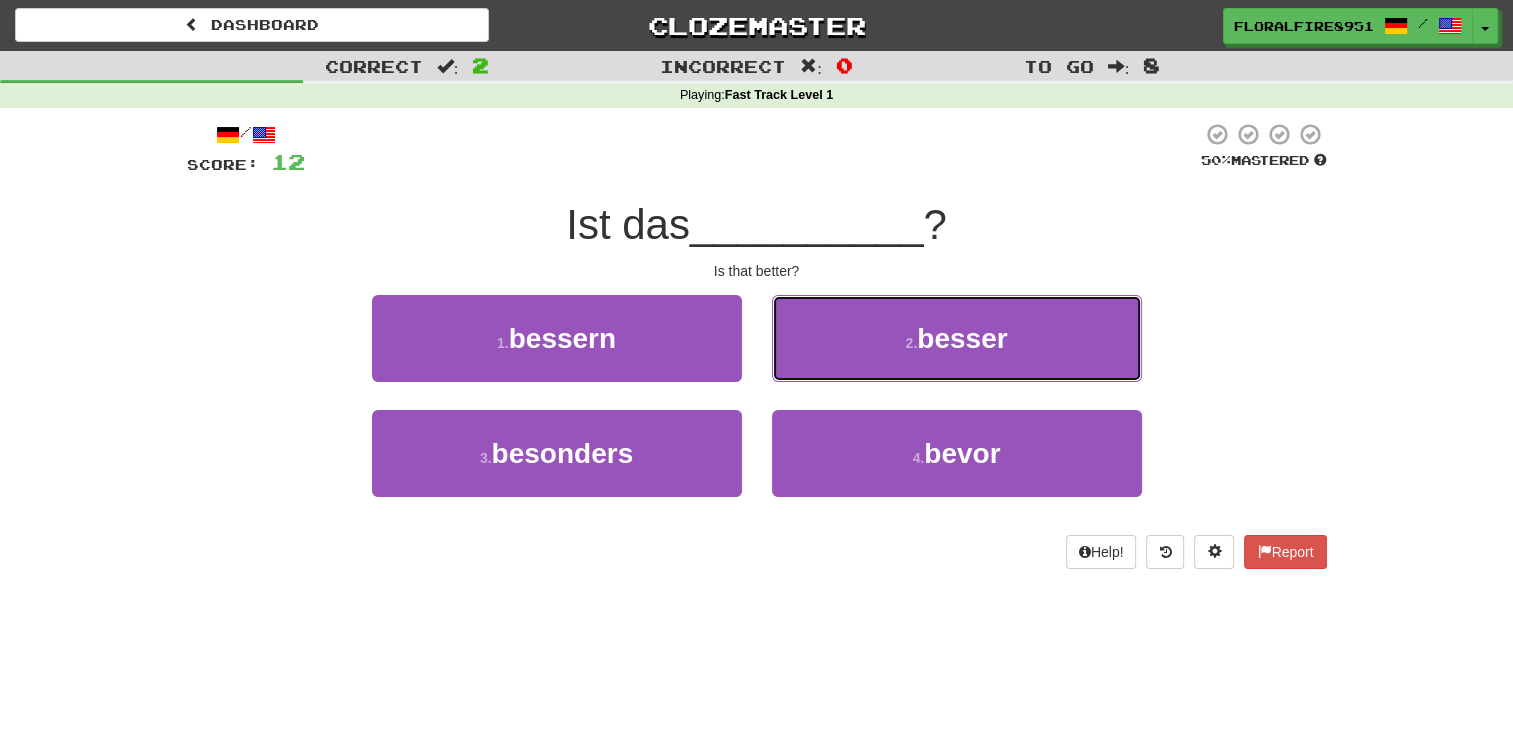 click on "2 .  besser" at bounding box center (957, 338) 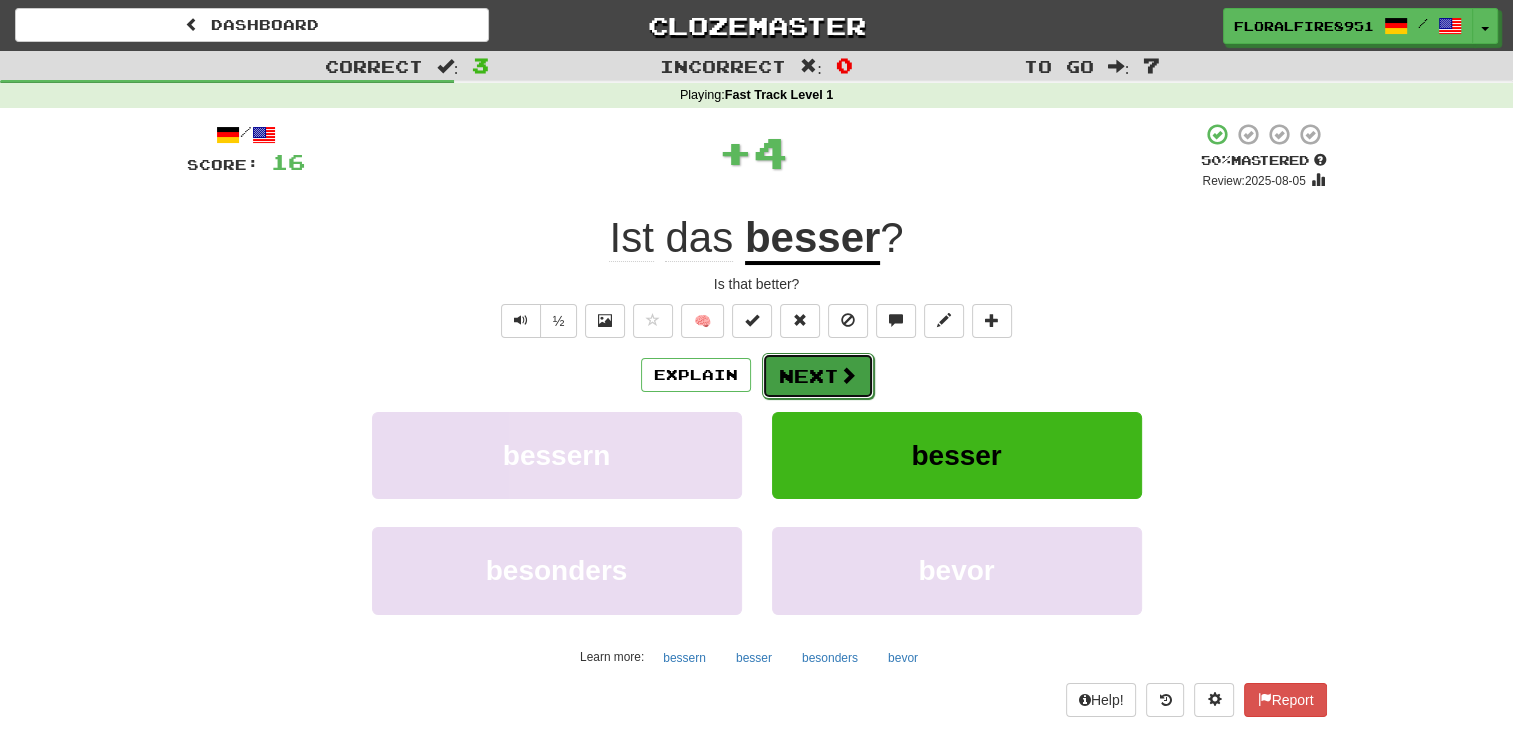 click on "Next" at bounding box center (818, 376) 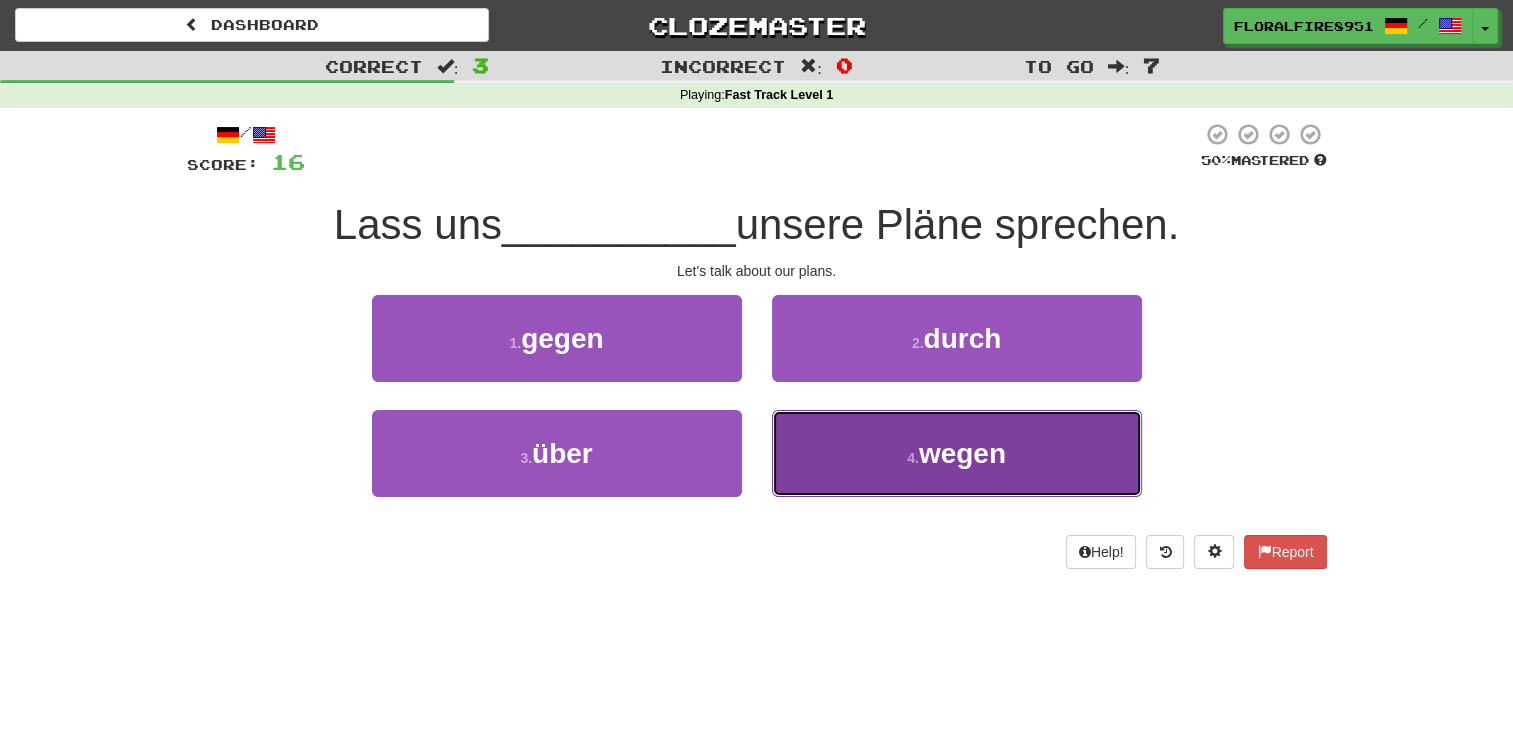 click on "4 .  wegen" at bounding box center (957, 453) 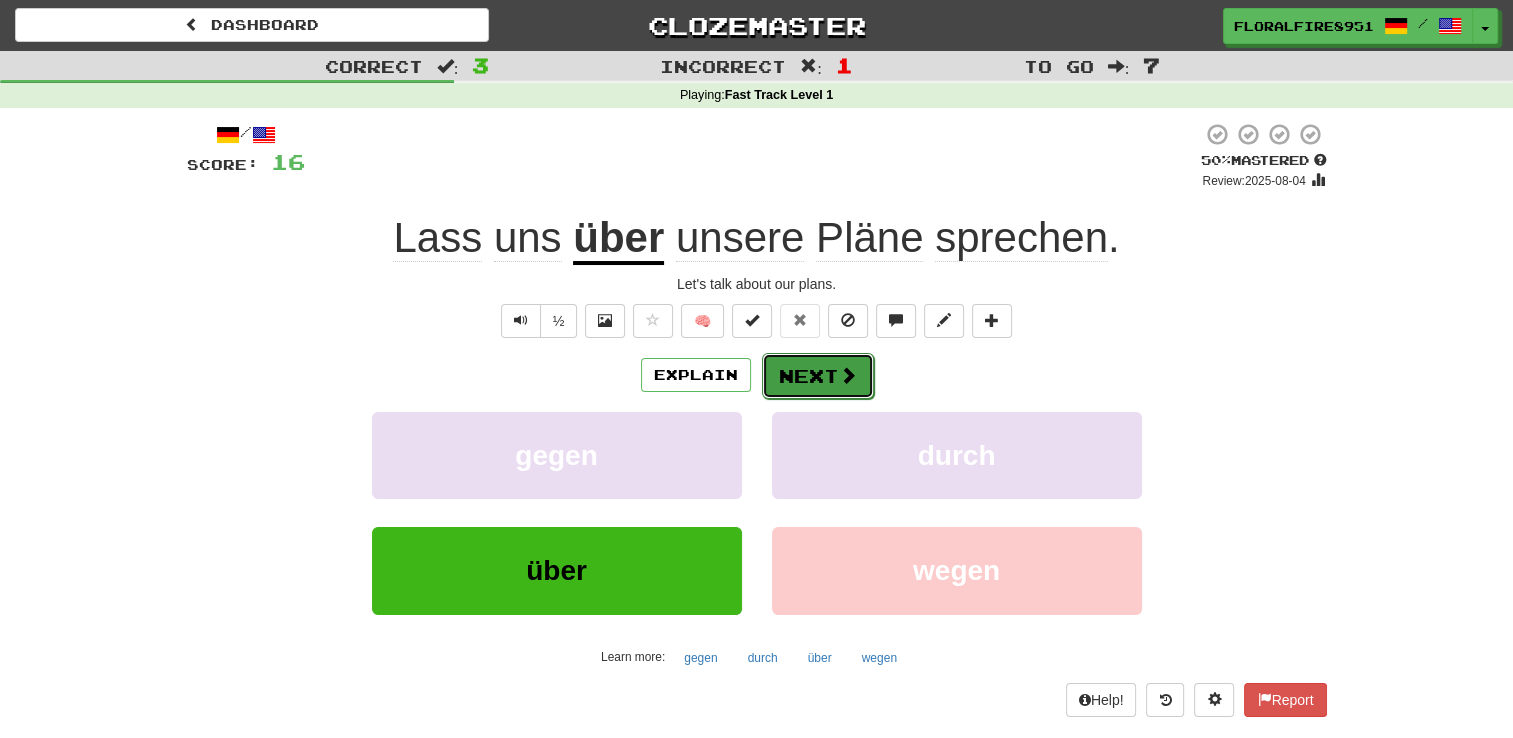 click on "Next" at bounding box center [818, 376] 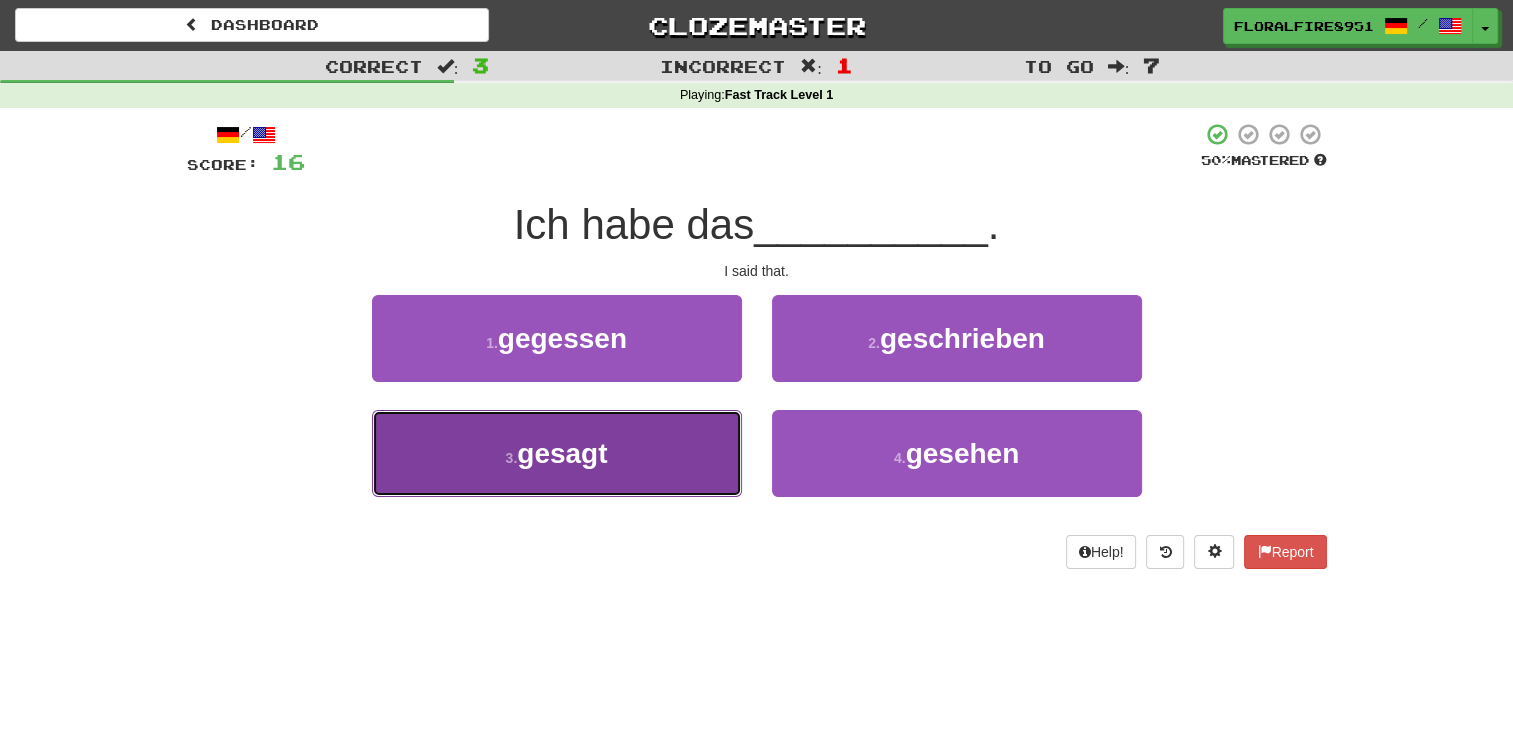 click on "3 .  gesagt" at bounding box center [557, 453] 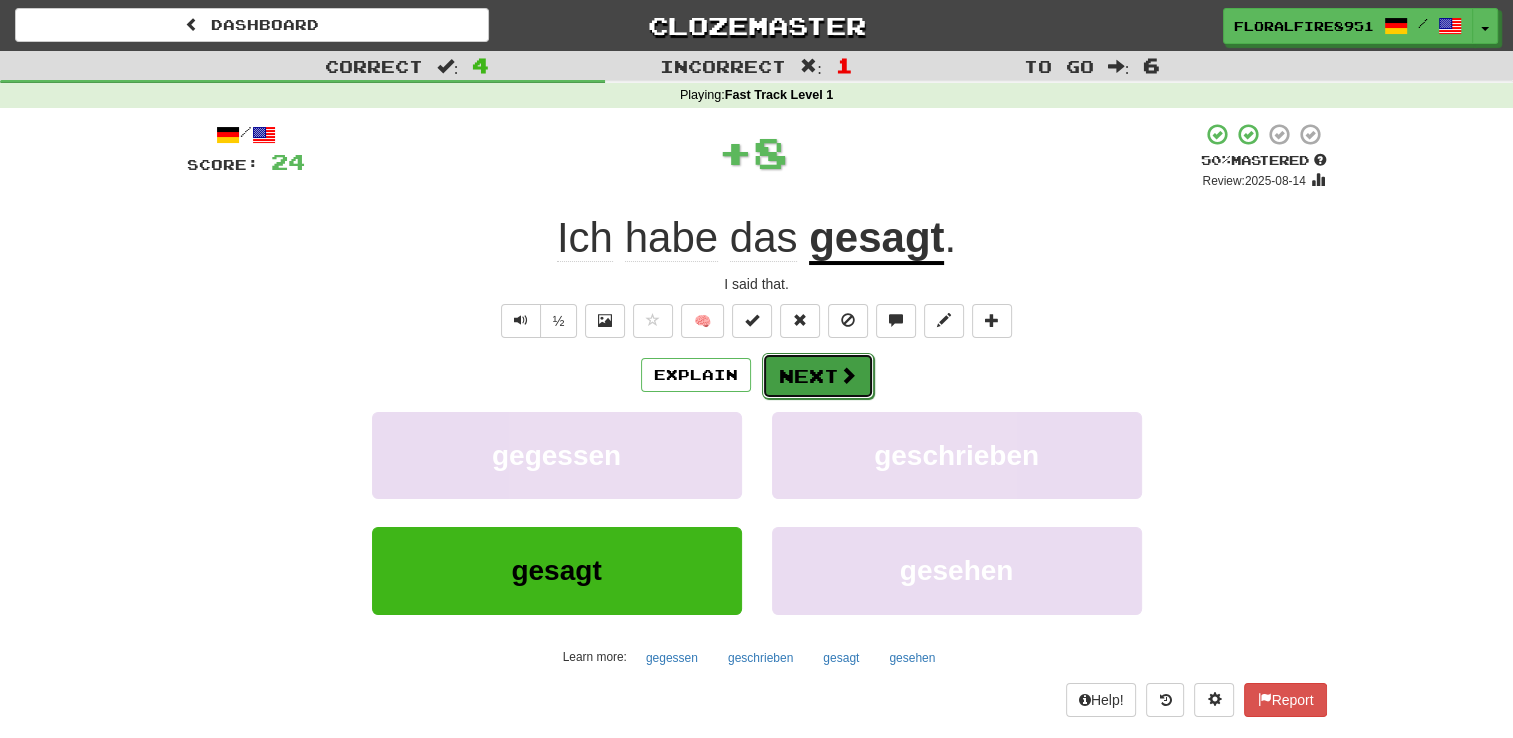 click on "Next" at bounding box center (818, 376) 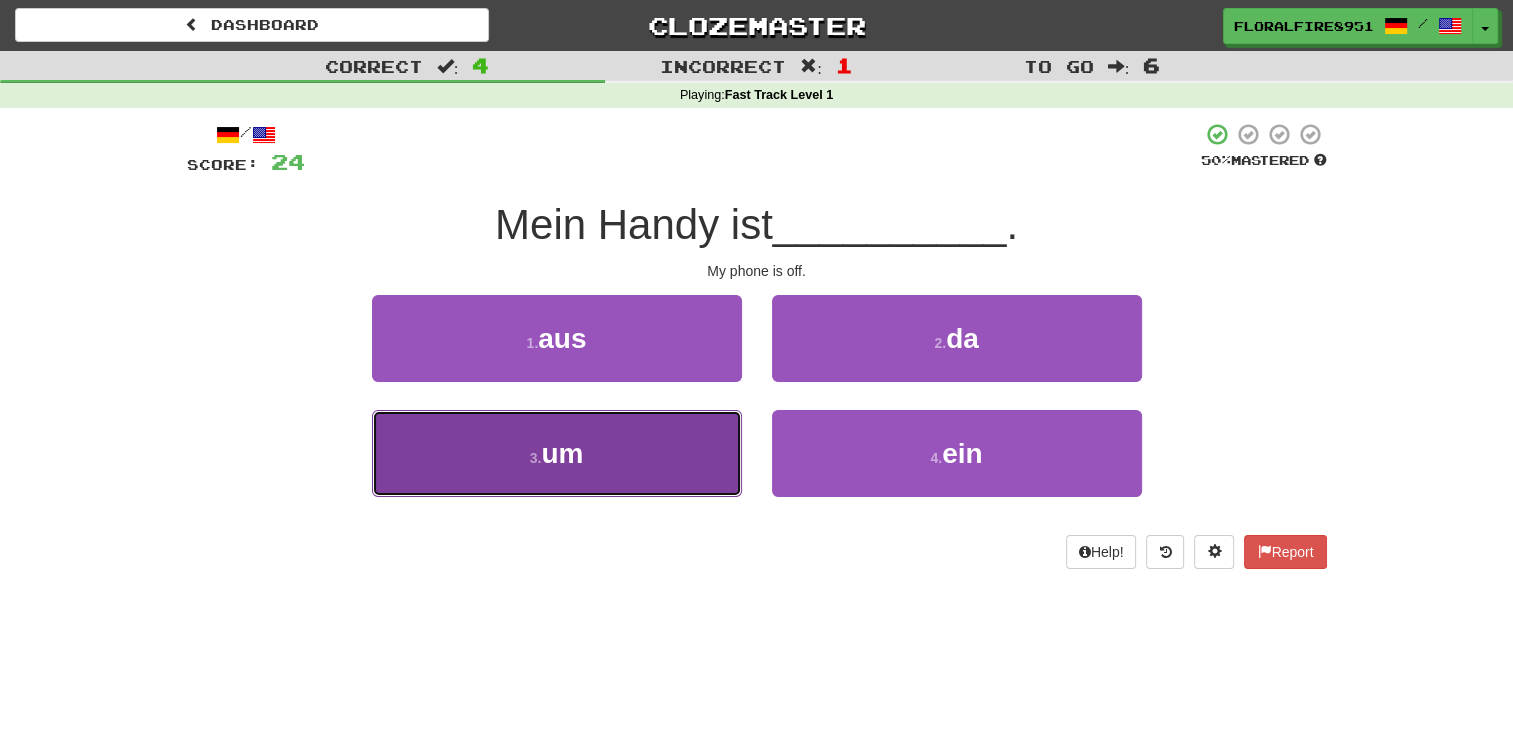 click on "3 .  um" at bounding box center (557, 453) 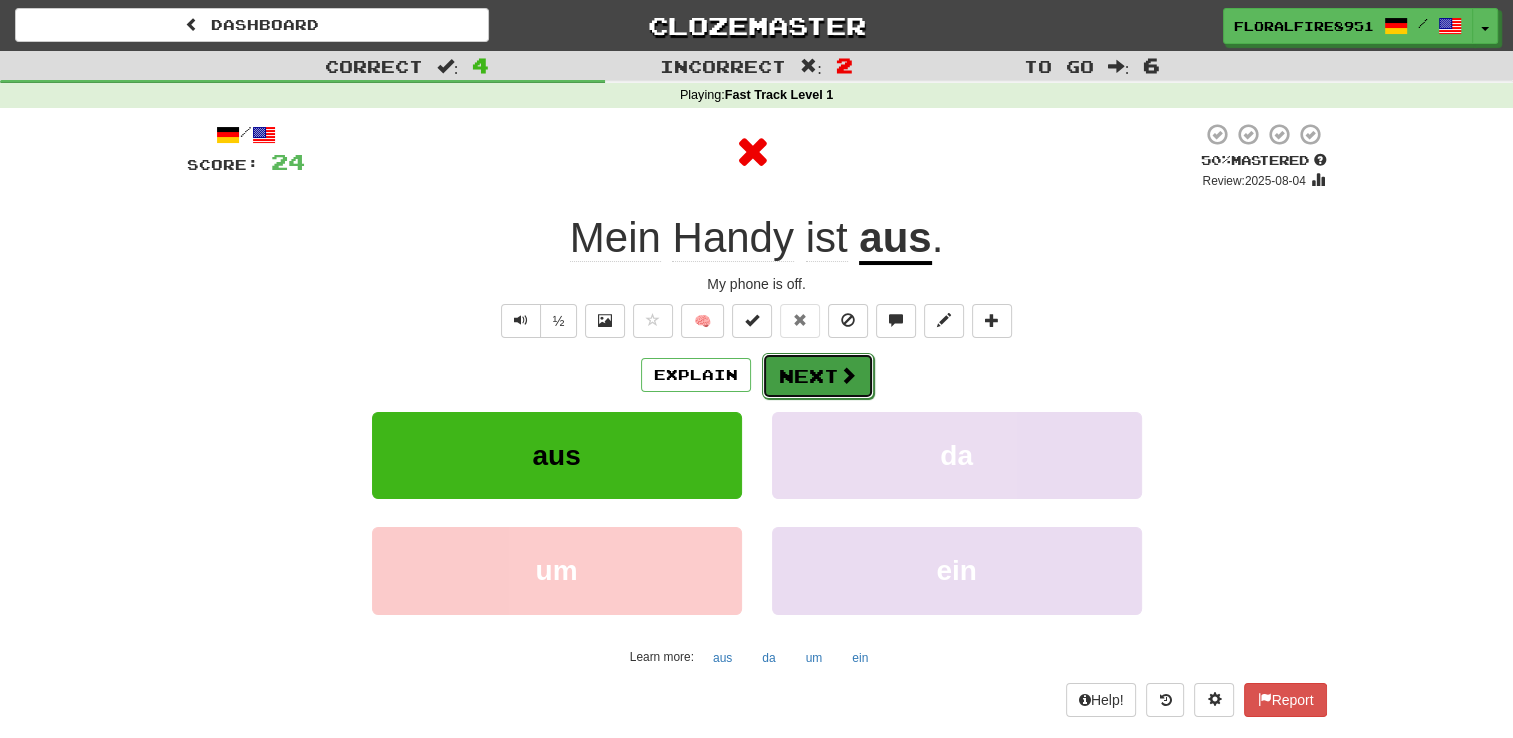 click on "Next" at bounding box center (818, 376) 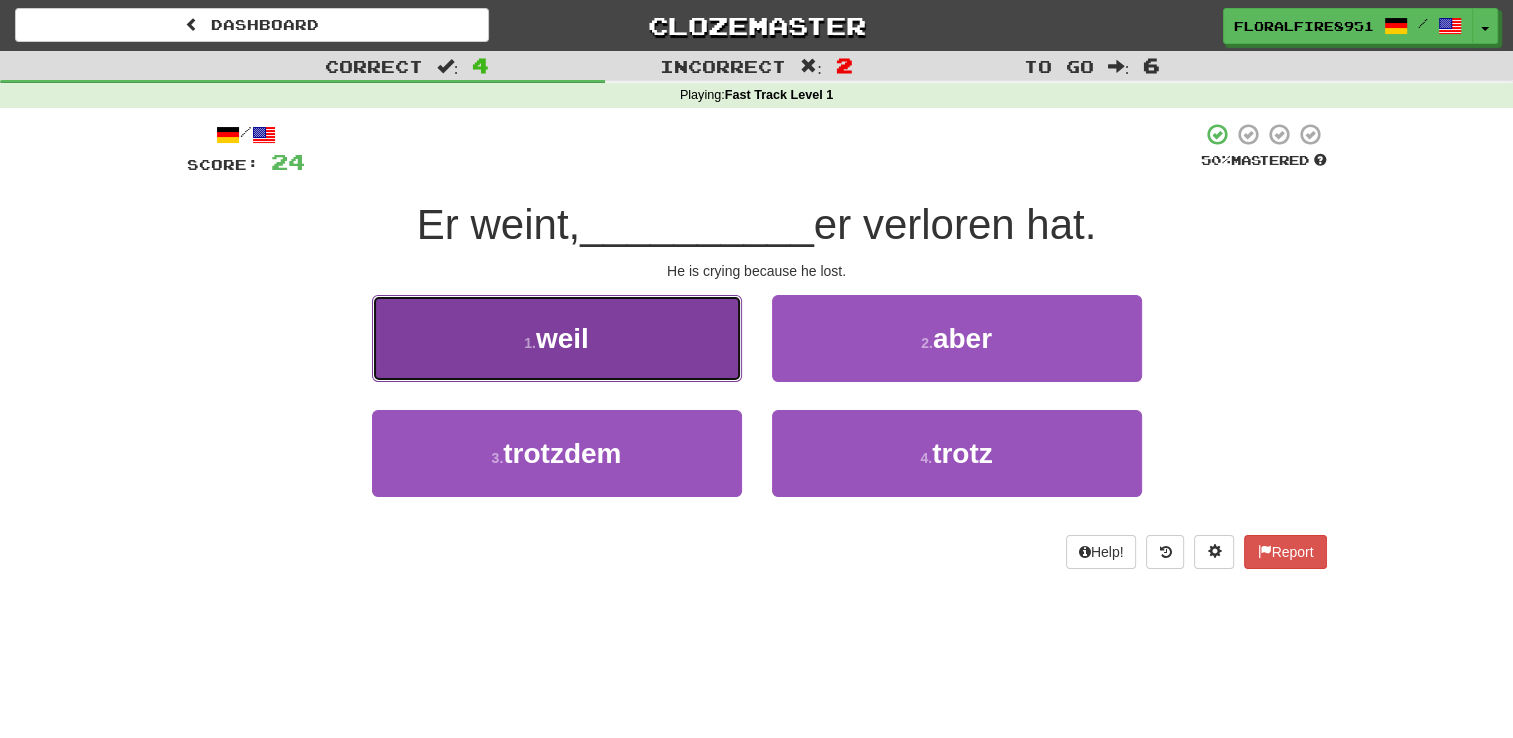 click on "1 .  weil" at bounding box center (557, 338) 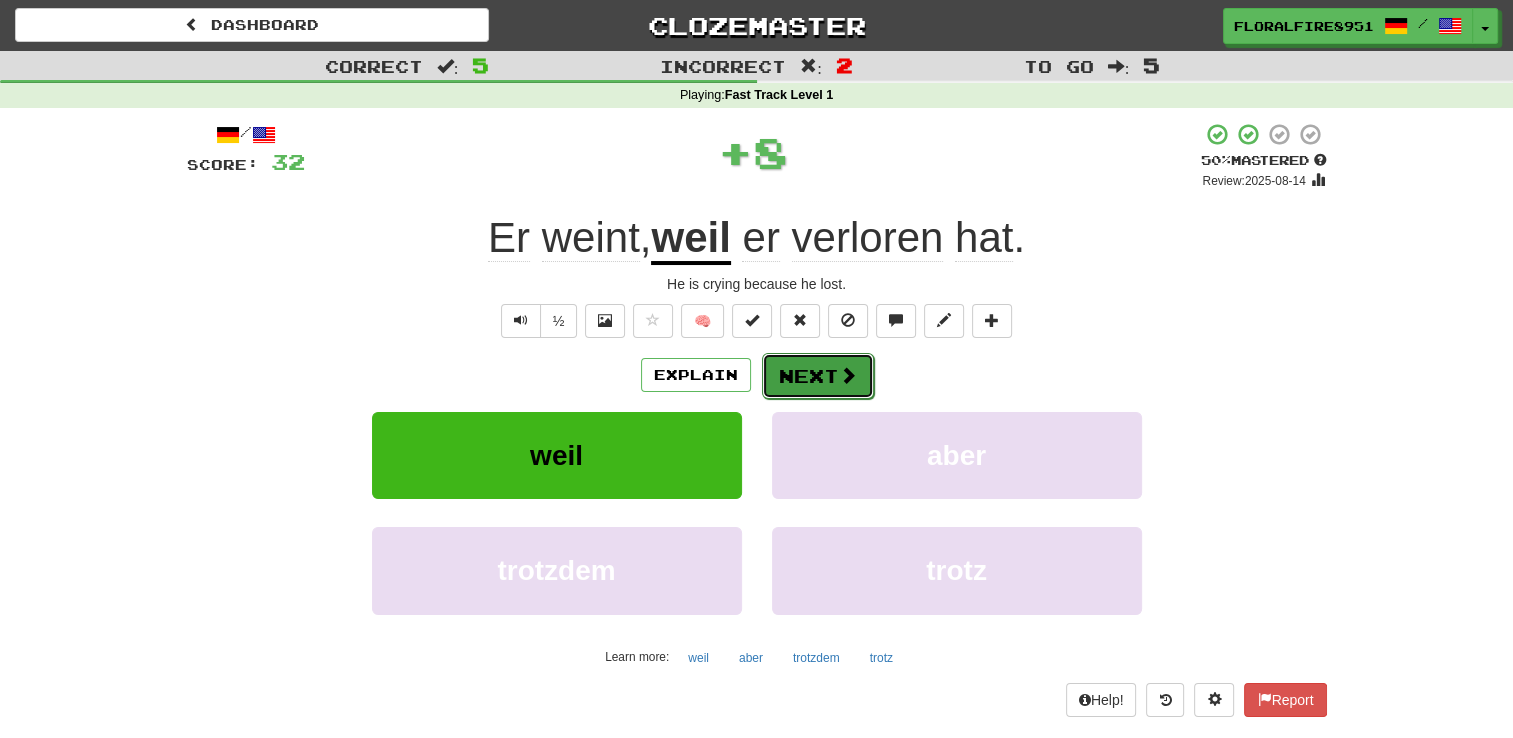 click on "Next" at bounding box center [818, 376] 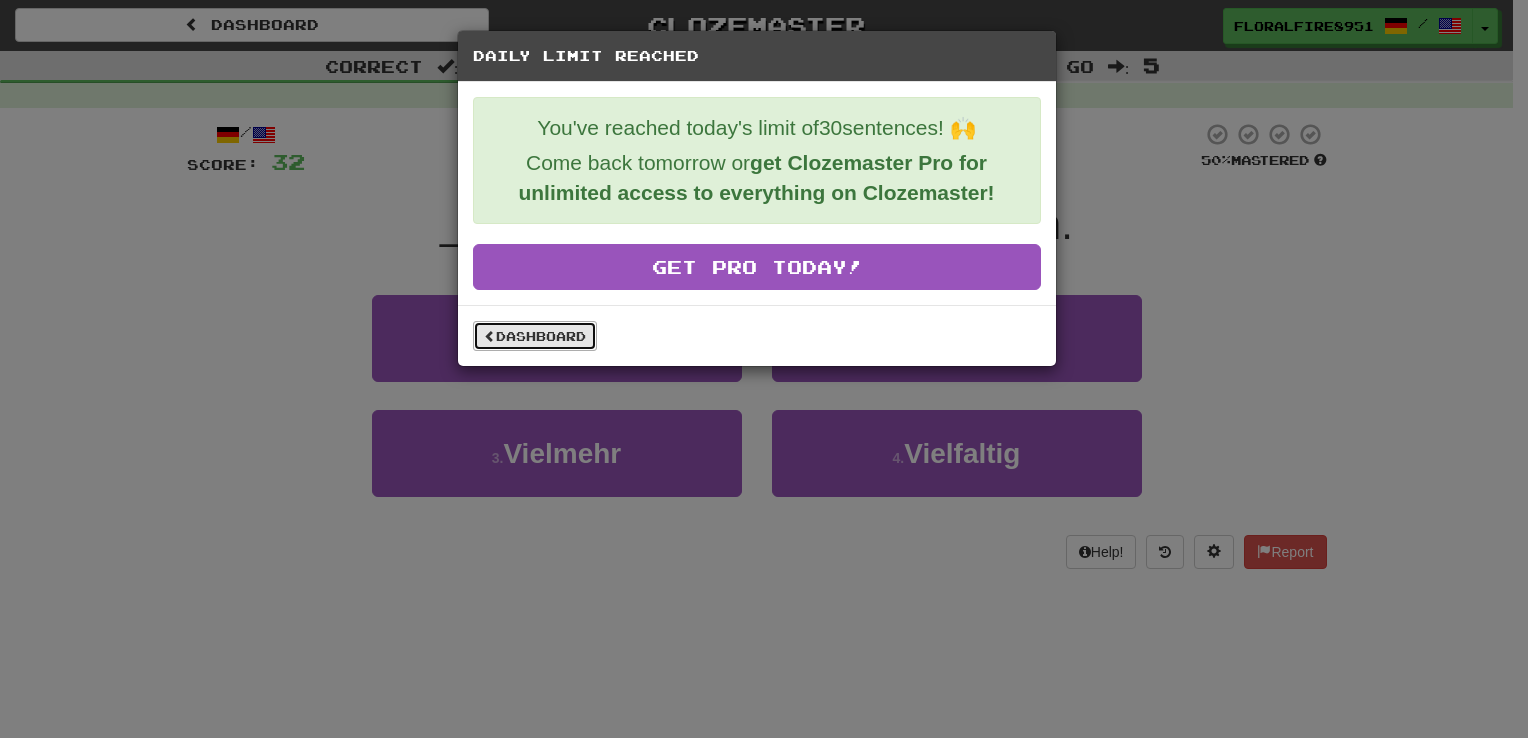 click on "Dashboard" at bounding box center [535, 336] 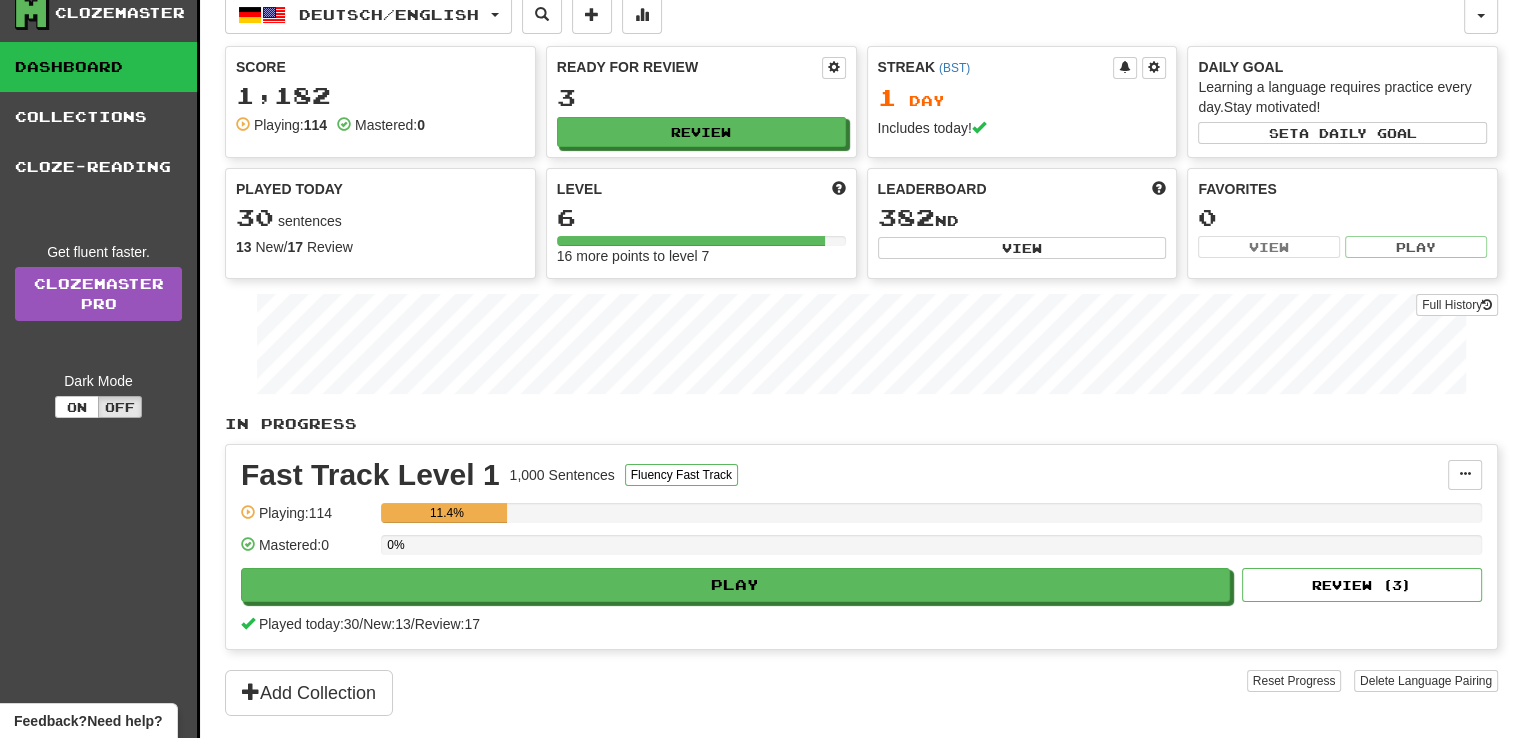 scroll, scrollTop: 0, scrollLeft: 0, axis: both 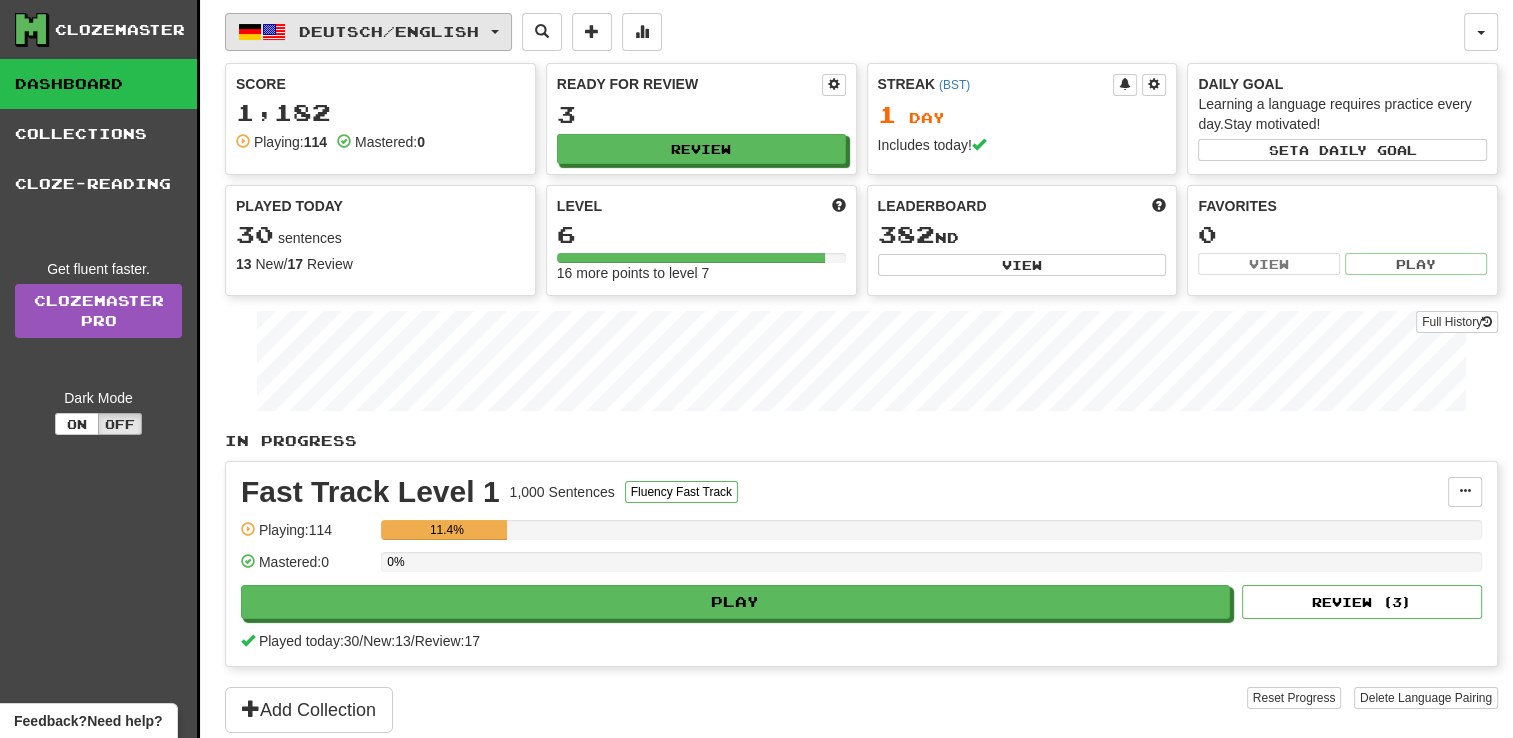 click on "Deutsch  /  English" at bounding box center (389, 31) 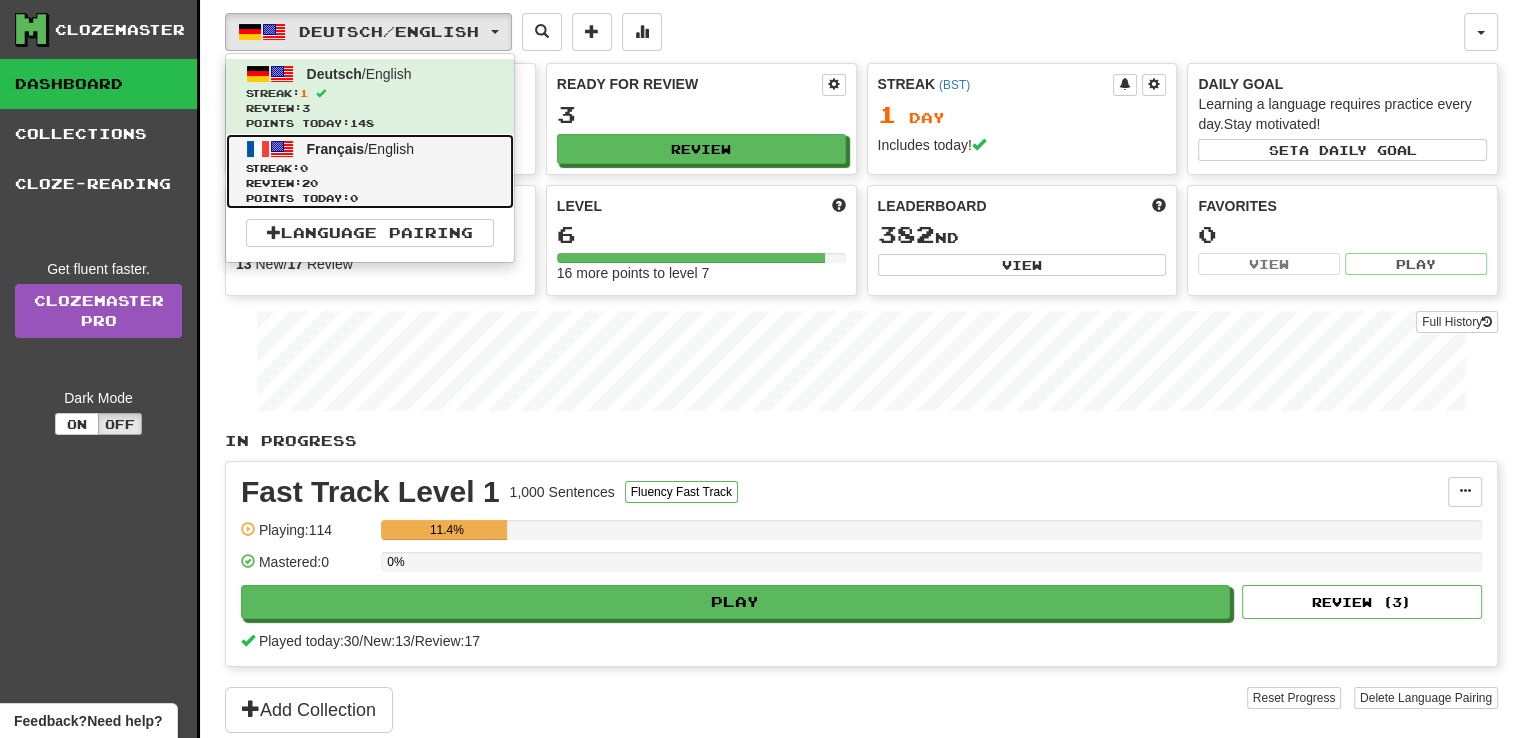 click on "Streak:  0" at bounding box center [370, 168] 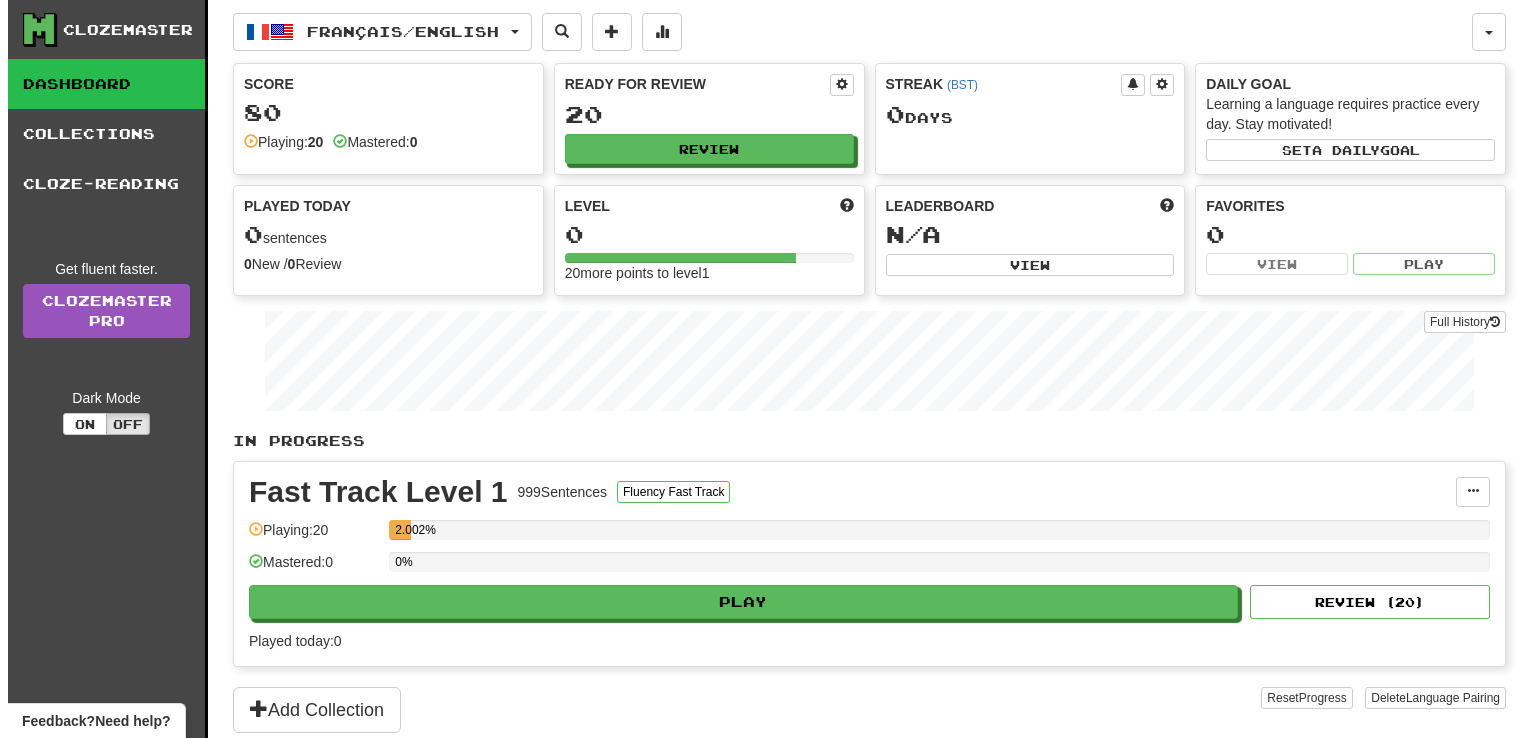 scroll, scrollTop: 0, scrollLeft: 0, axis: both 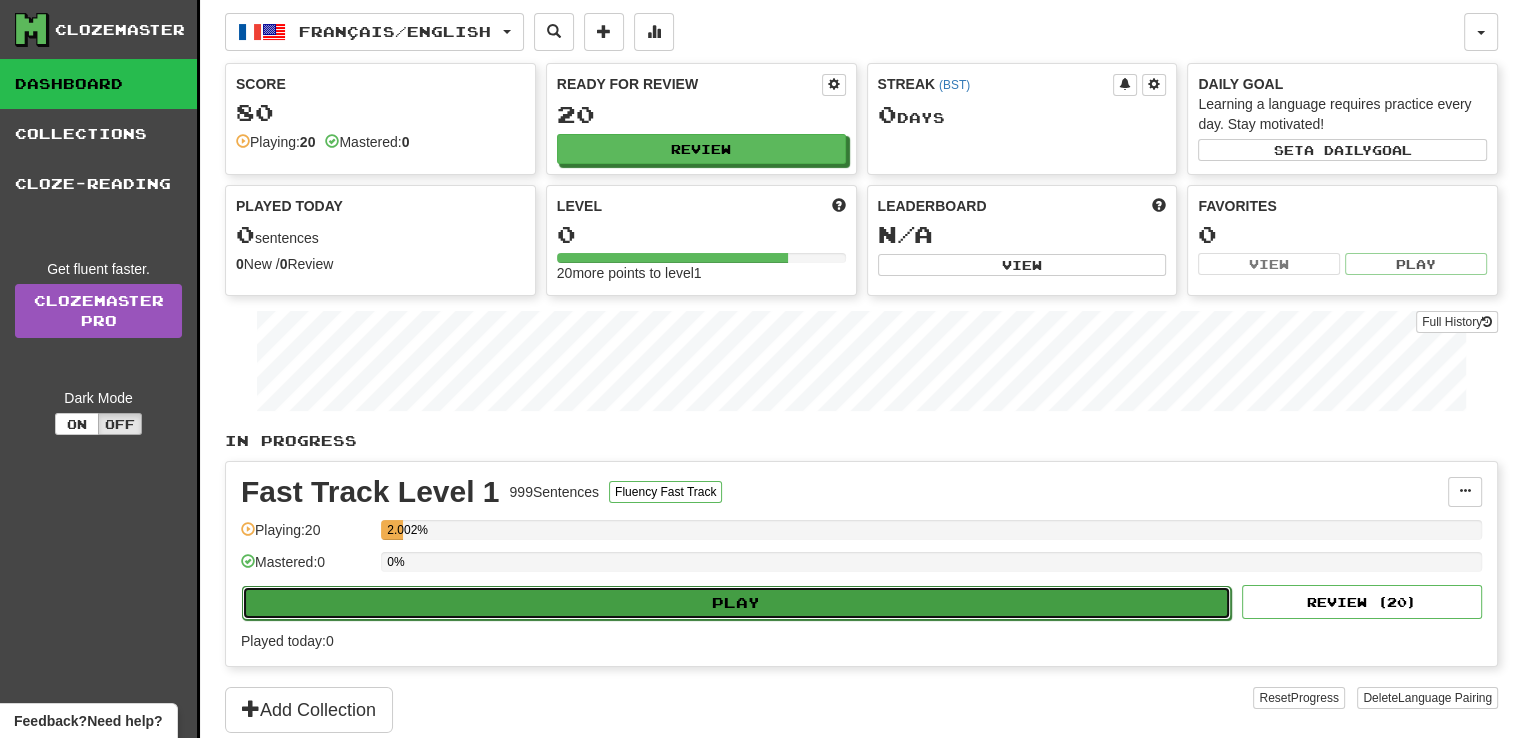 click on "Play" at bounding box center (736, 603) 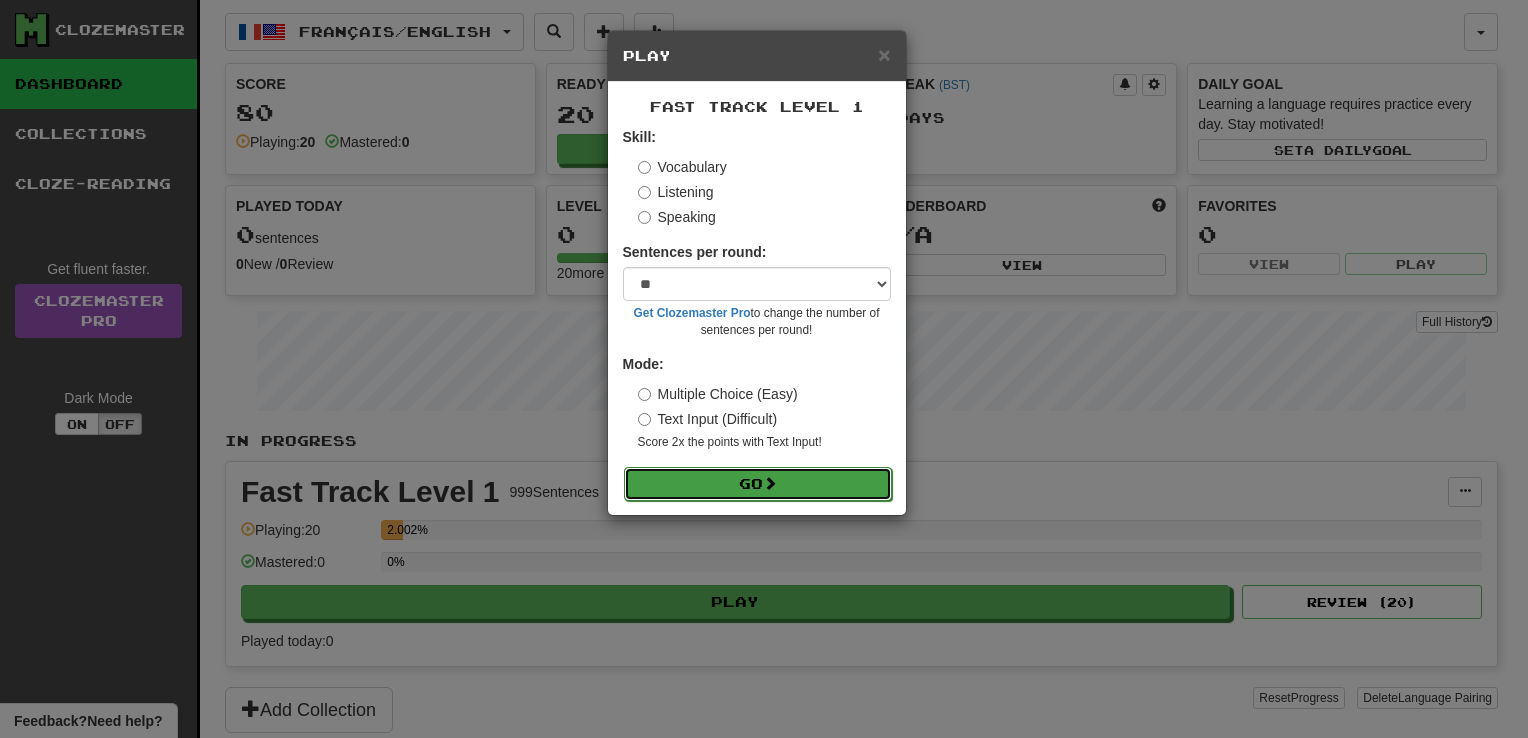 click on "Go" at bounding box center [758, 484] 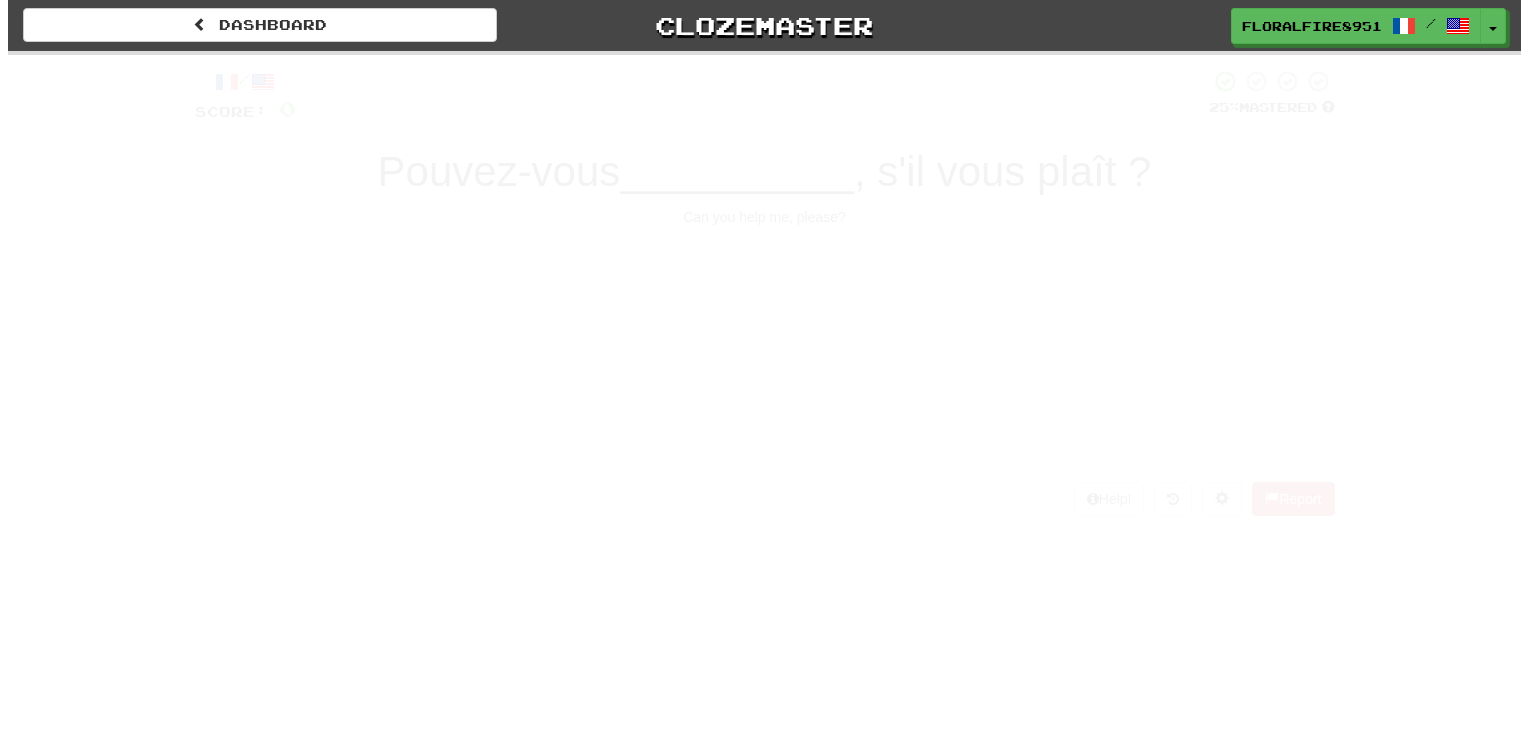 scroll, scrollTop: 0, scrollLeft: 0, axis: both 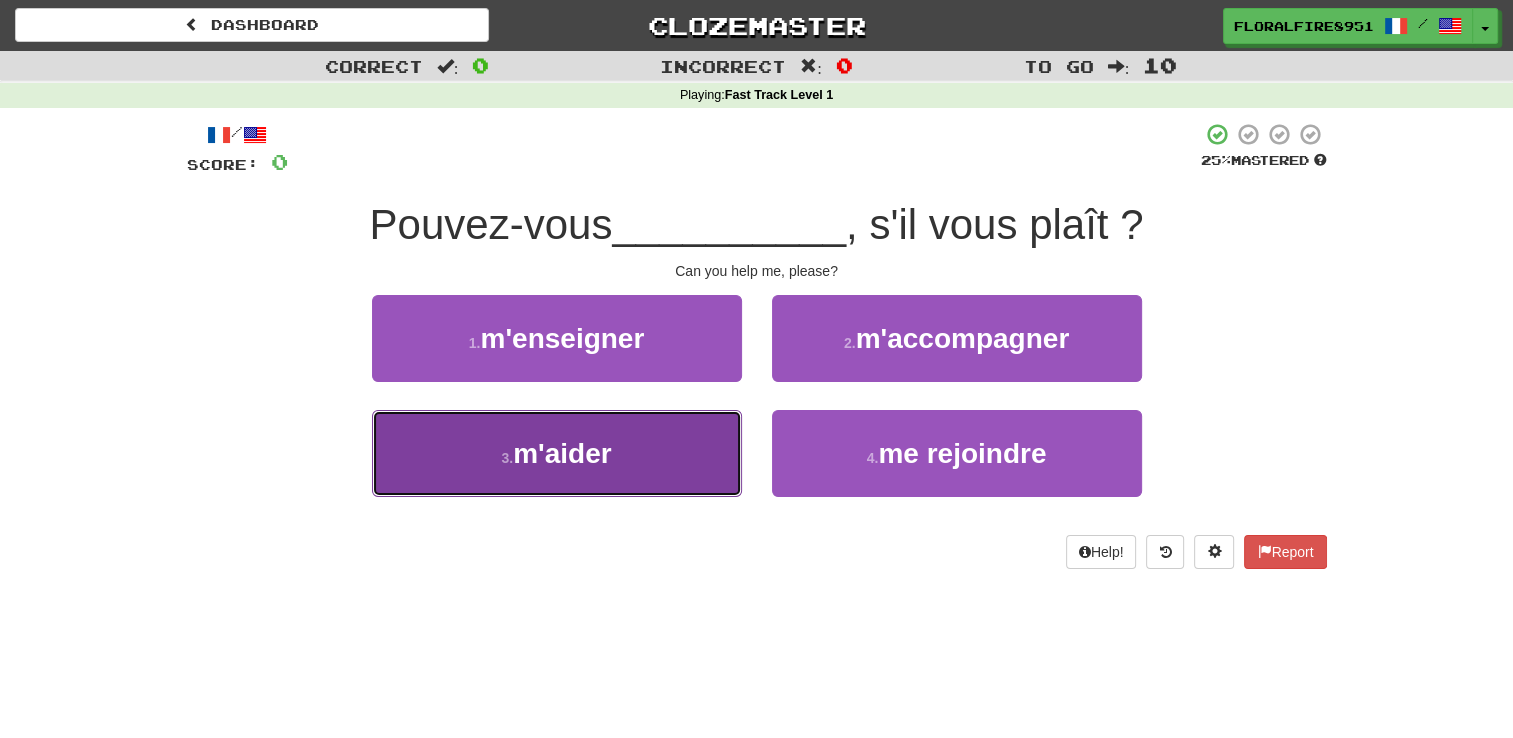 click on "3 .  m ' aider" at bounding box center (557, 453) 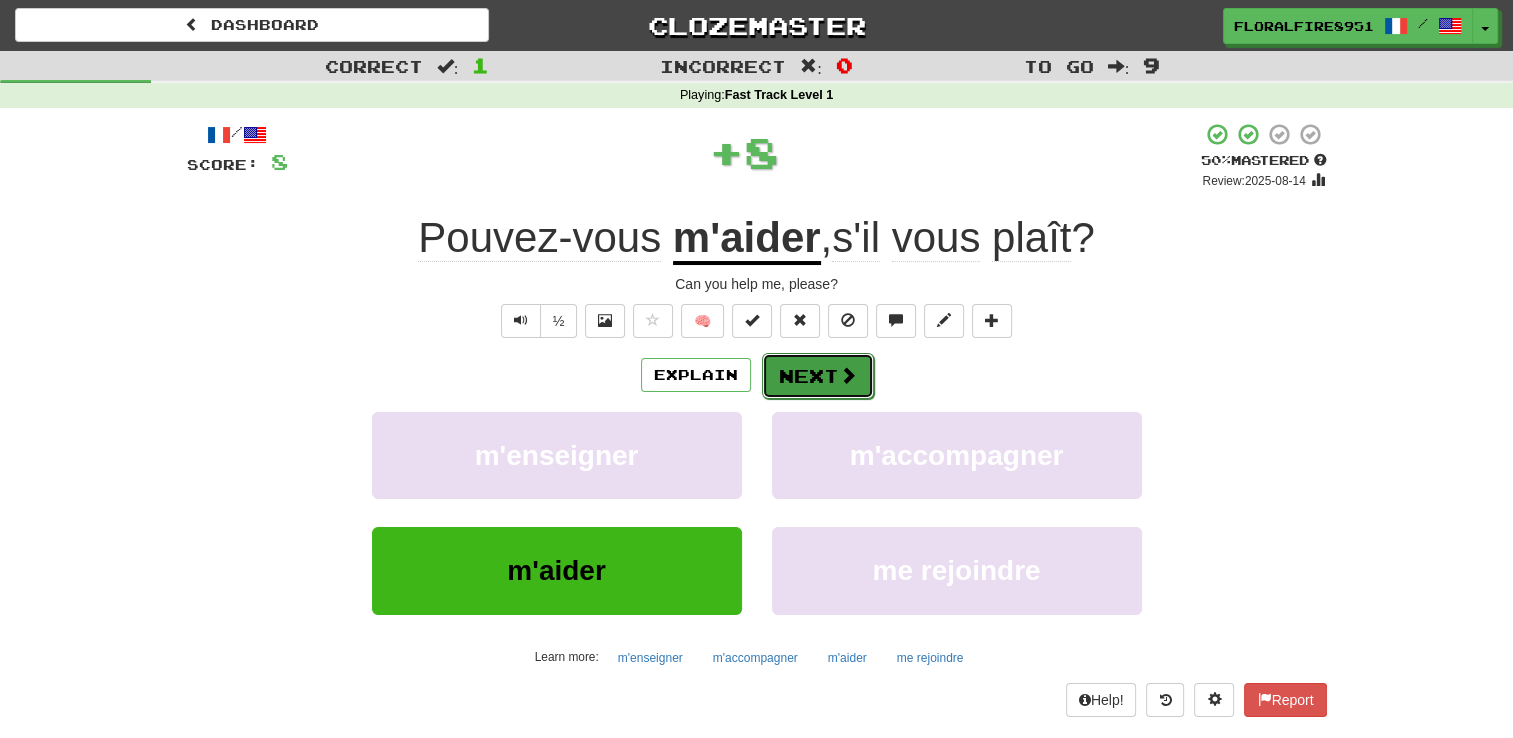 click on "Next" at bounding box center [818, 376] 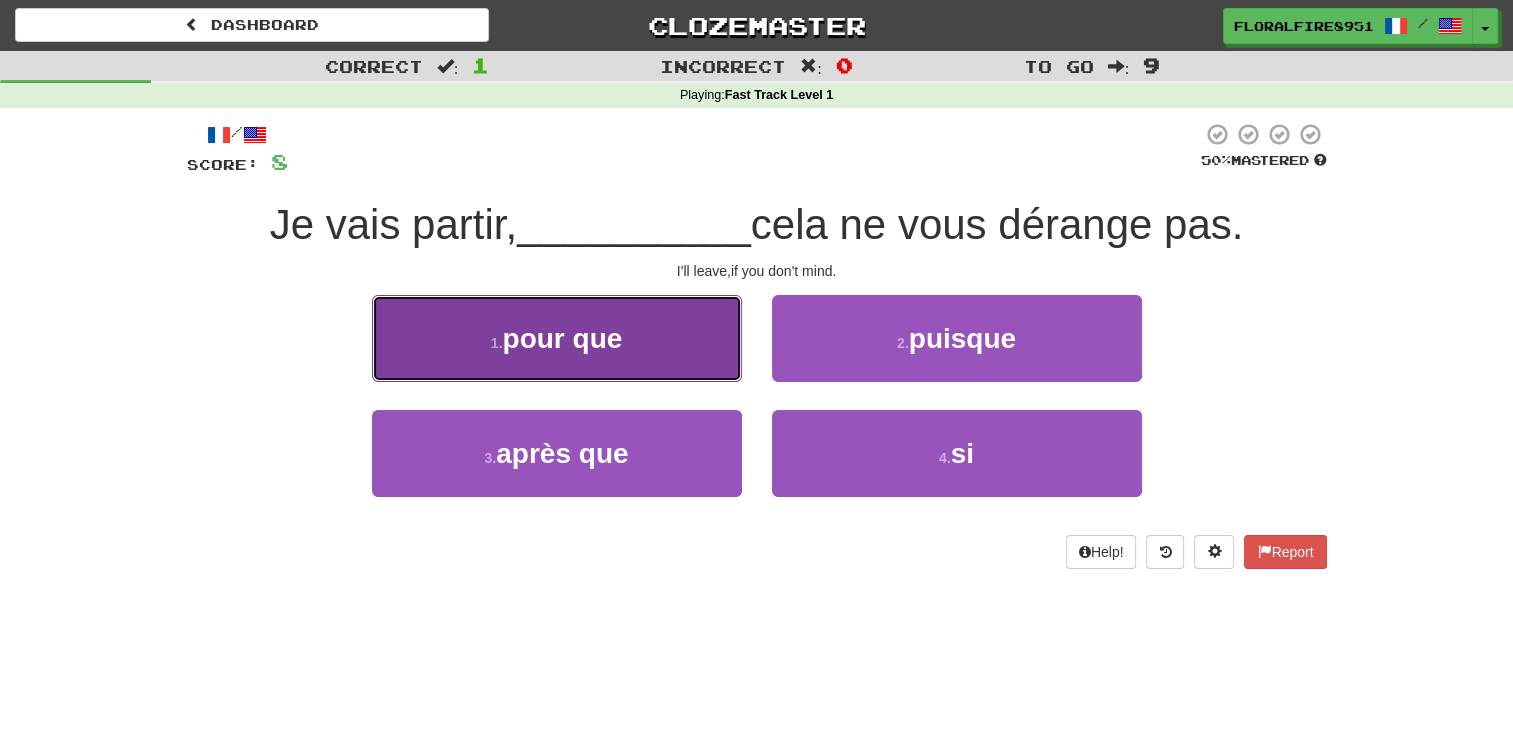 click on "pour   que" at bounding box center (562, 338) 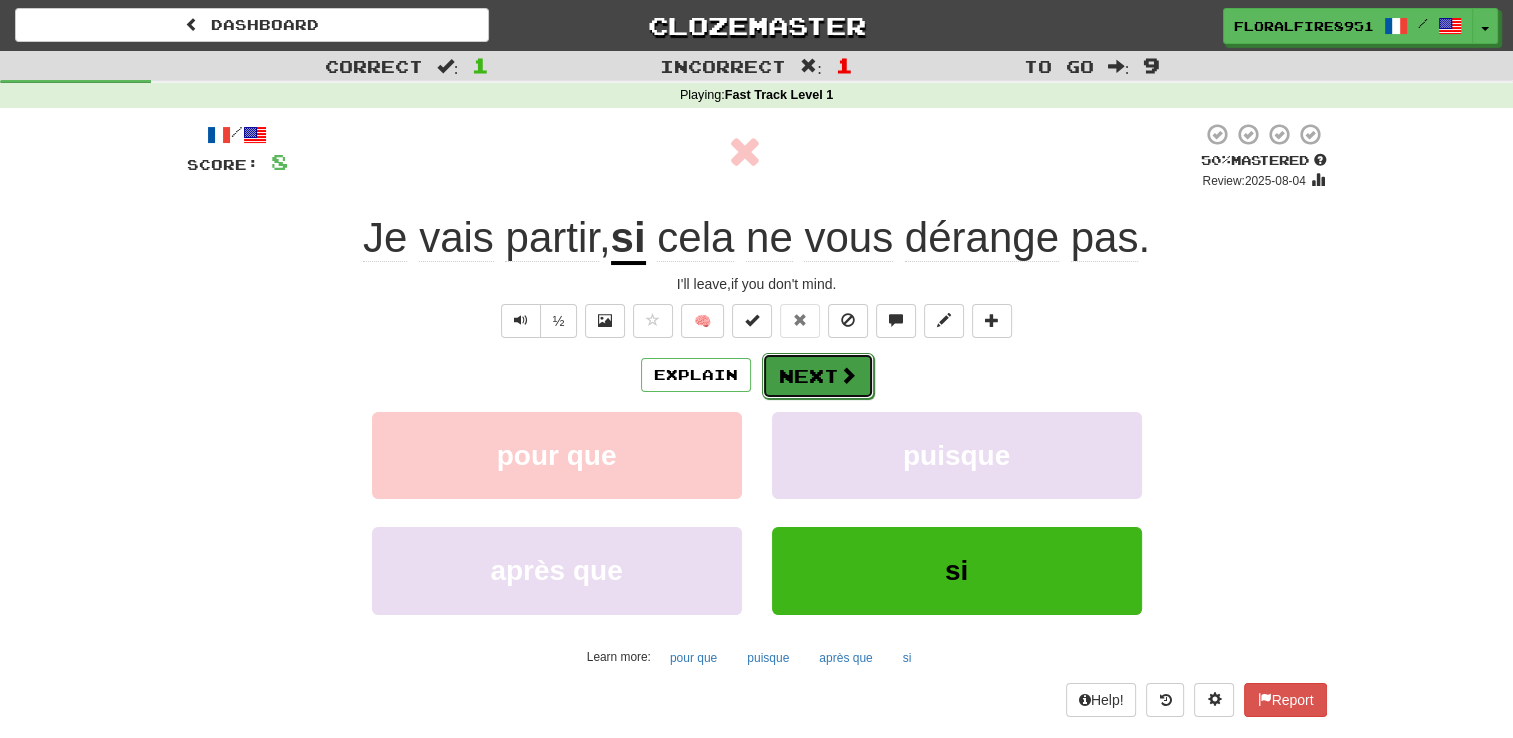 click on "Next" at bounding box center (818, 376) 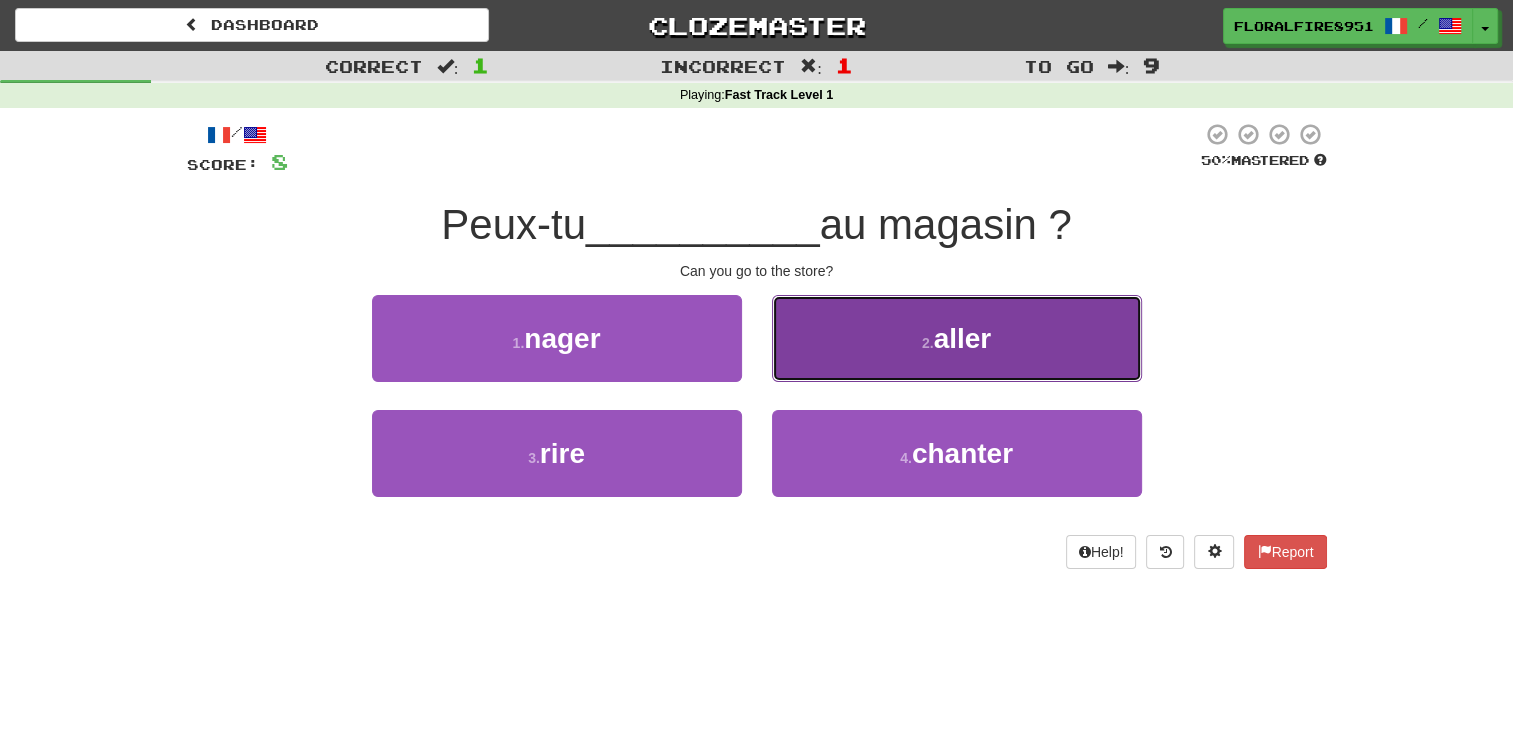 click on "2 .  aller" at bounding box center (957, 338) 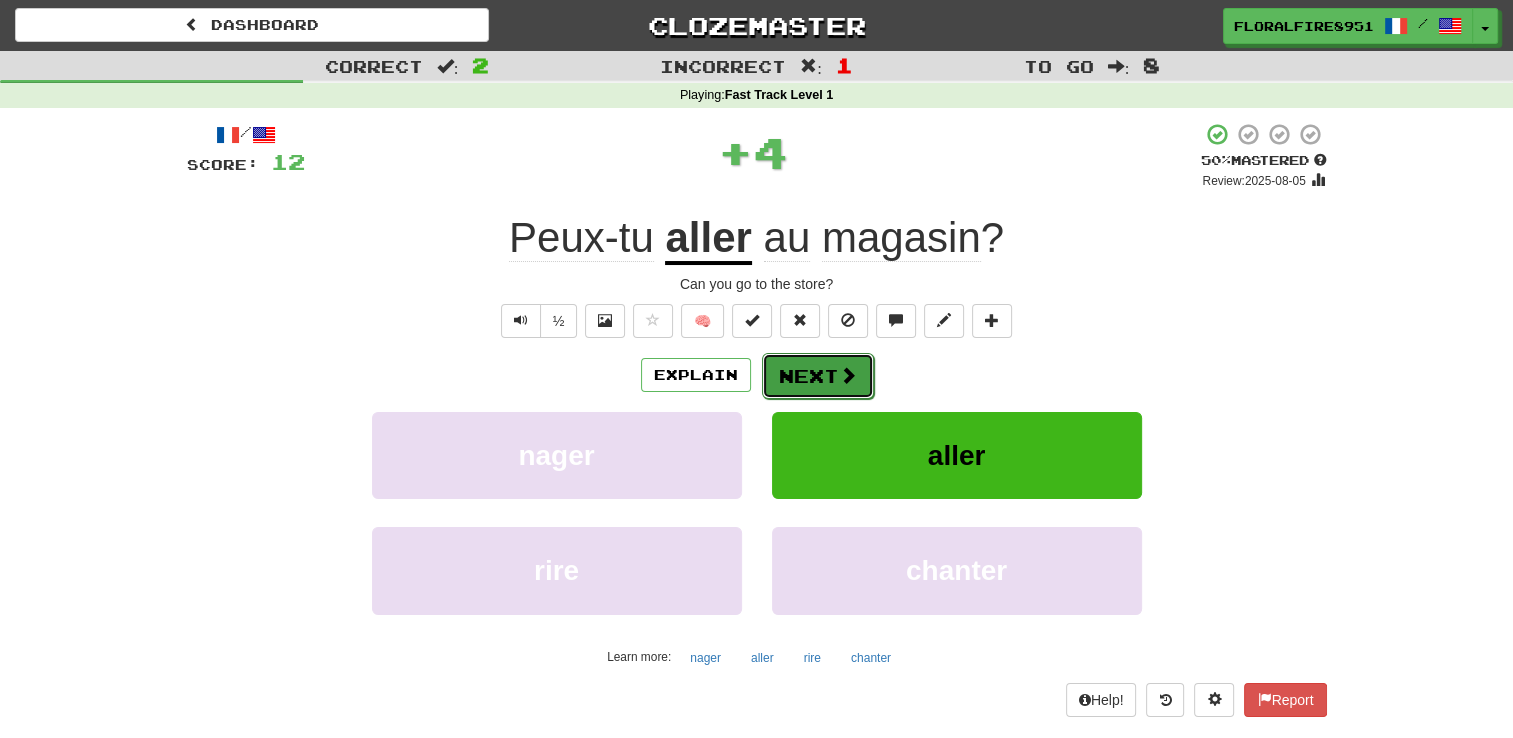 click on "Next" at bounding box center (818, 376) 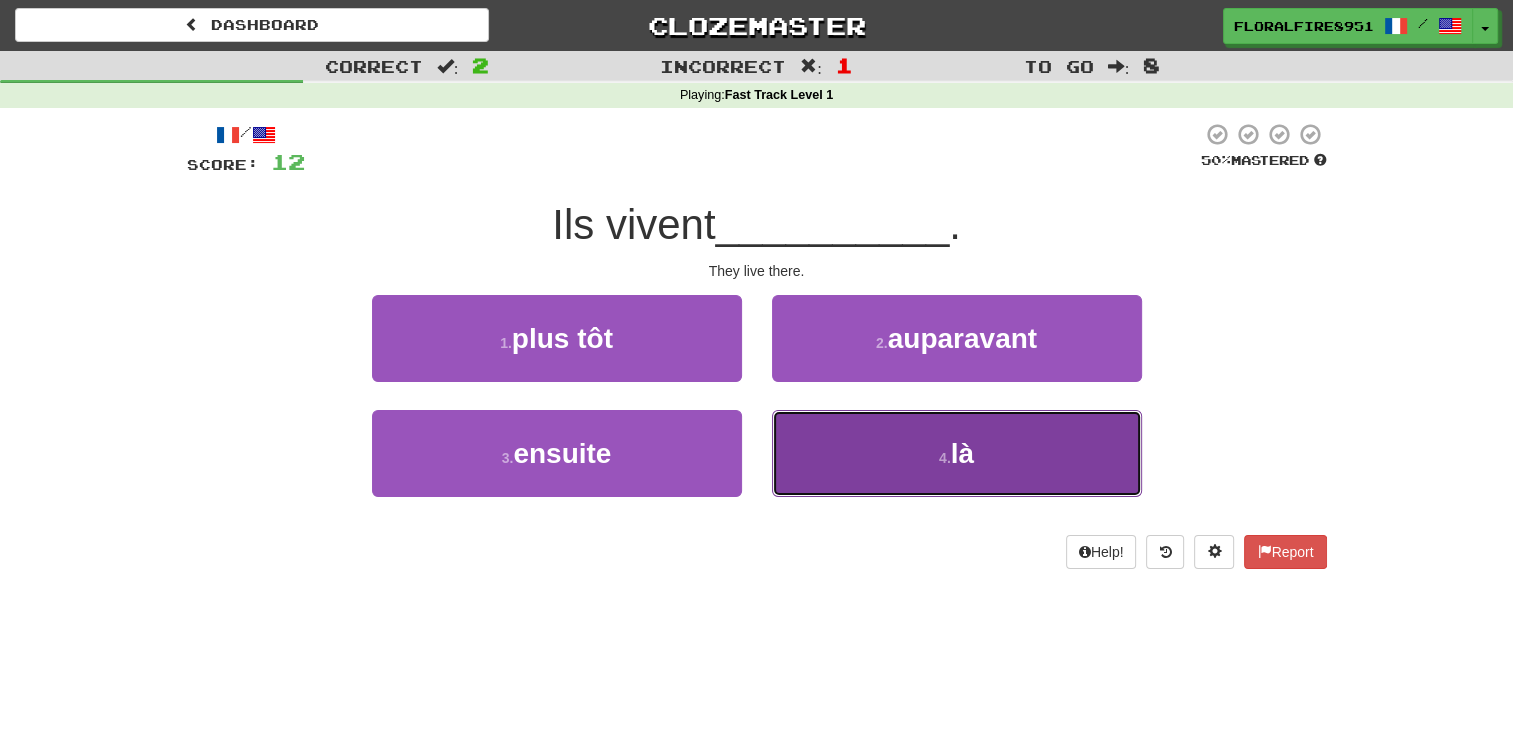 click on "4 .  l à" at bounding box center [957, 453] 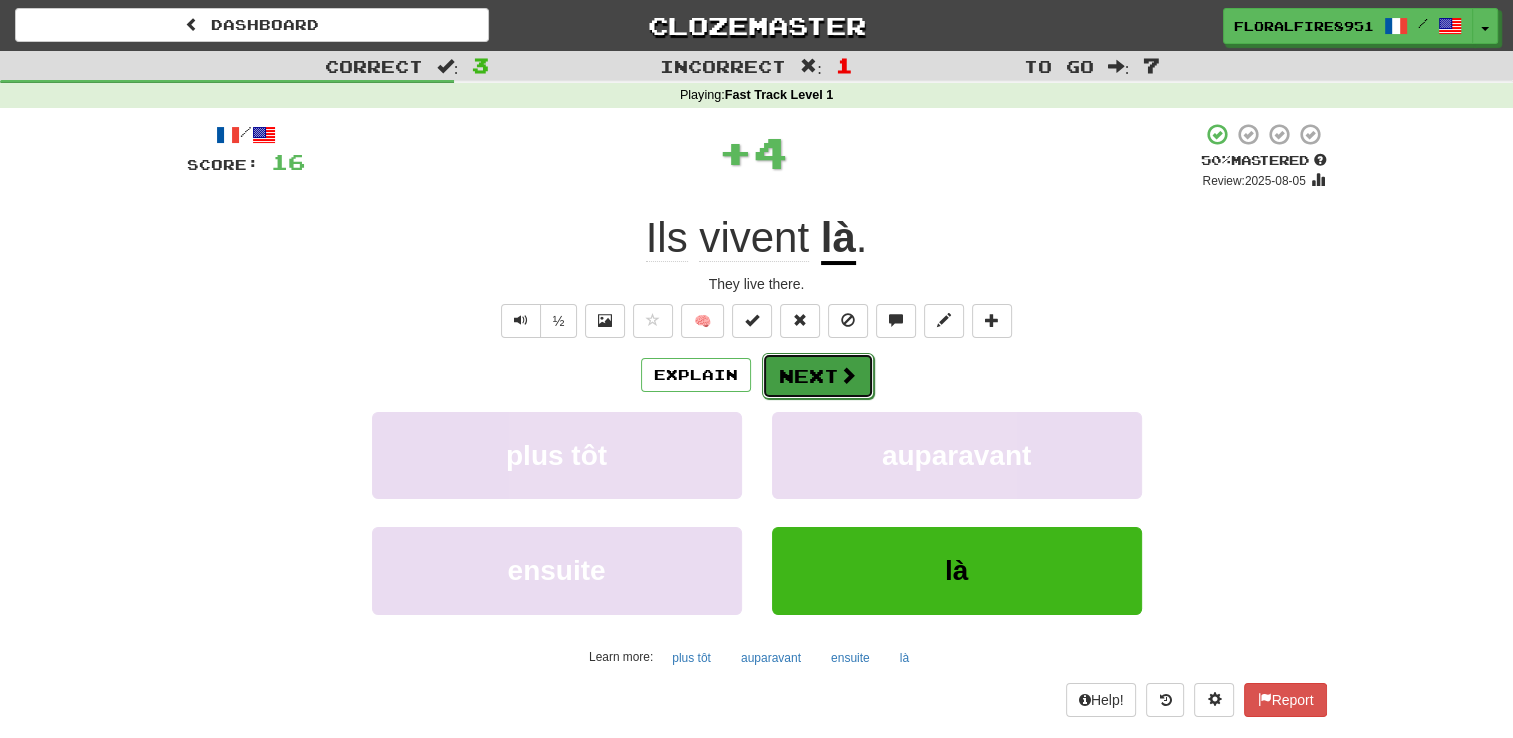 click on "Next" at bounding box center (818, 376) 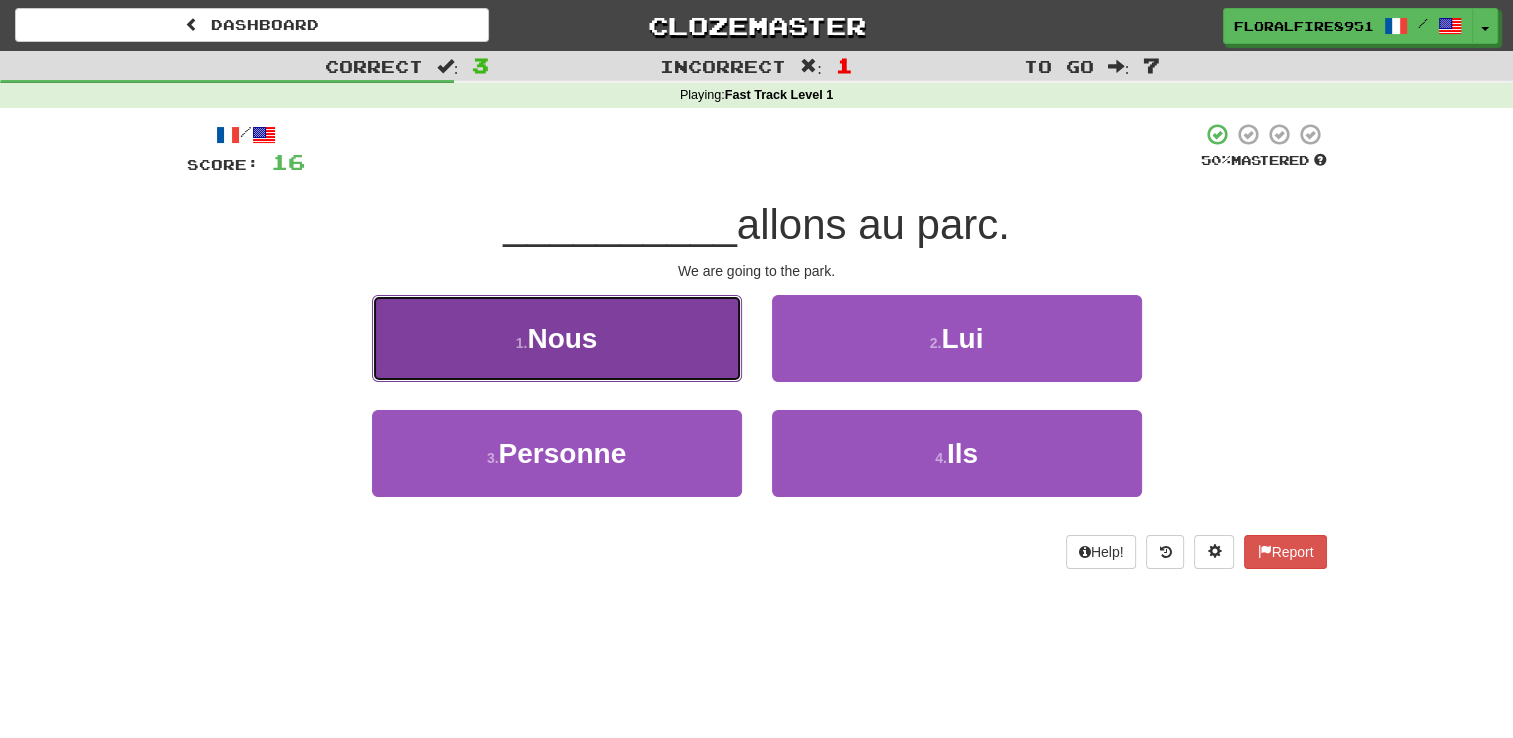 click on "1 .  Nous" at bounding box center [557, 338] 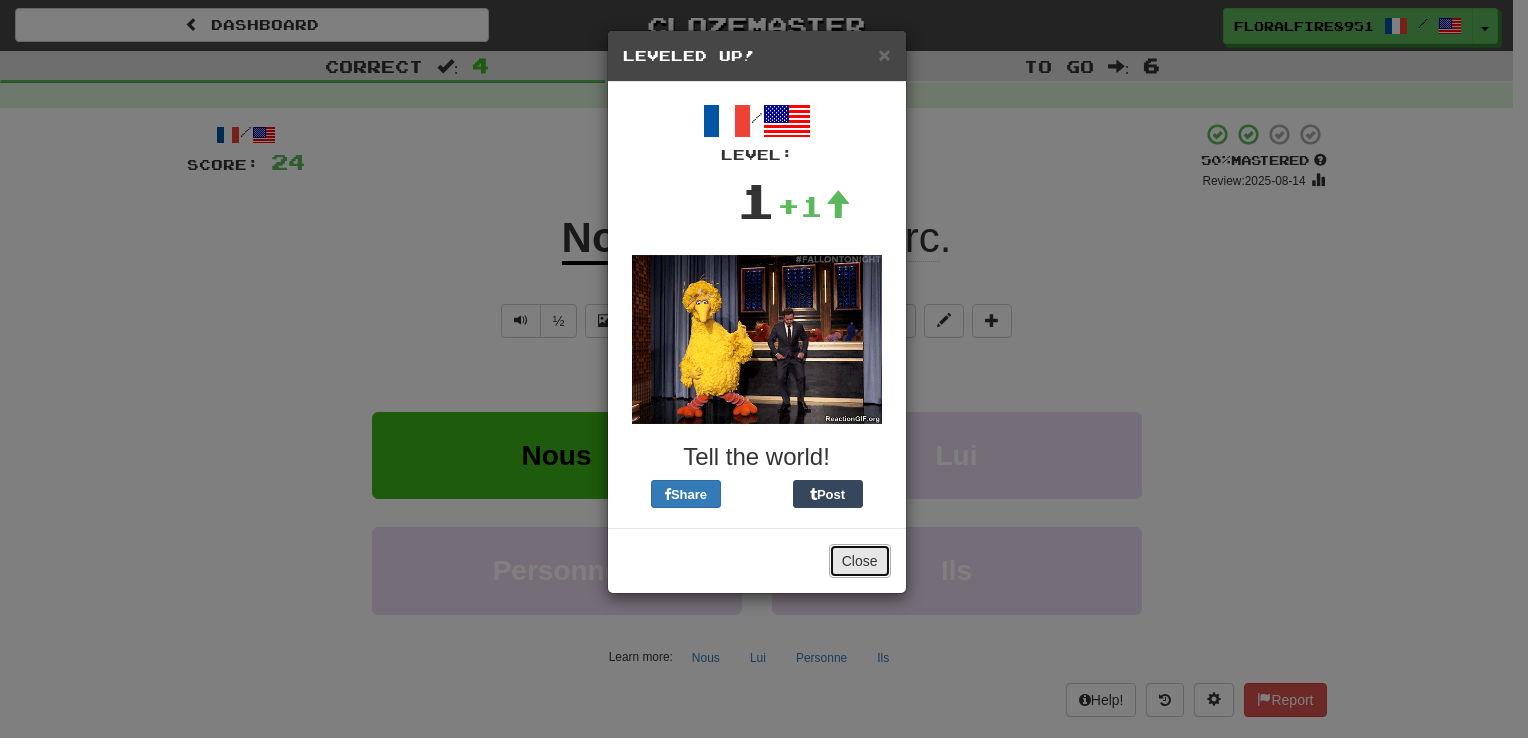 click on "Close" at bounding box center [860, 561] 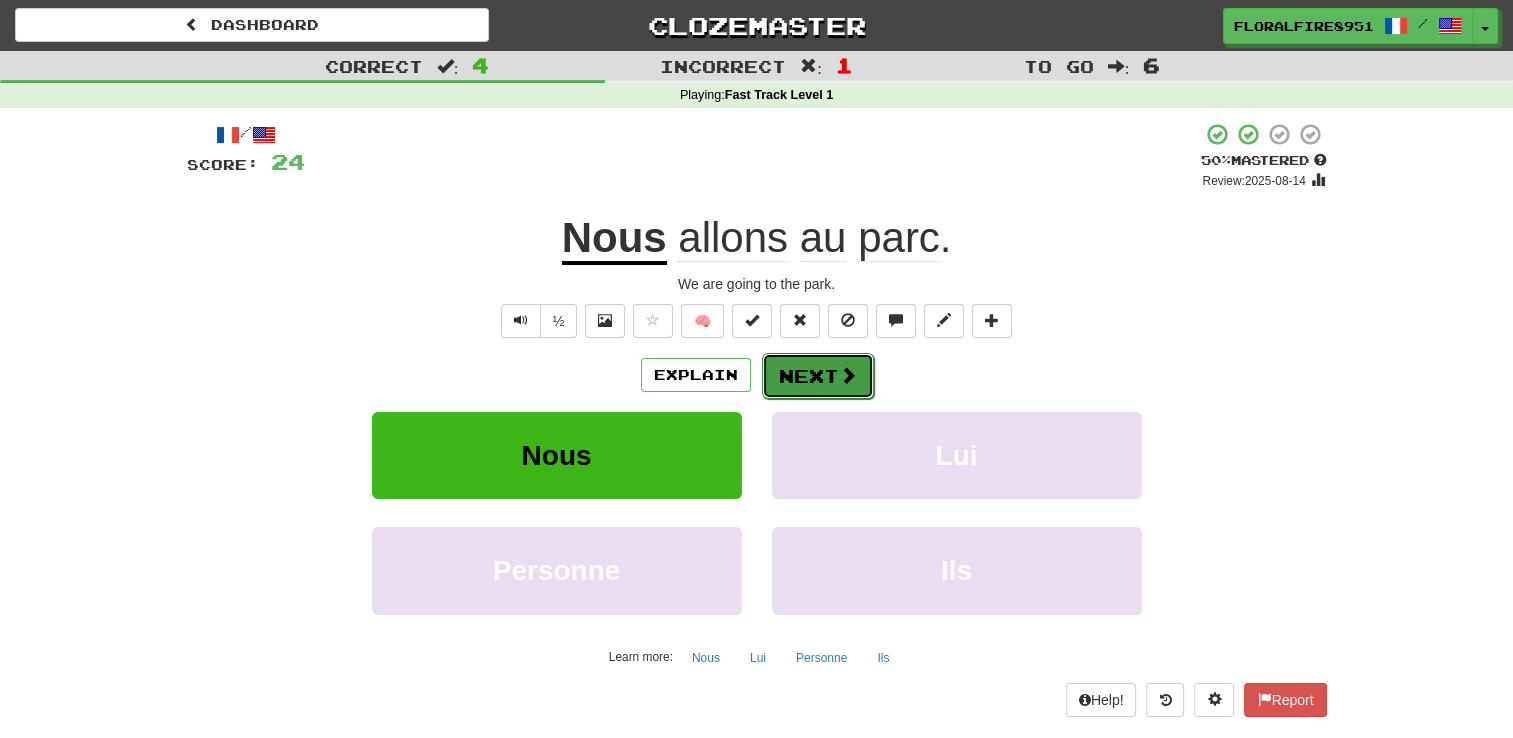 click on "Next" at bounding box center [818, 376] 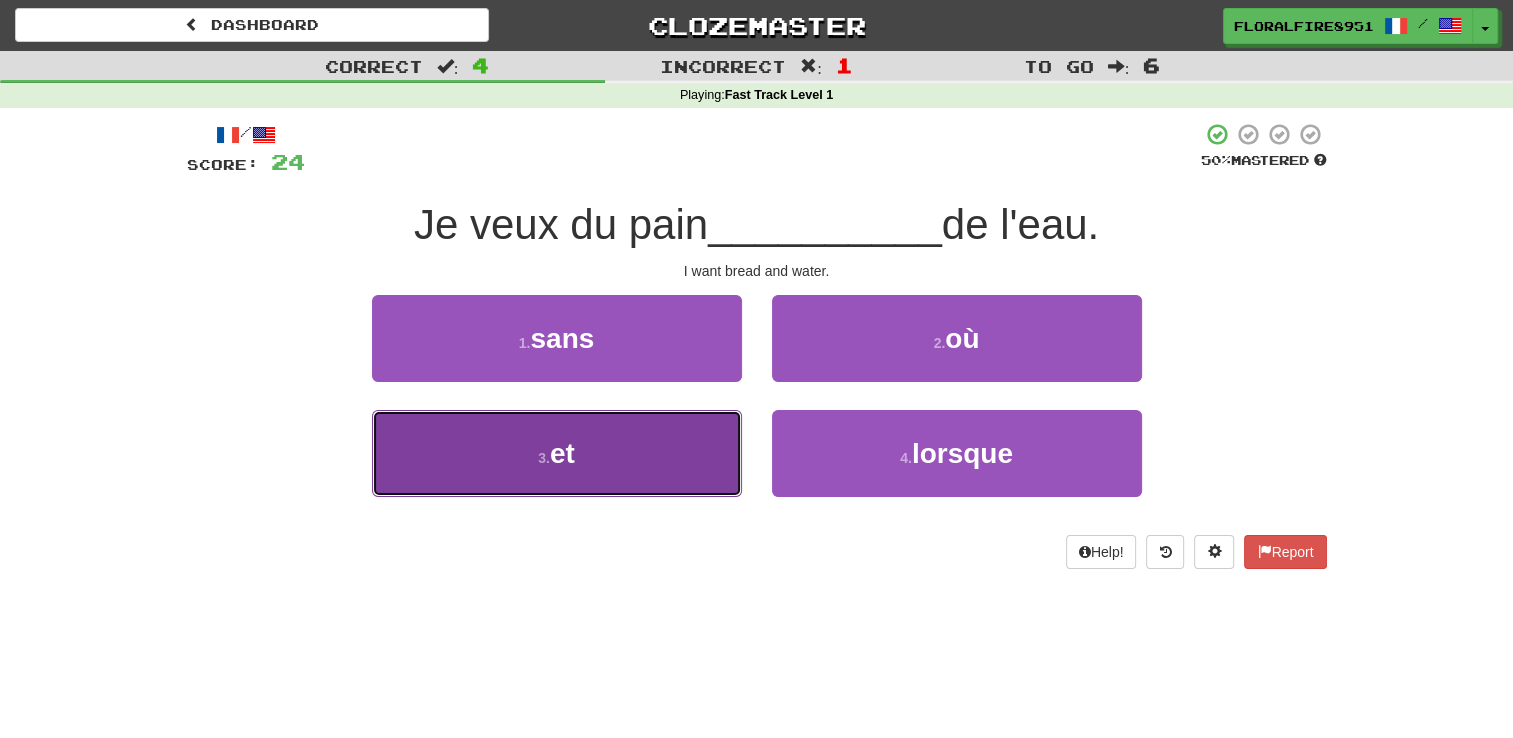 click on "3 .  et" at bounding box center (557, 453) 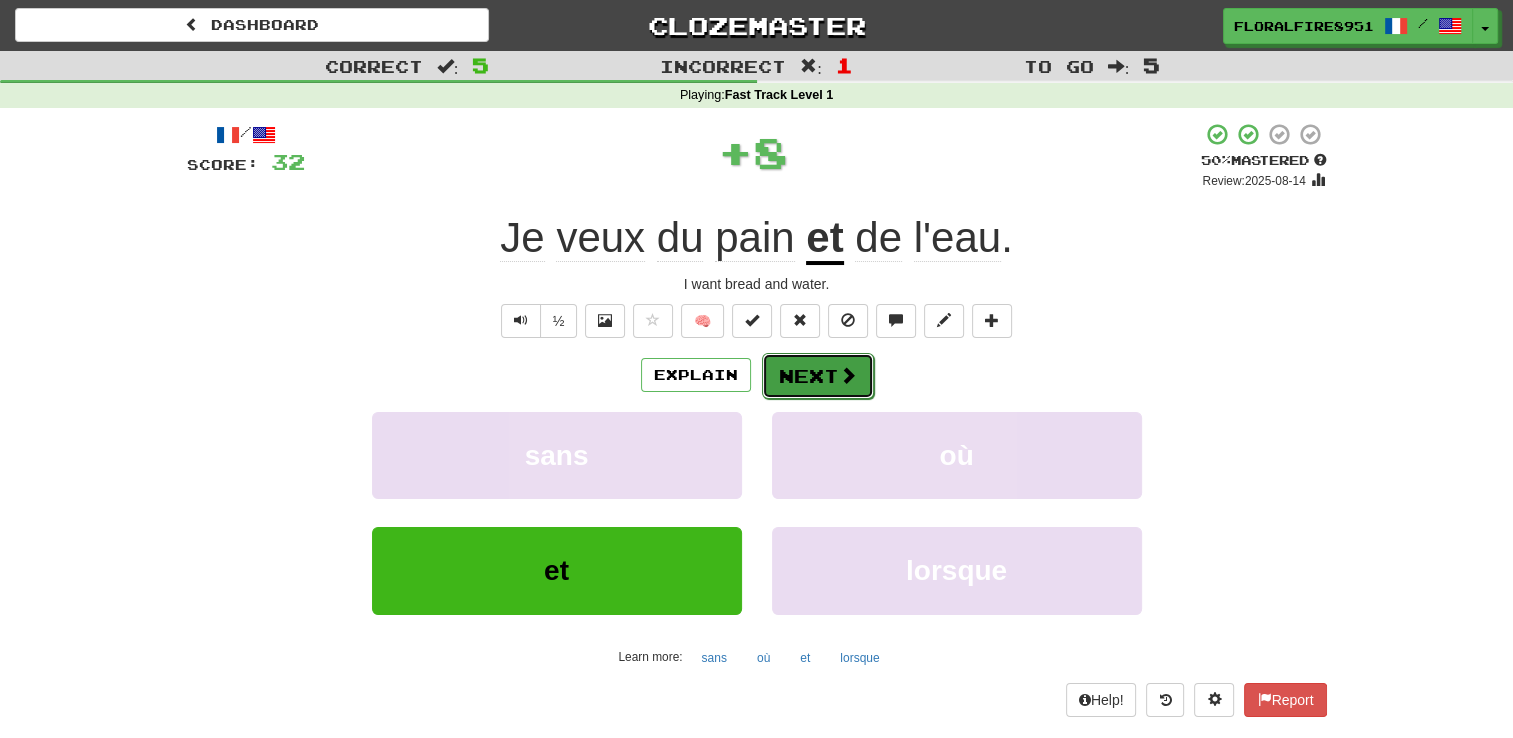 click at bounding box center (848, 375) 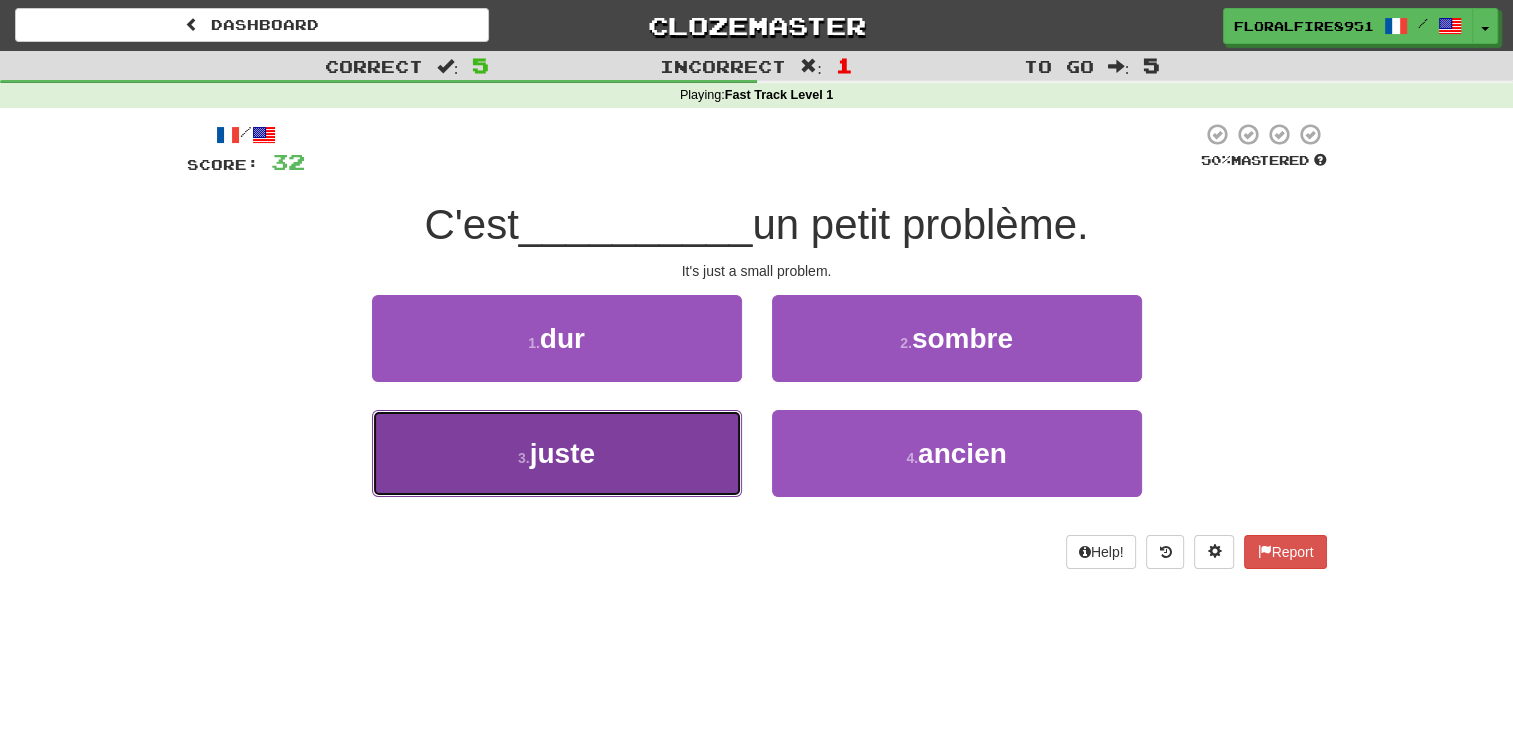 click on "3 .  juste" at bounding box center (557, 453) 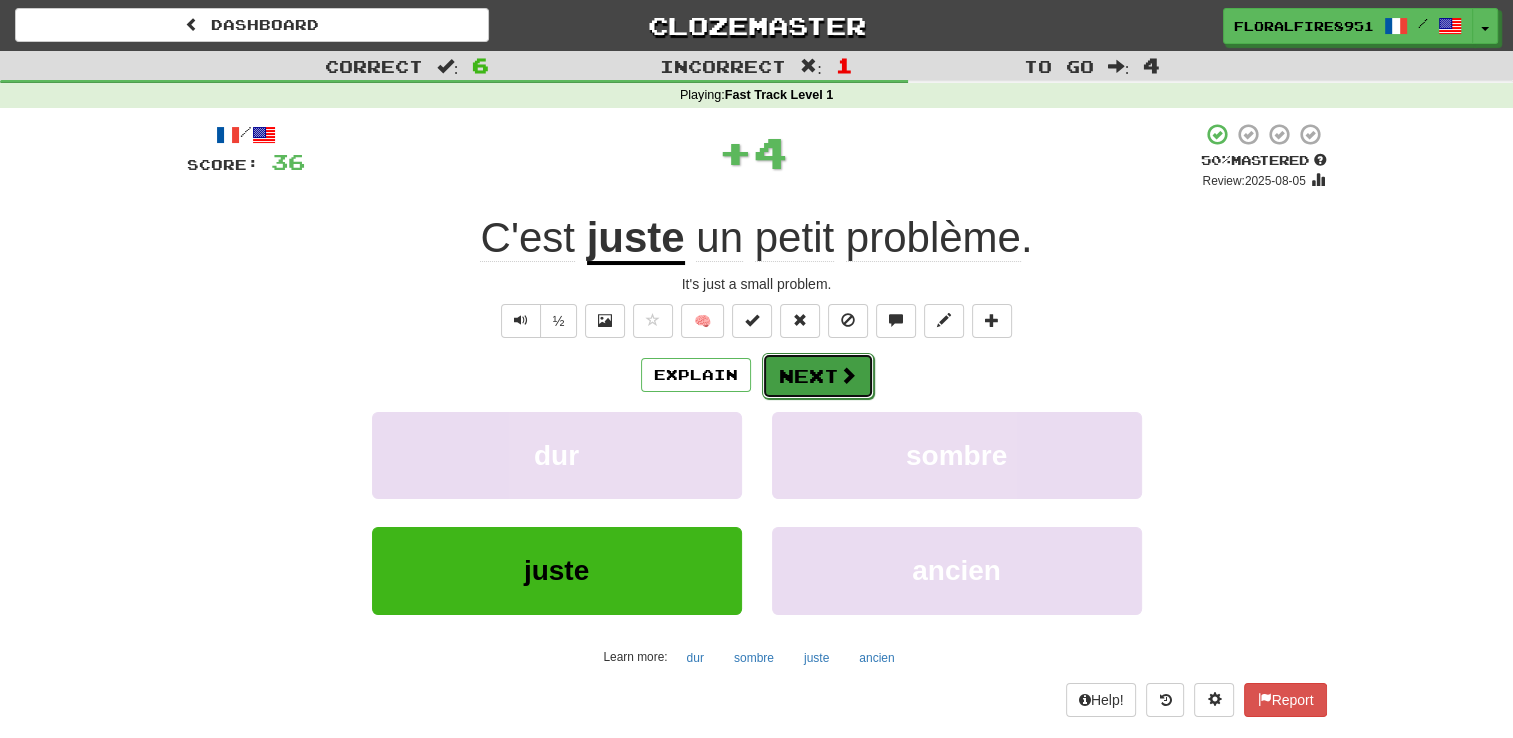 click on "Next" at bounding box center (818, 376) 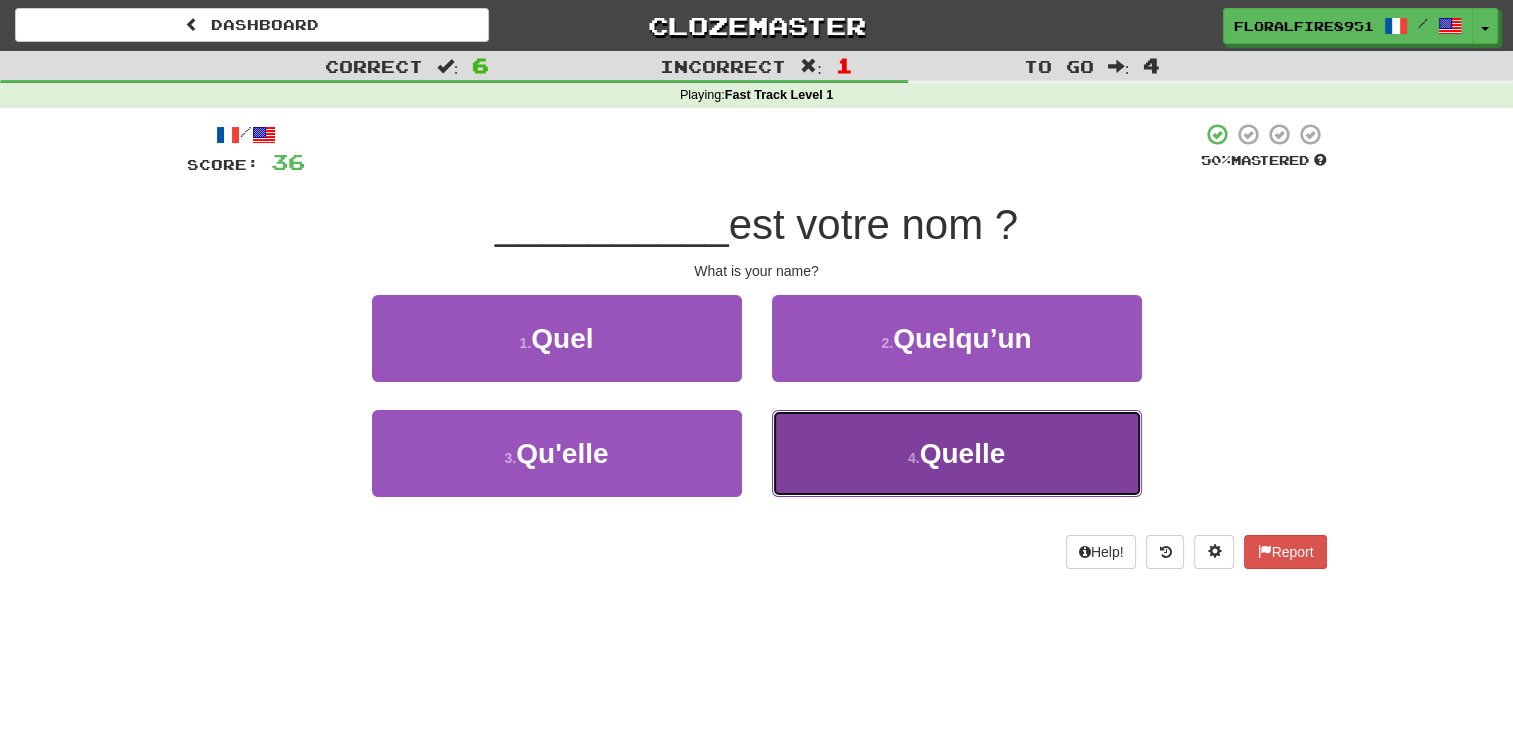 click on "4 .  Quelle" at bounding box center (957, 453) 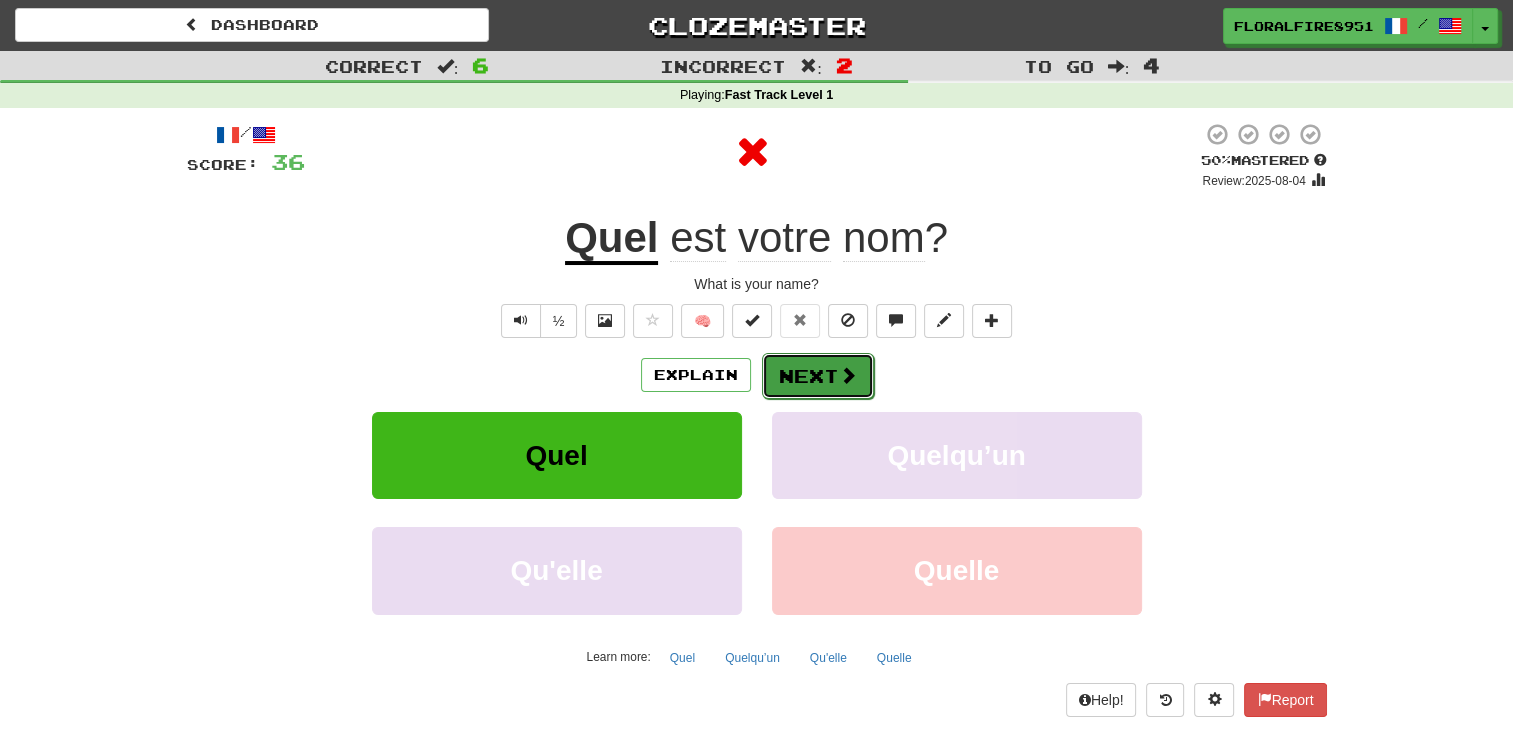 click on "Next" at bounding box center [818, 376] 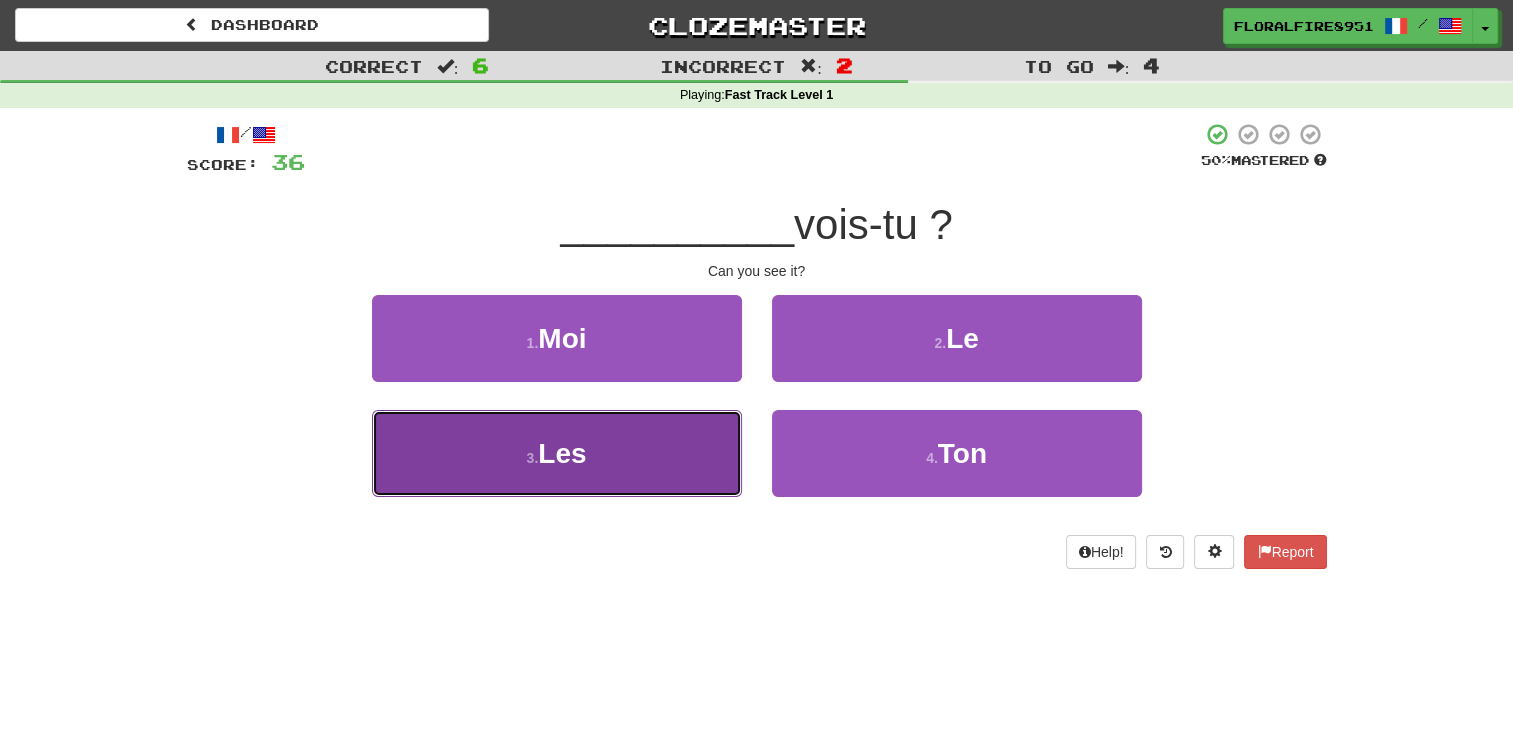 click on "Les" at bounding box center [562, 453] 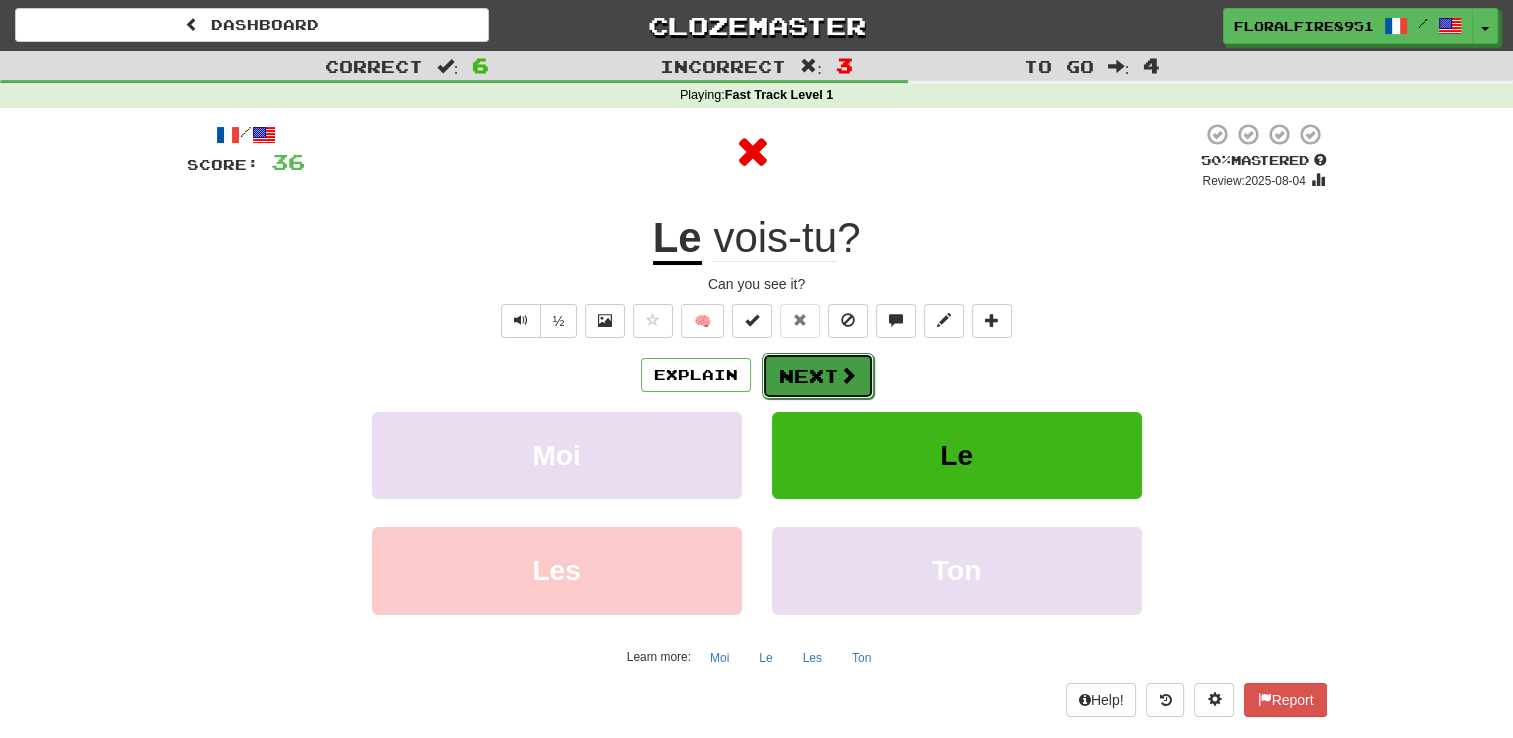 click on "Next" at bounding box center (818, 376) 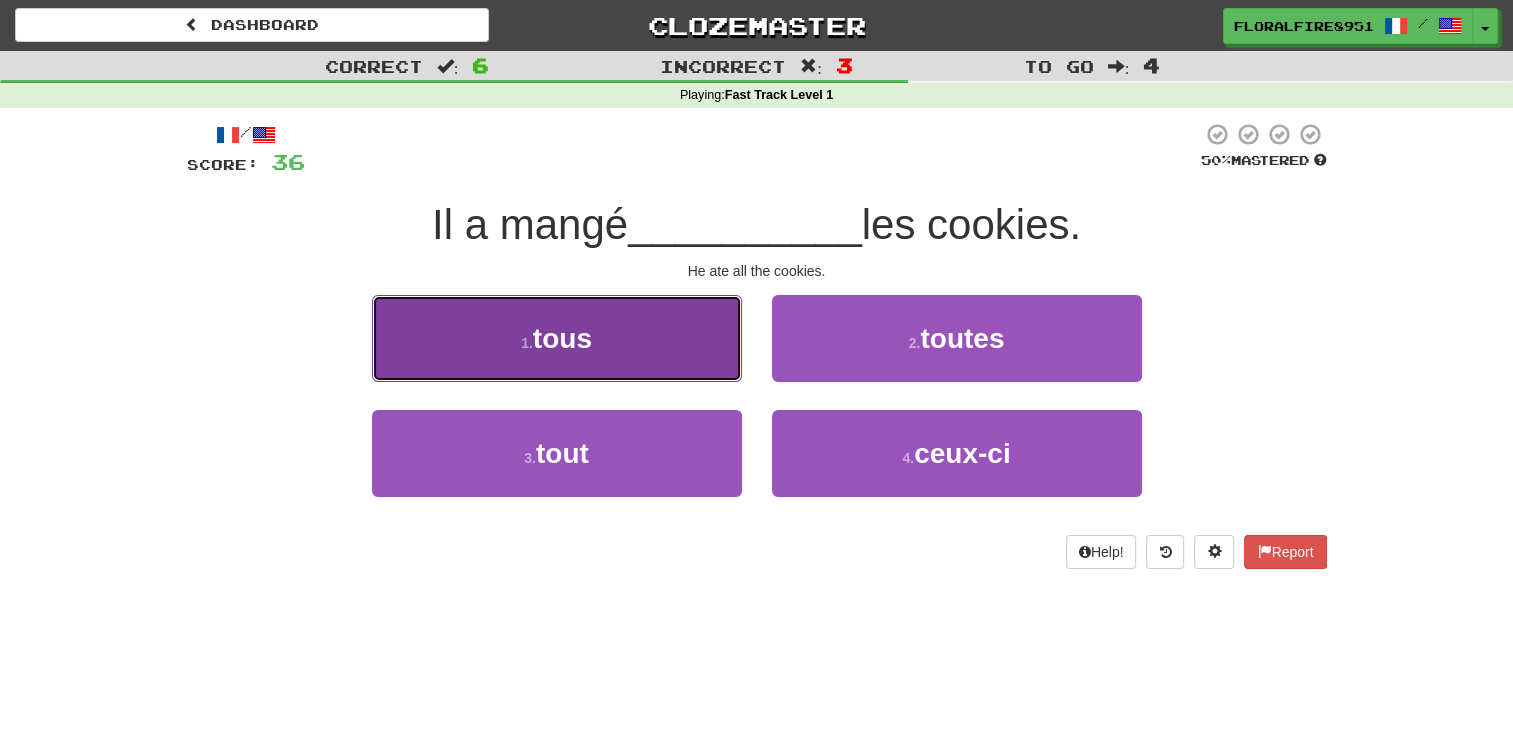 click on "1 .  tous" at bounding box center [557, 338] 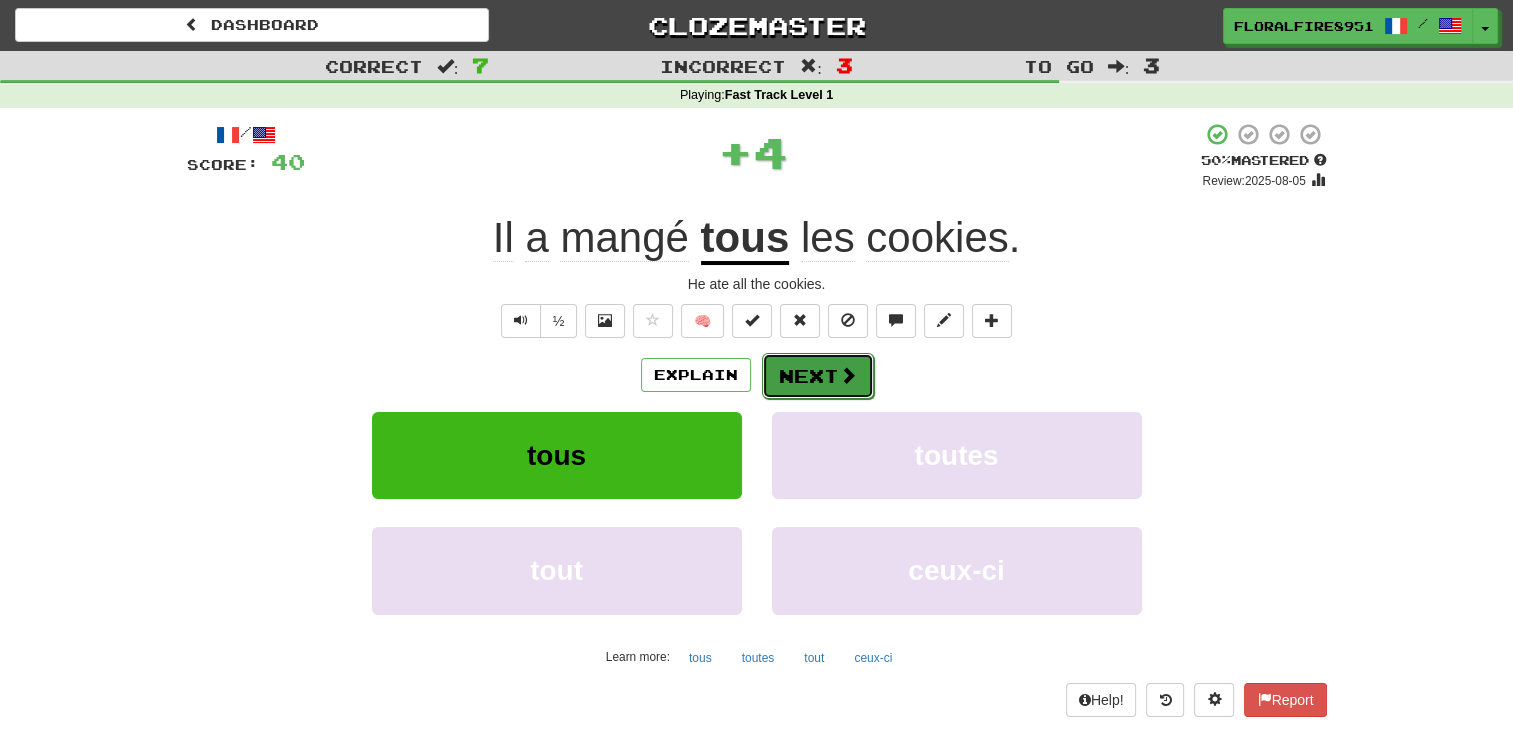 click on "Next" at bounding box center (818, 376) 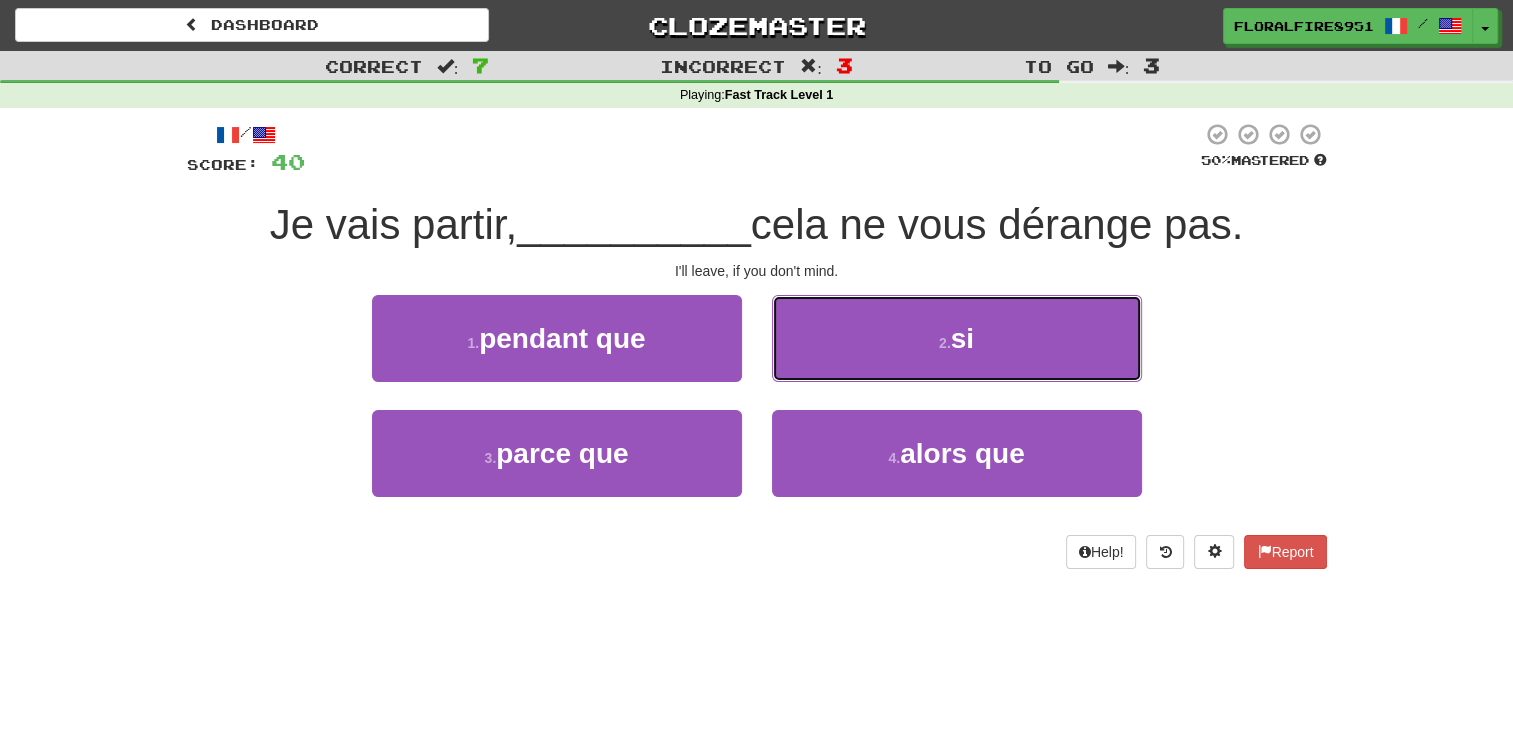 click on "2 .  si" at bounding box center [957, 338] 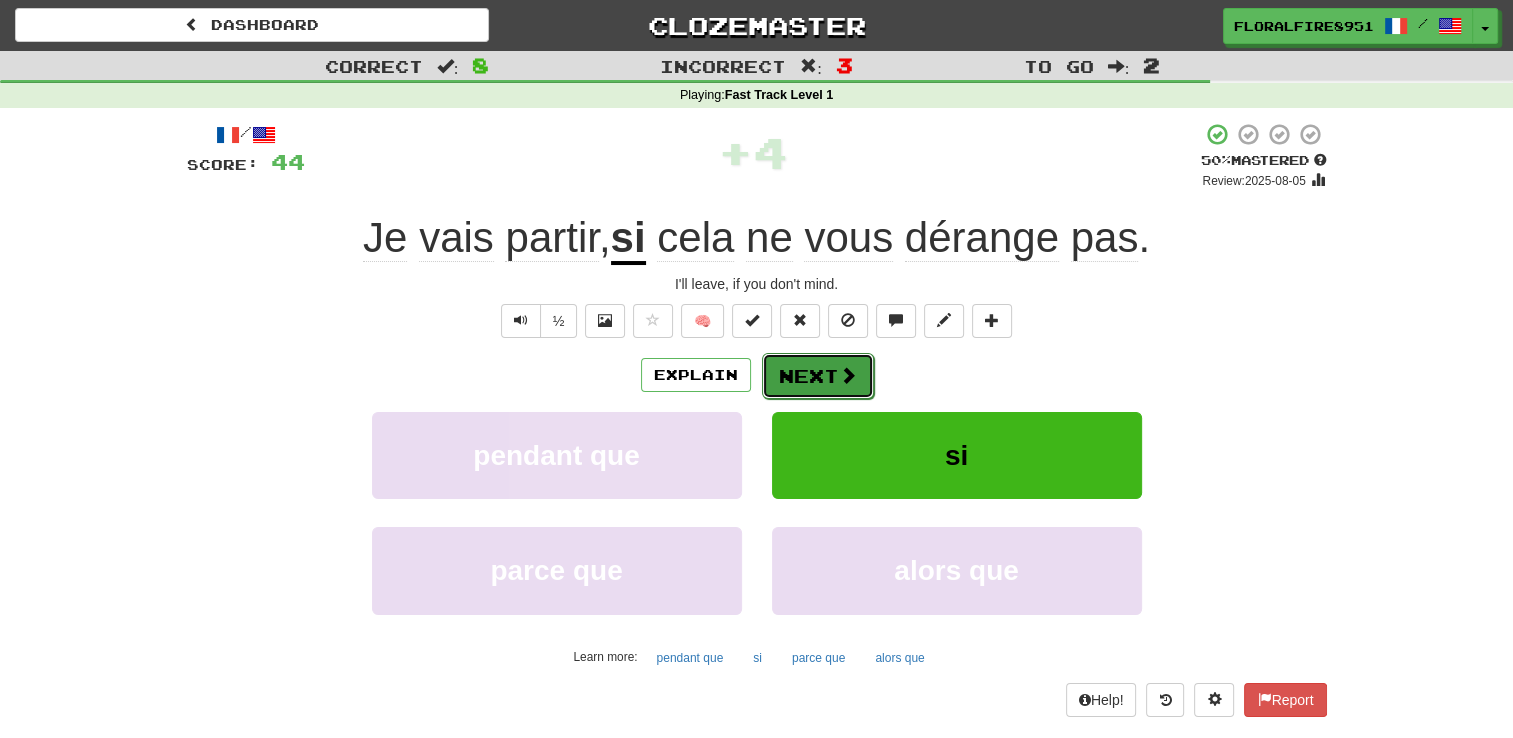 click on "Next" at bounding box center (818, 376) 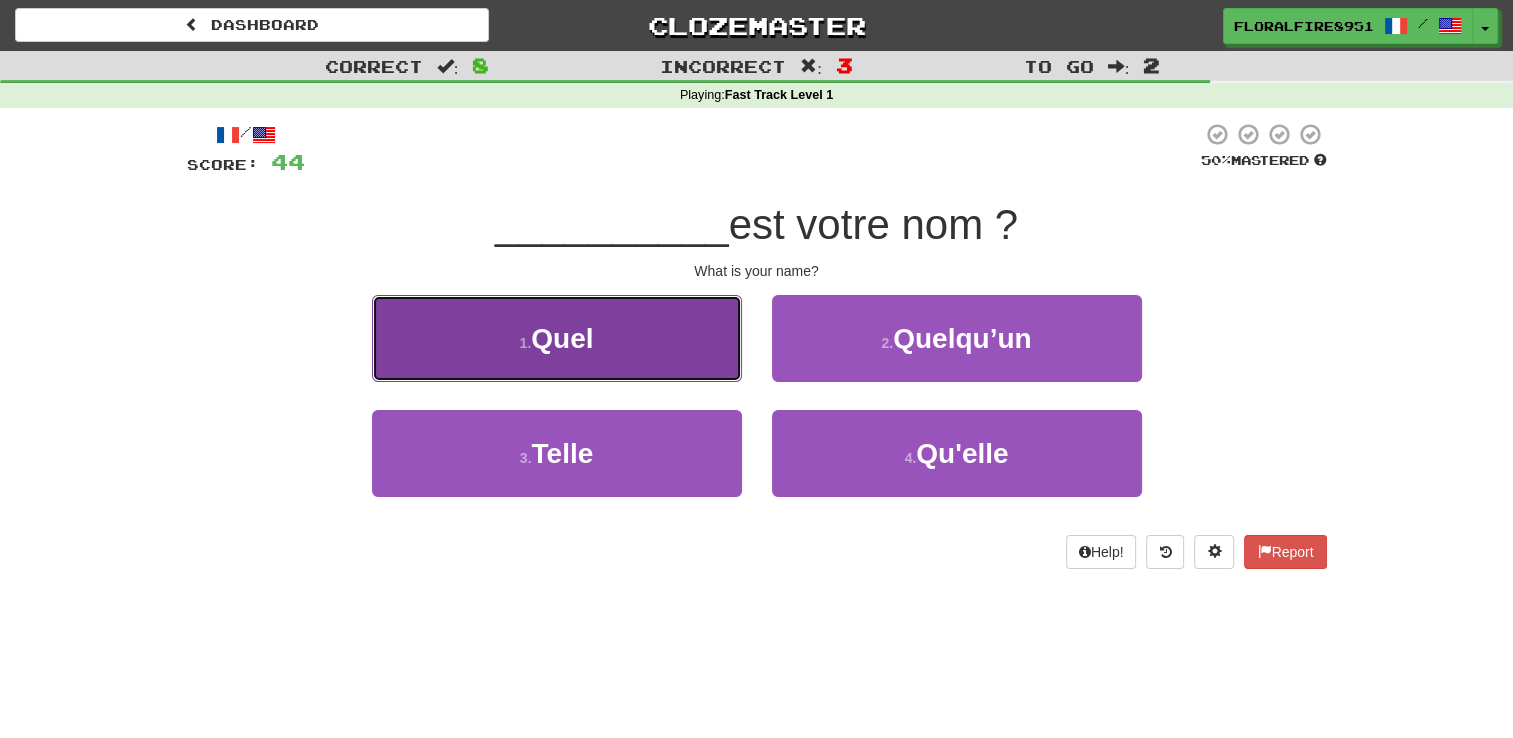 click on "1 .  Quel" at bounding box center (557, 338) 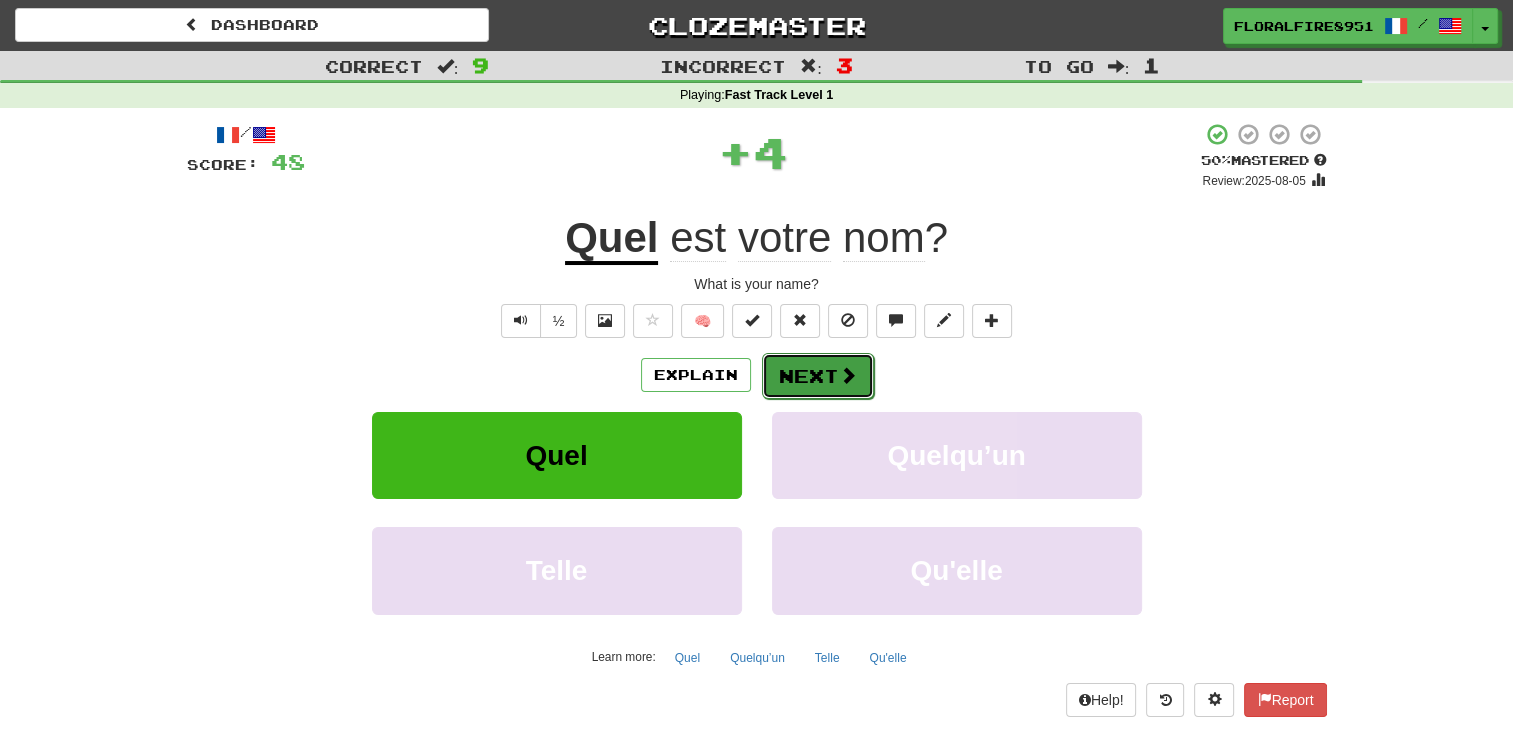 click on "Next" at bounding box center (818, 376) 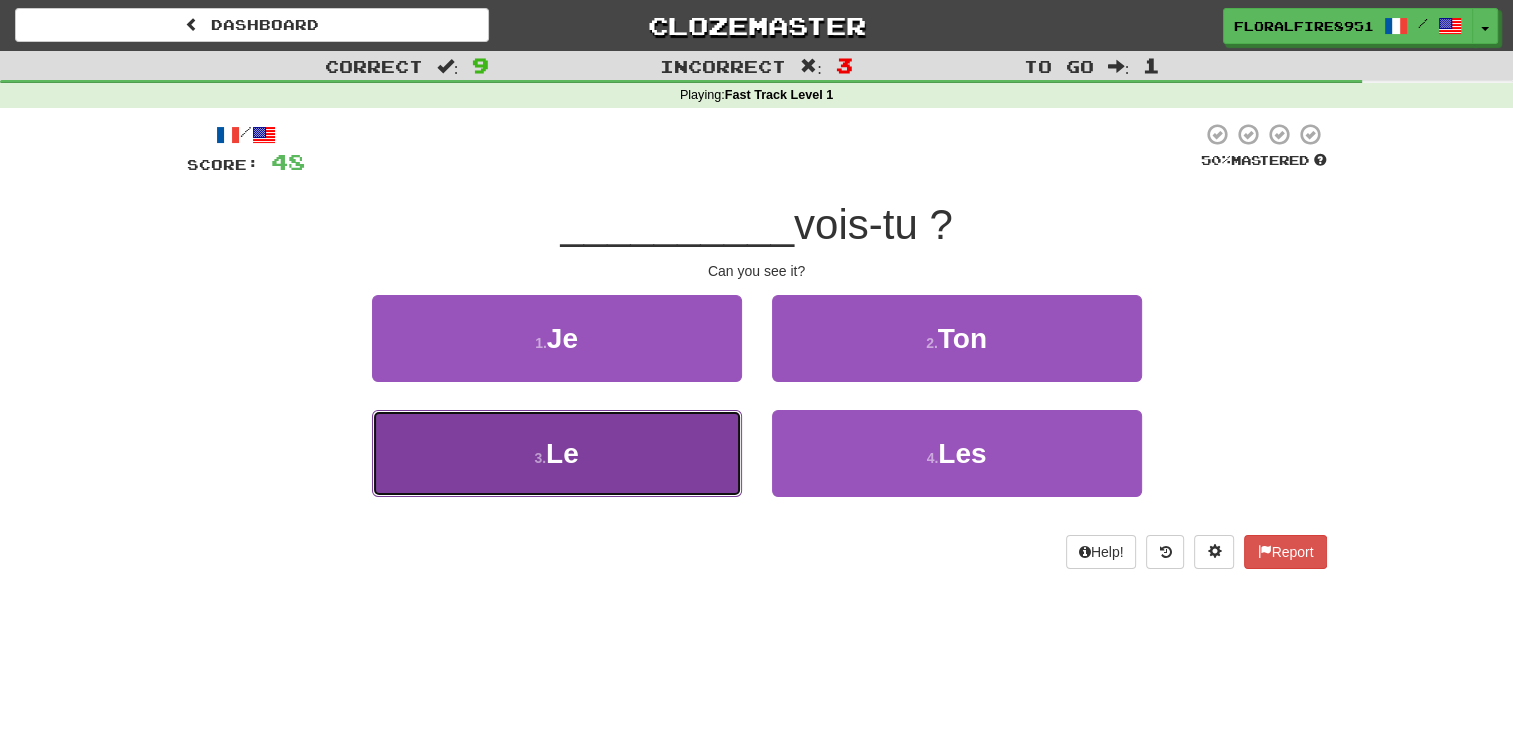 click on "3 .  Le" at bounding box center (557, 453) 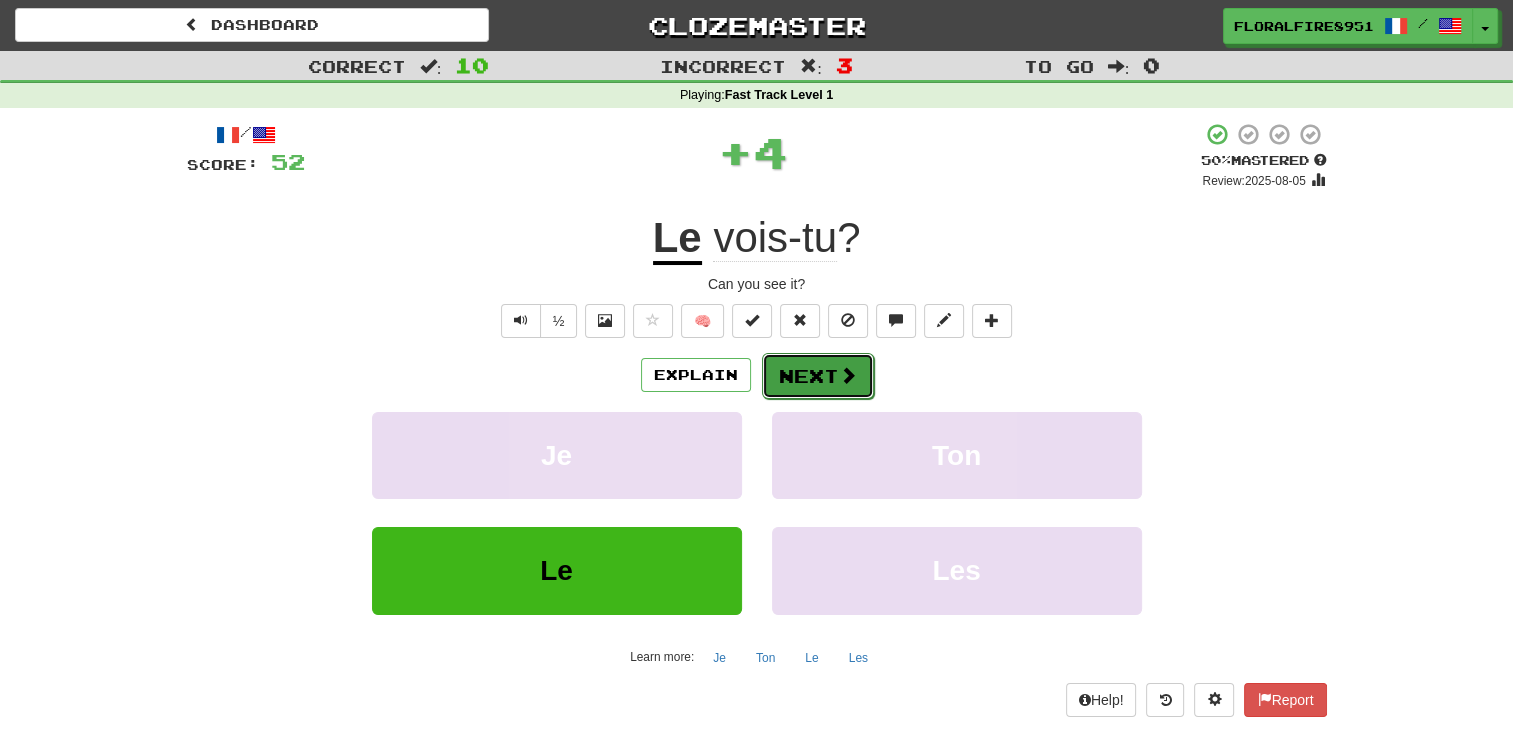 click on "Next" at bounding box center [818, 376] 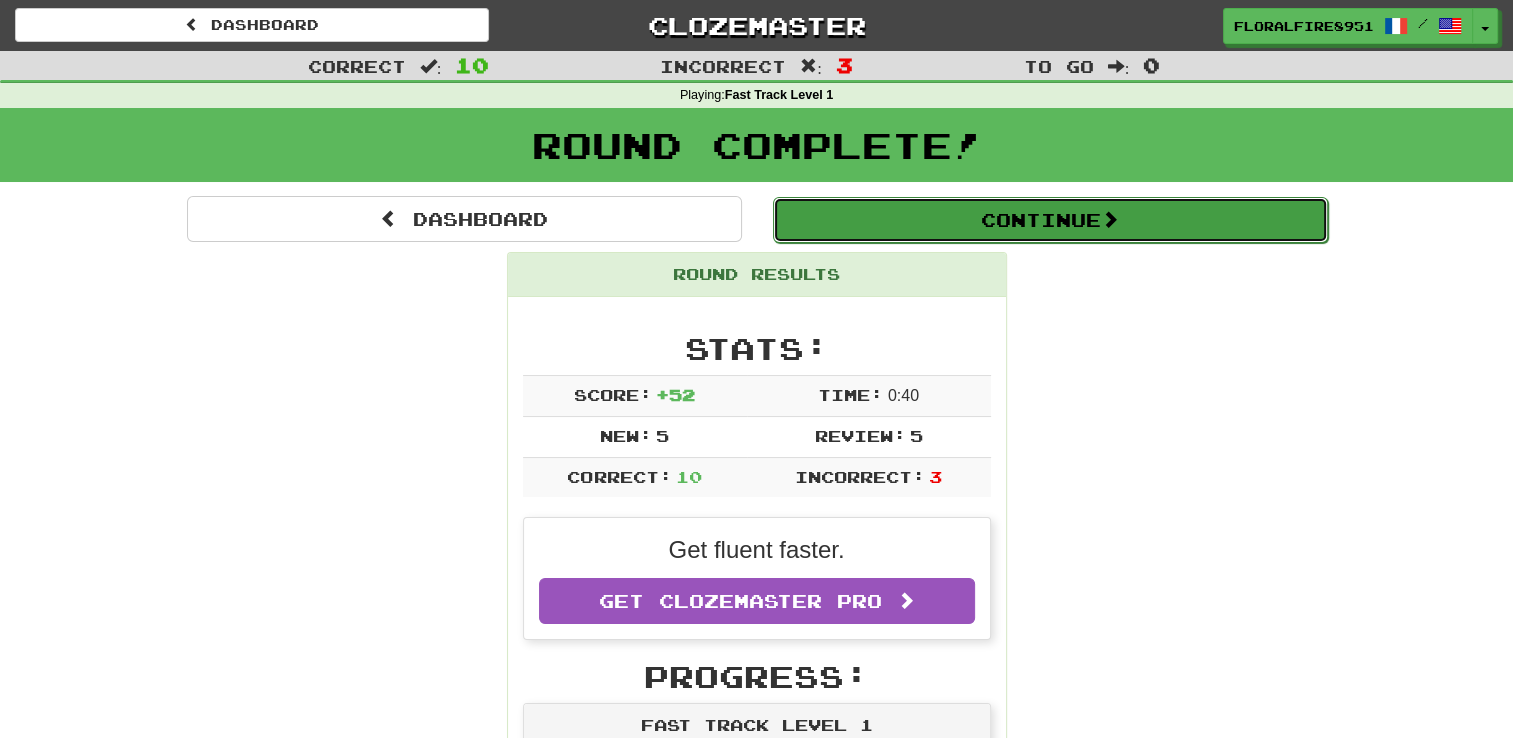 click on "Continue" at bounding box center (1050, 220) 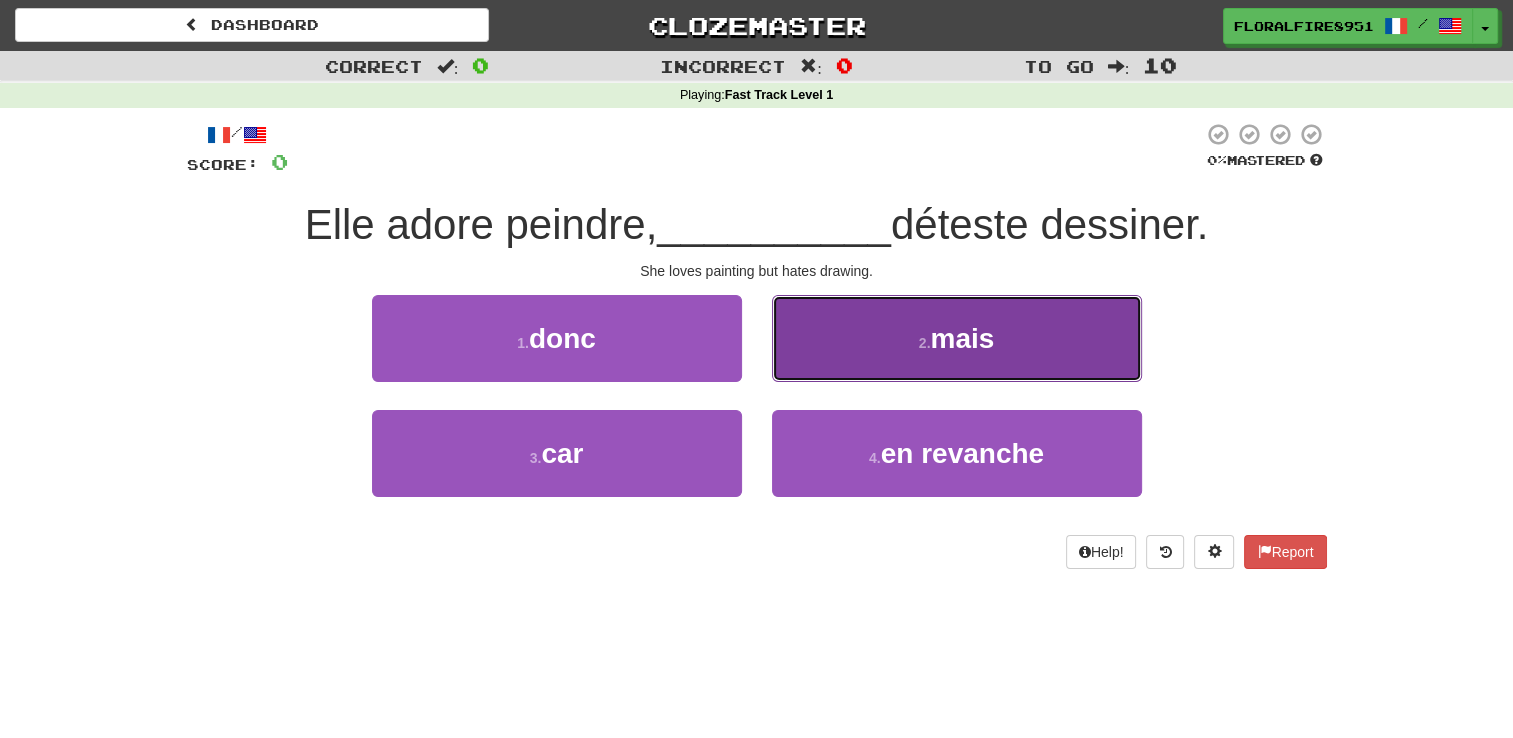 click on "2 .  mais" at bounding box center (957, 338) 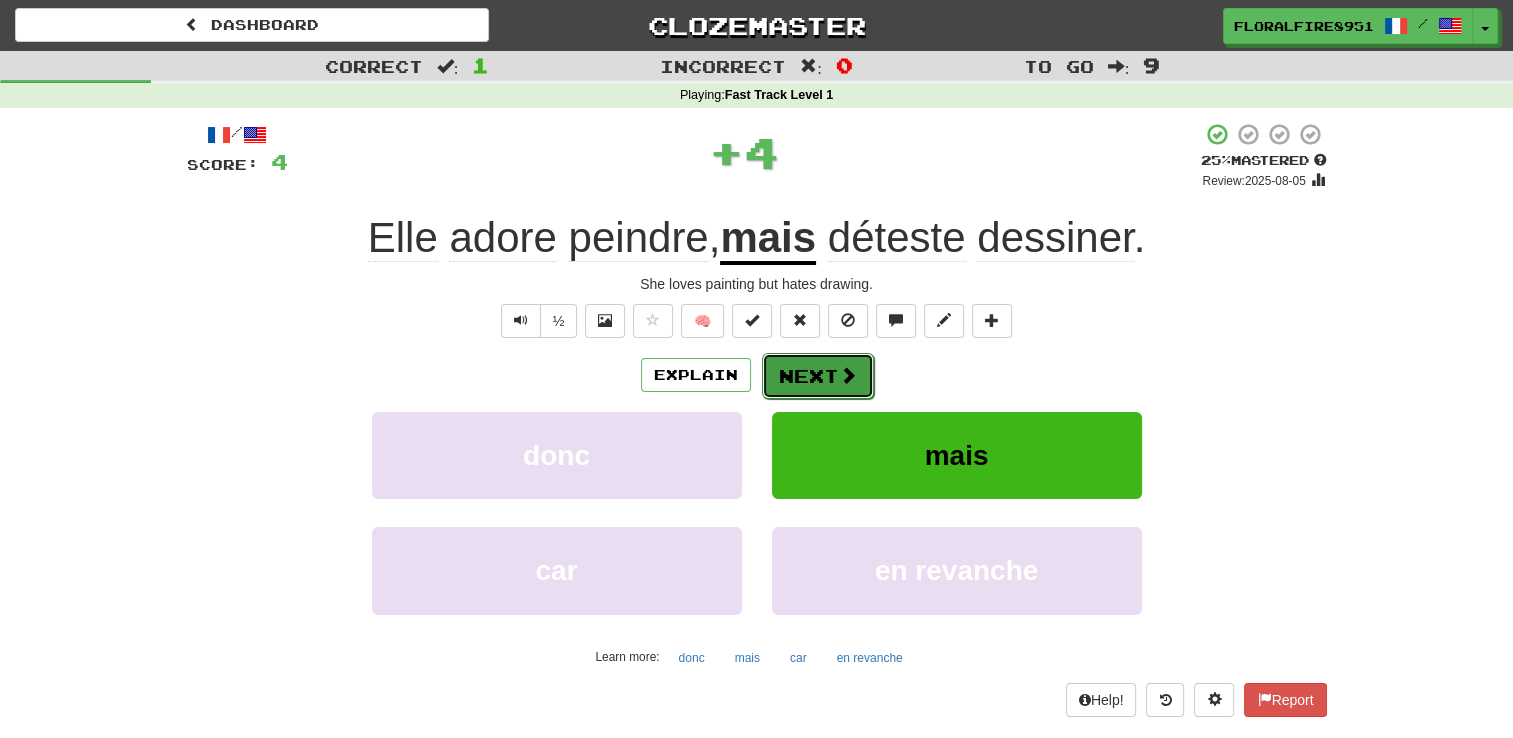 click on "Next" at bounding box center (818, 376) 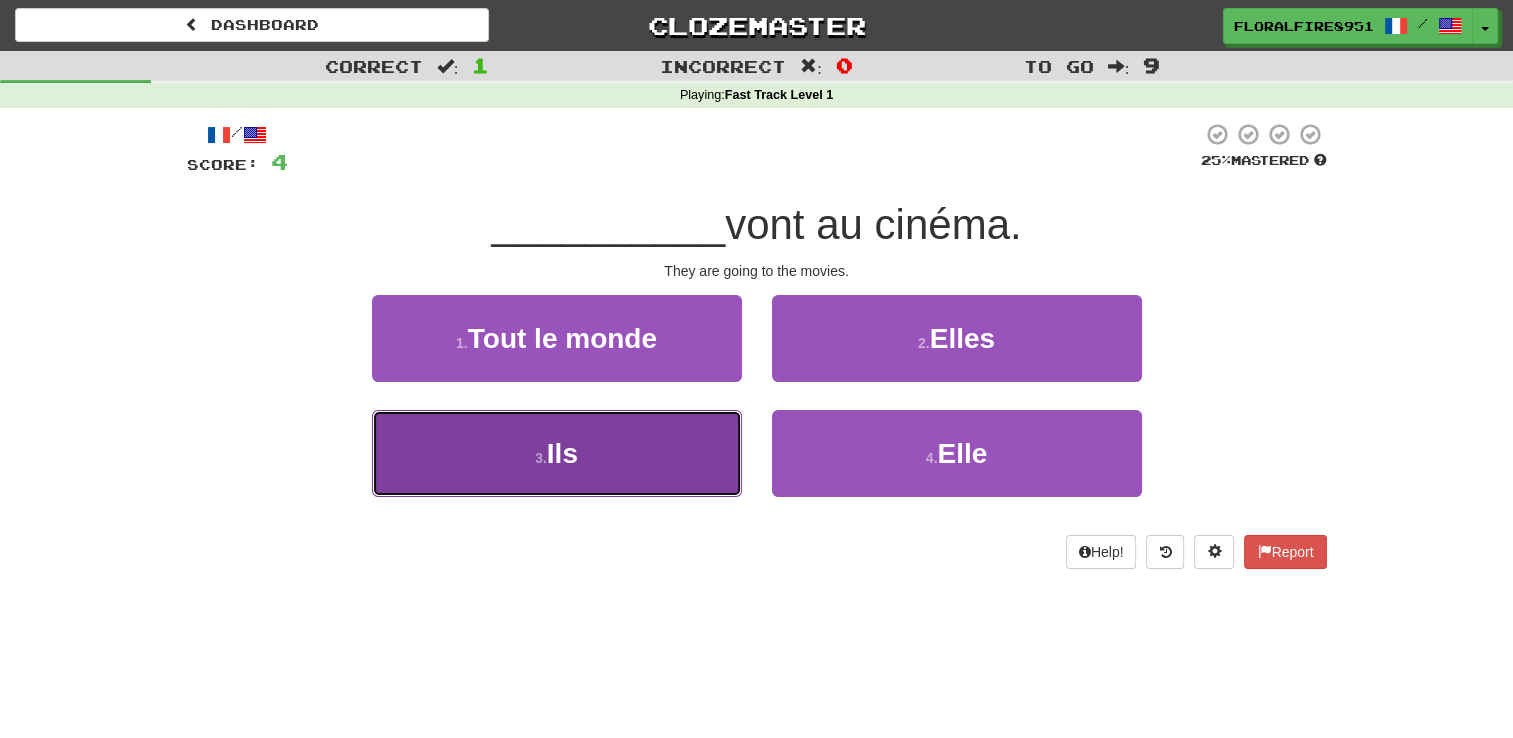 click on "Ils" at bounding box center (562, 453) 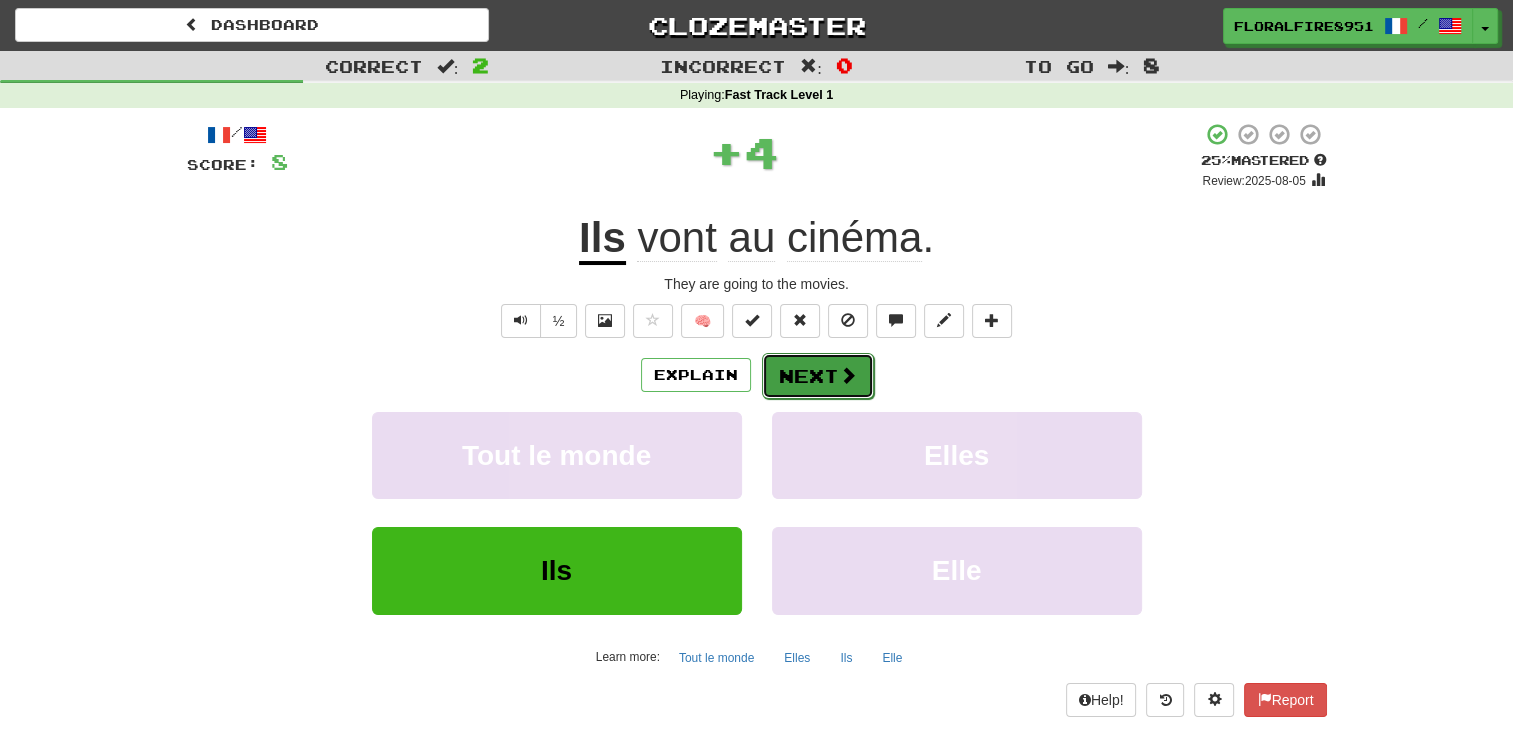 click at bounding box center [848, 375] 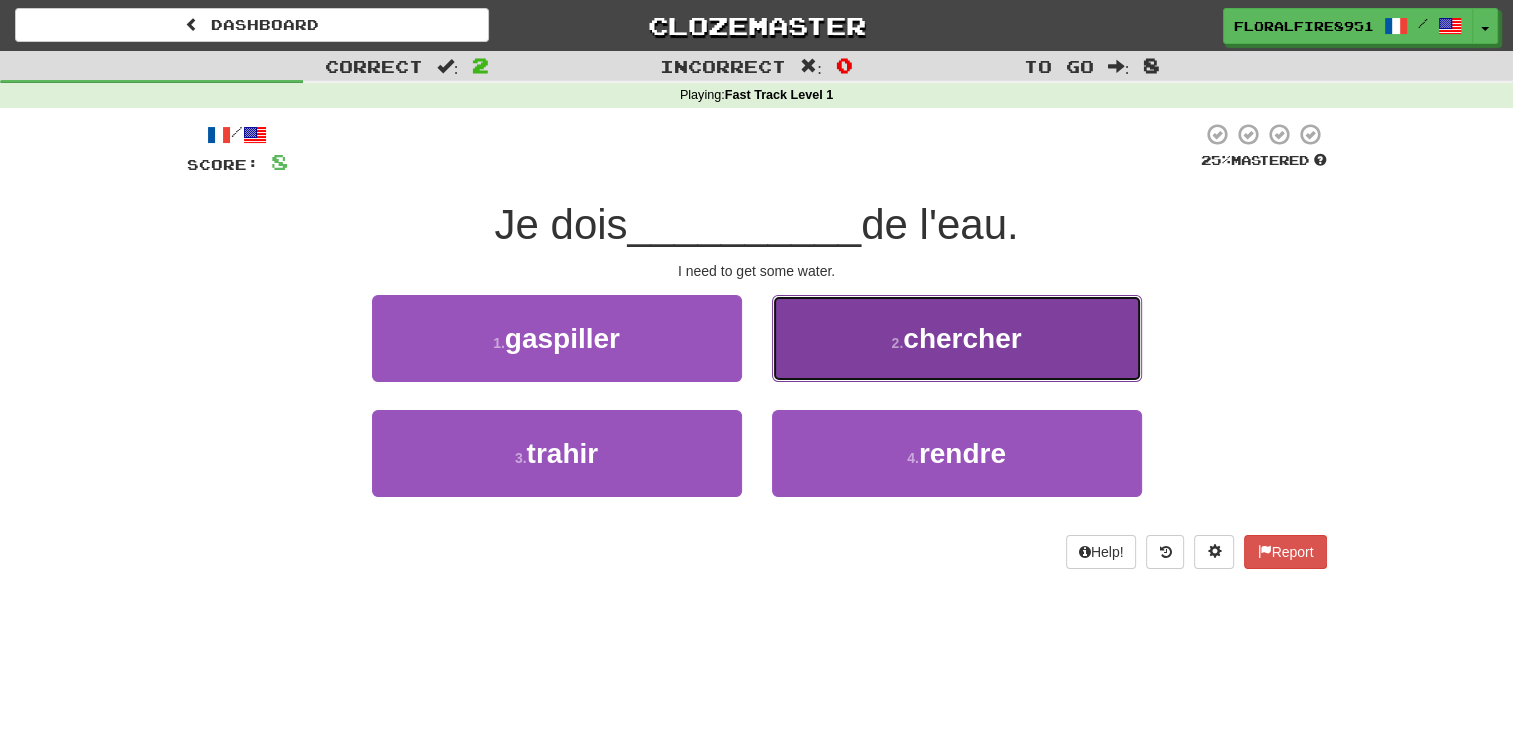 click on "chercher" at bounding box center [962, 338] 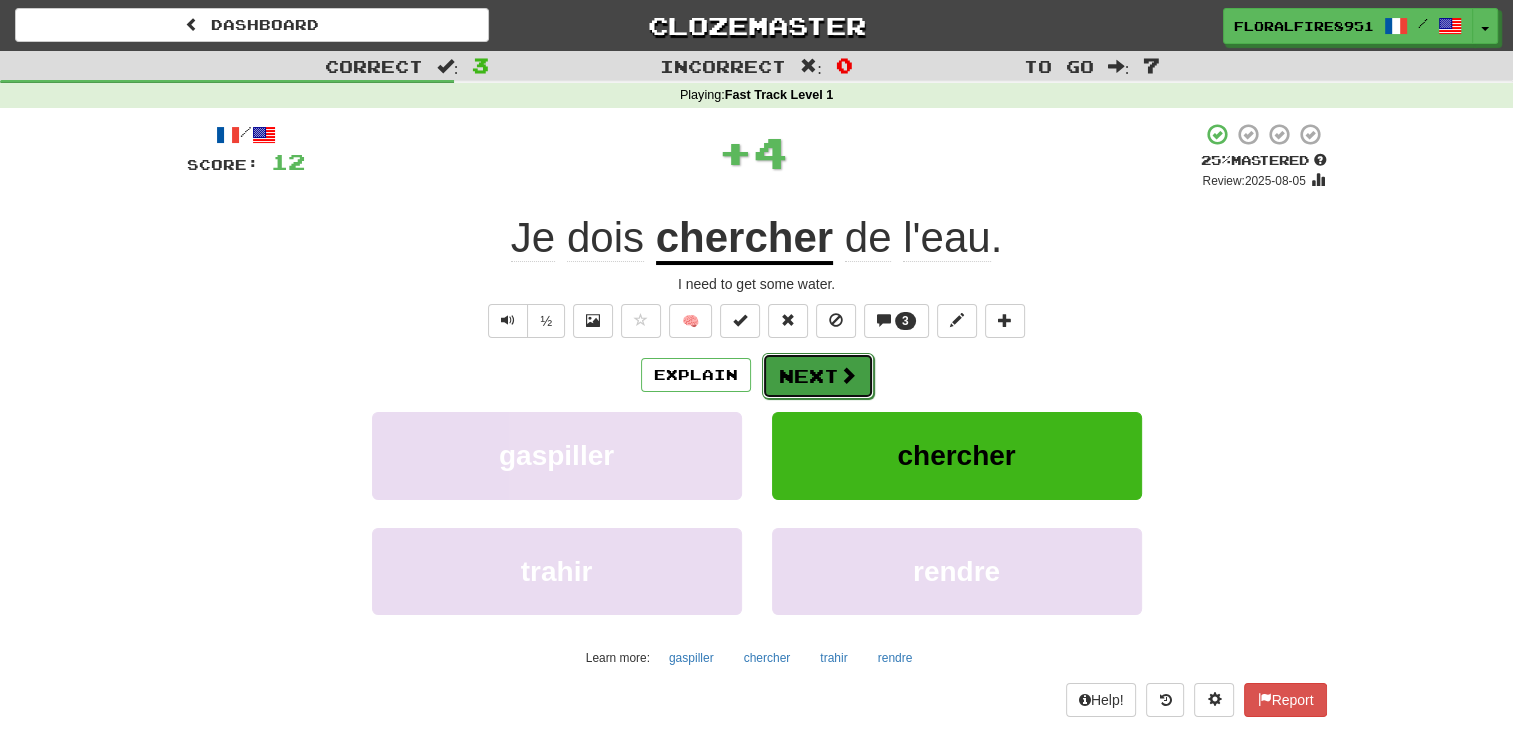 click on "Next" at bounding box center (818, 376) 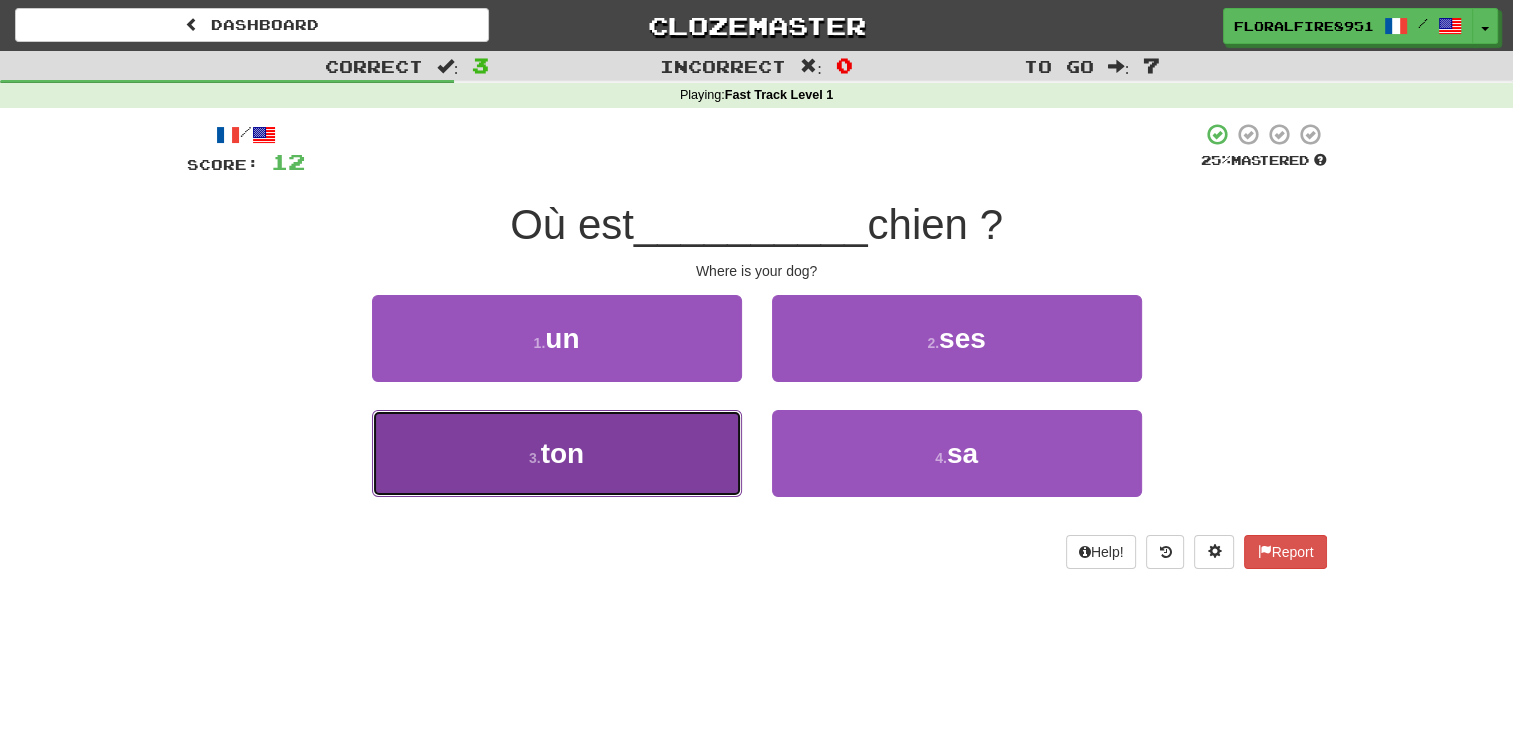 click on "3 .  ton" at bounding box center [557, 453] 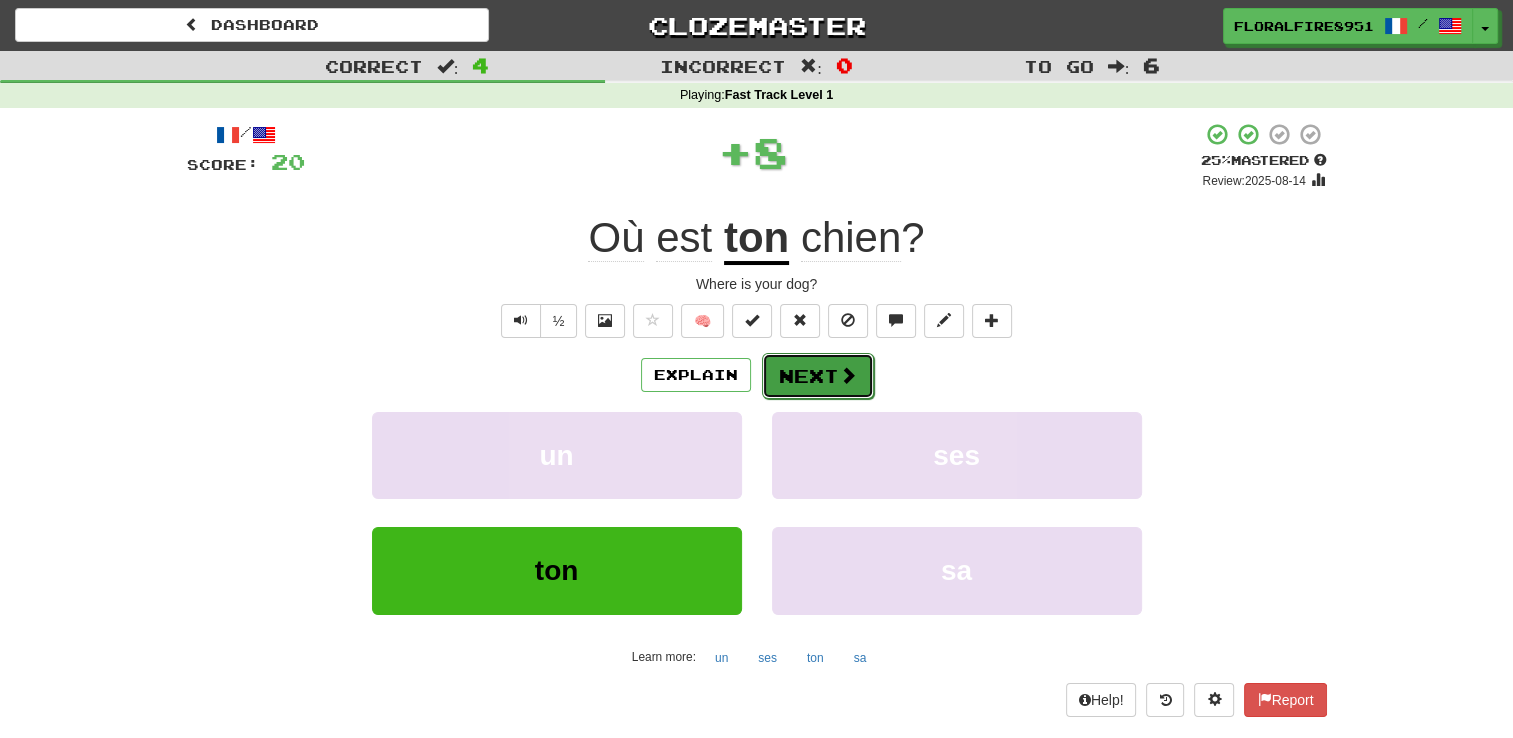 click on "Next" at bounding box center [818, 376] 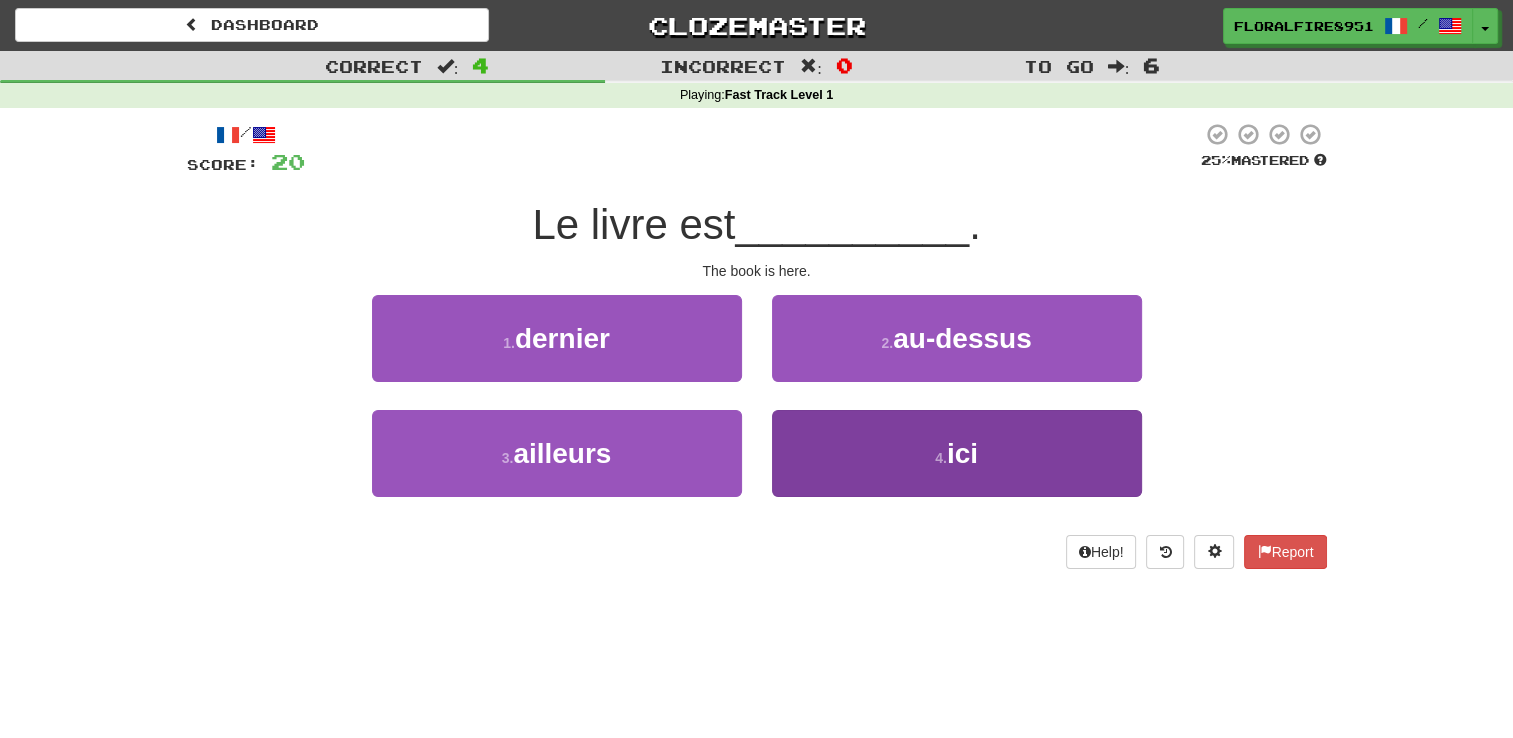 drag, startPoint x: 878, startPoint y: 406, endPoint x: 848, endPoint y: 470, distance: 70.68239 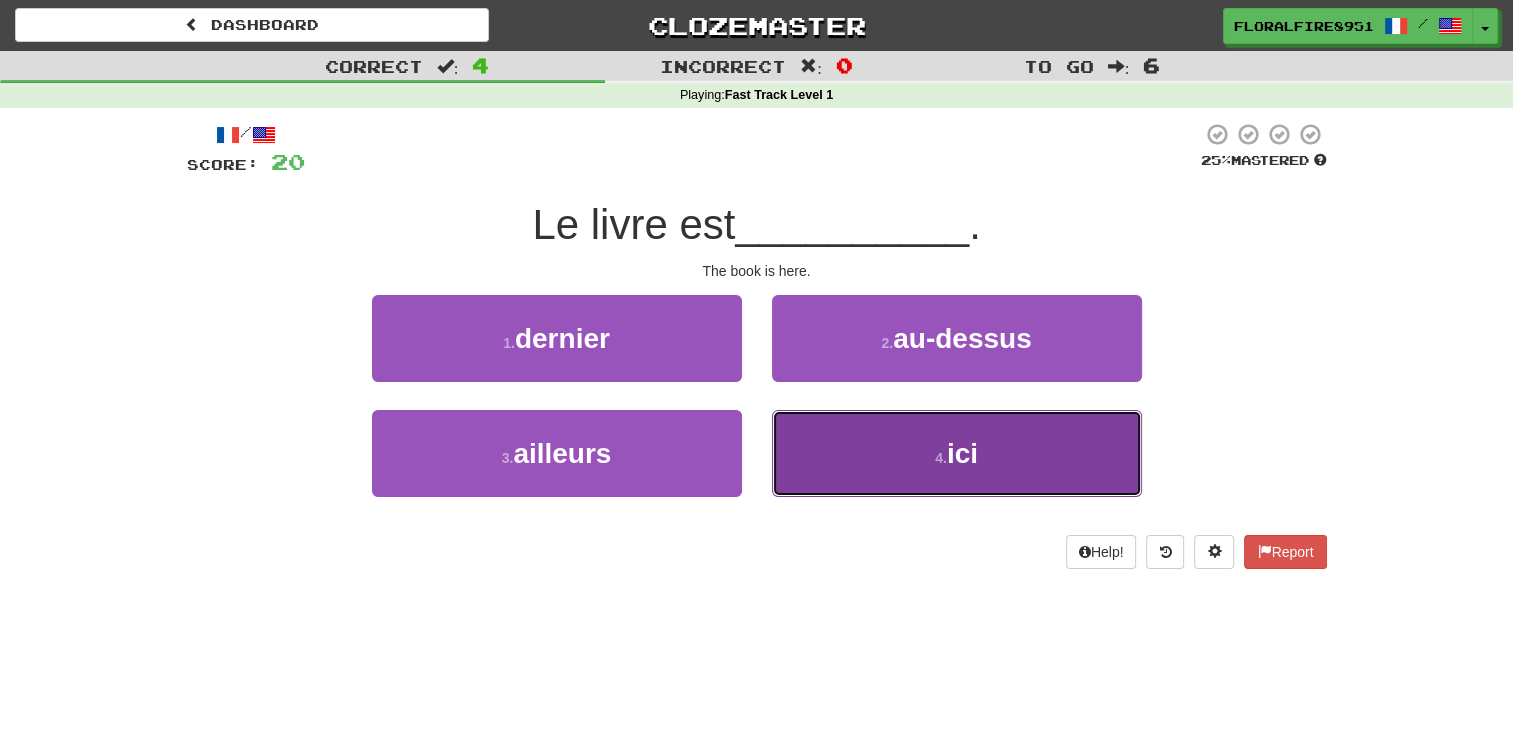 click on "4 .  ici" at bounding box center [957, 453] 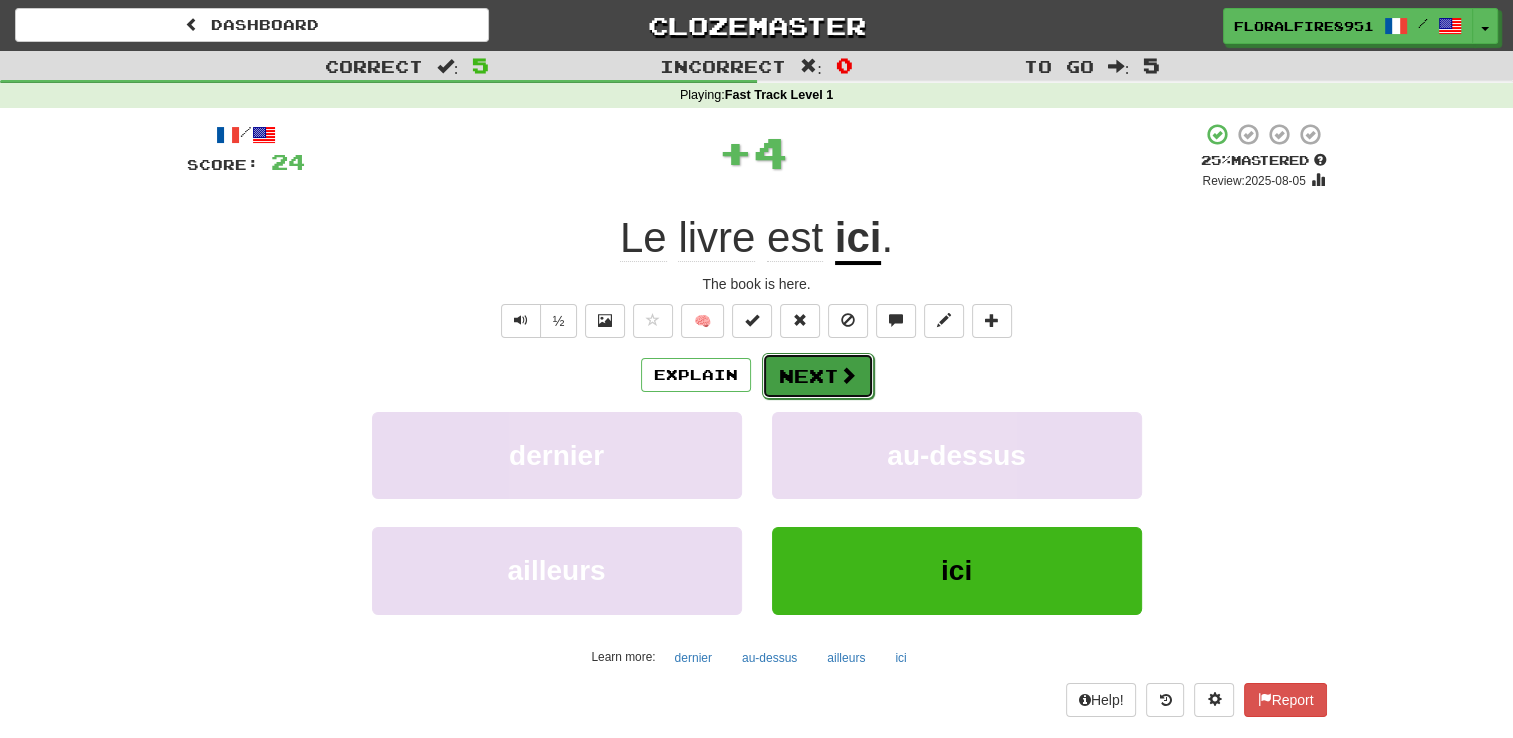 click on "Next" at bounding box center [818, 376] 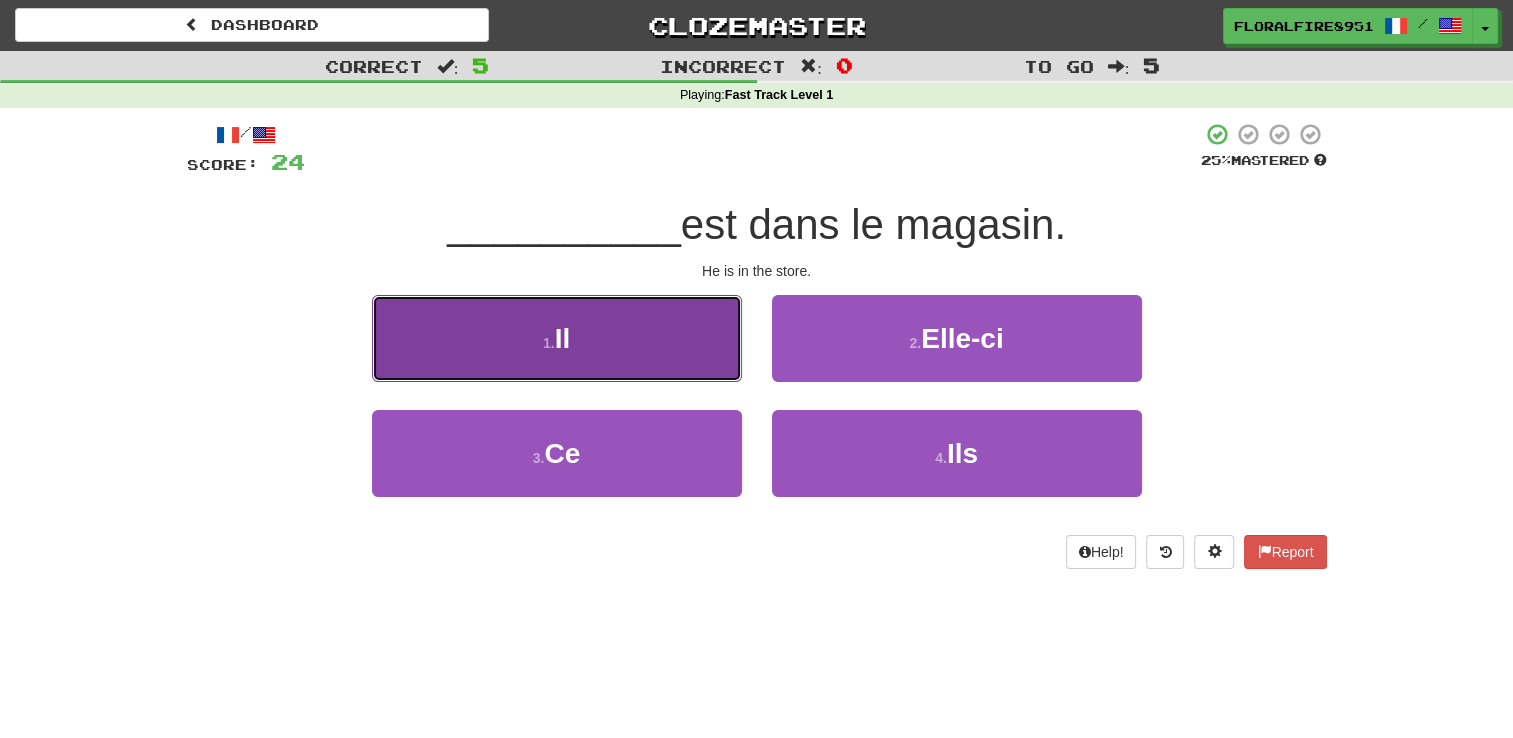 click on "1 .  Il" at bounding box center (557, 338) 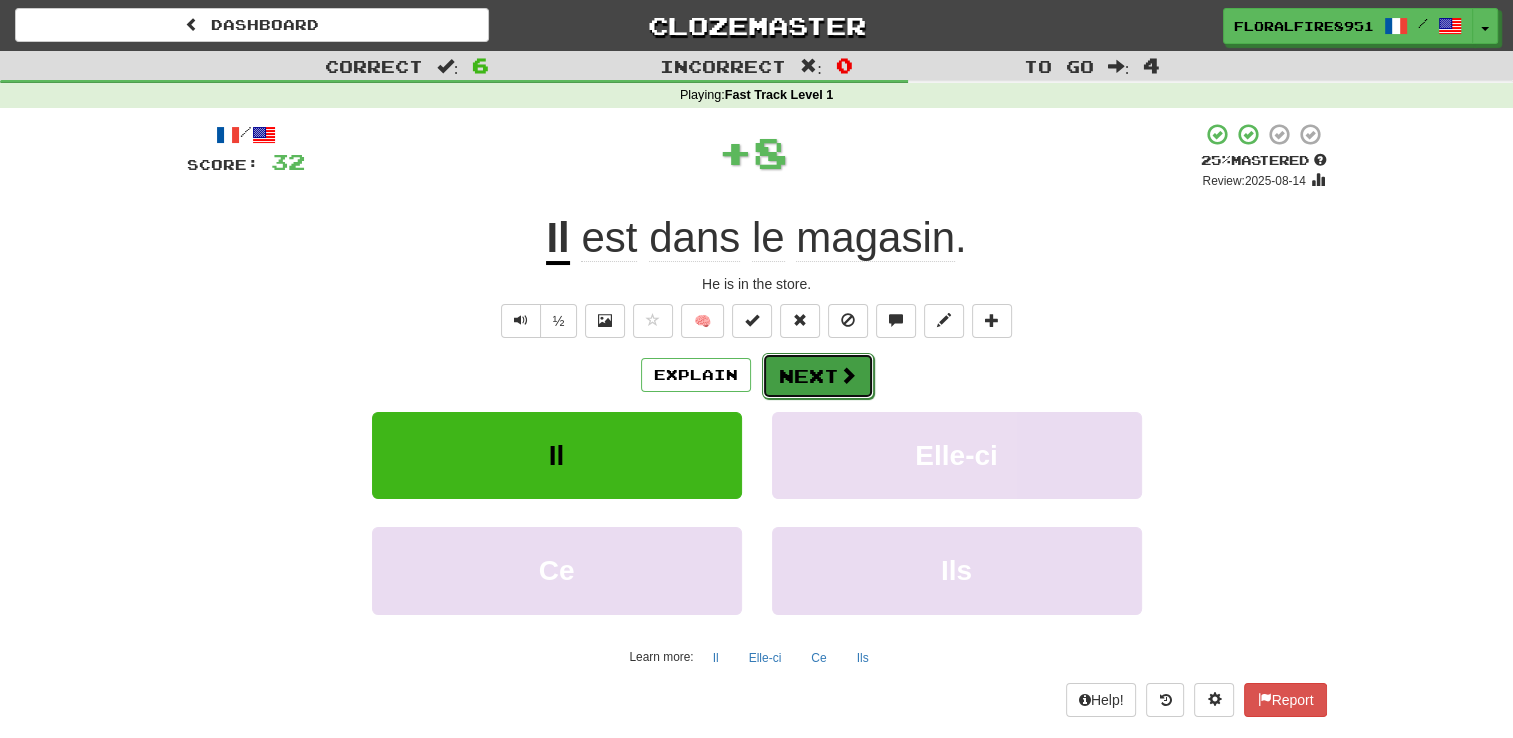 click on "Next" at bounding box center (818, 376) 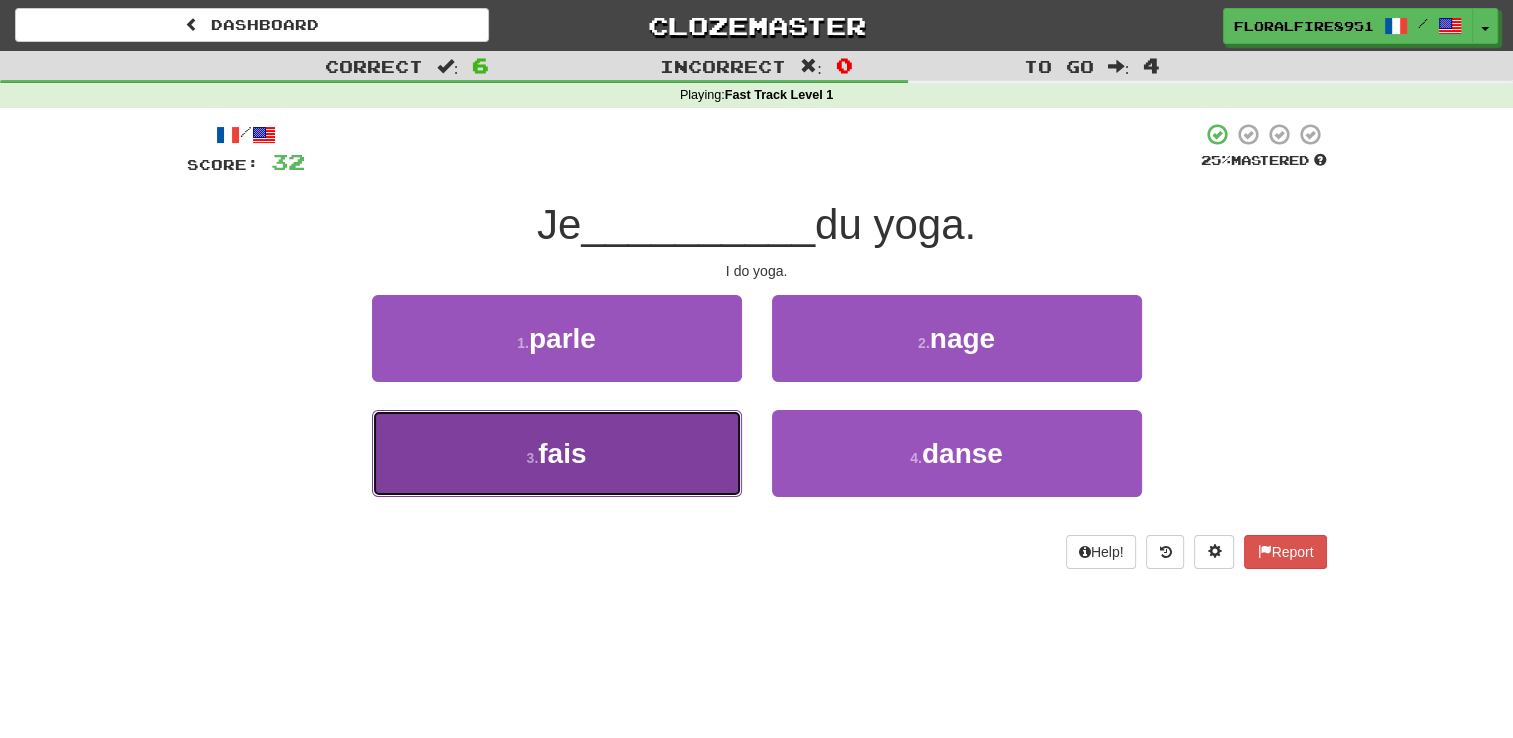 click on "3 ." at bounding box center [533, 458] 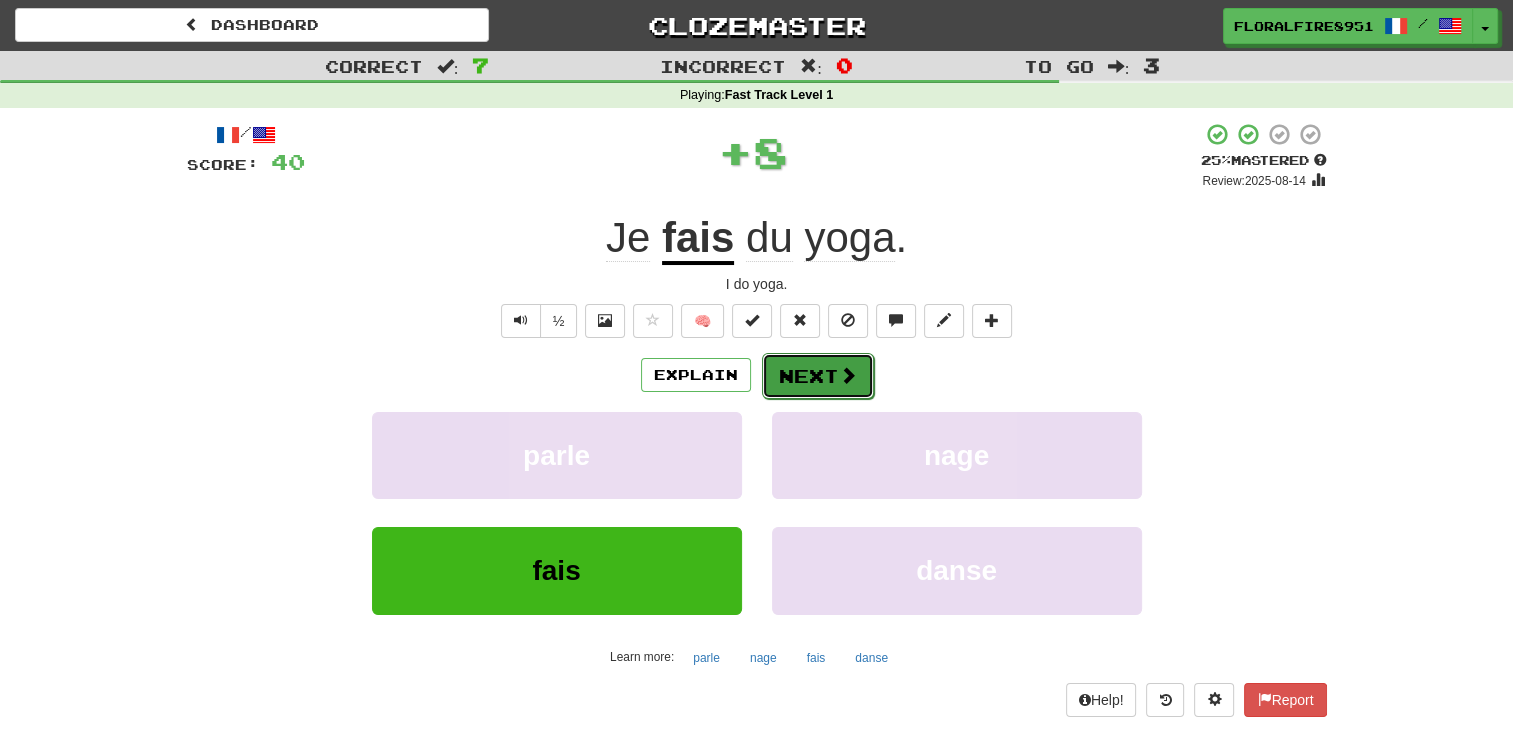 click on "Next" at bounding box center (818, 376) 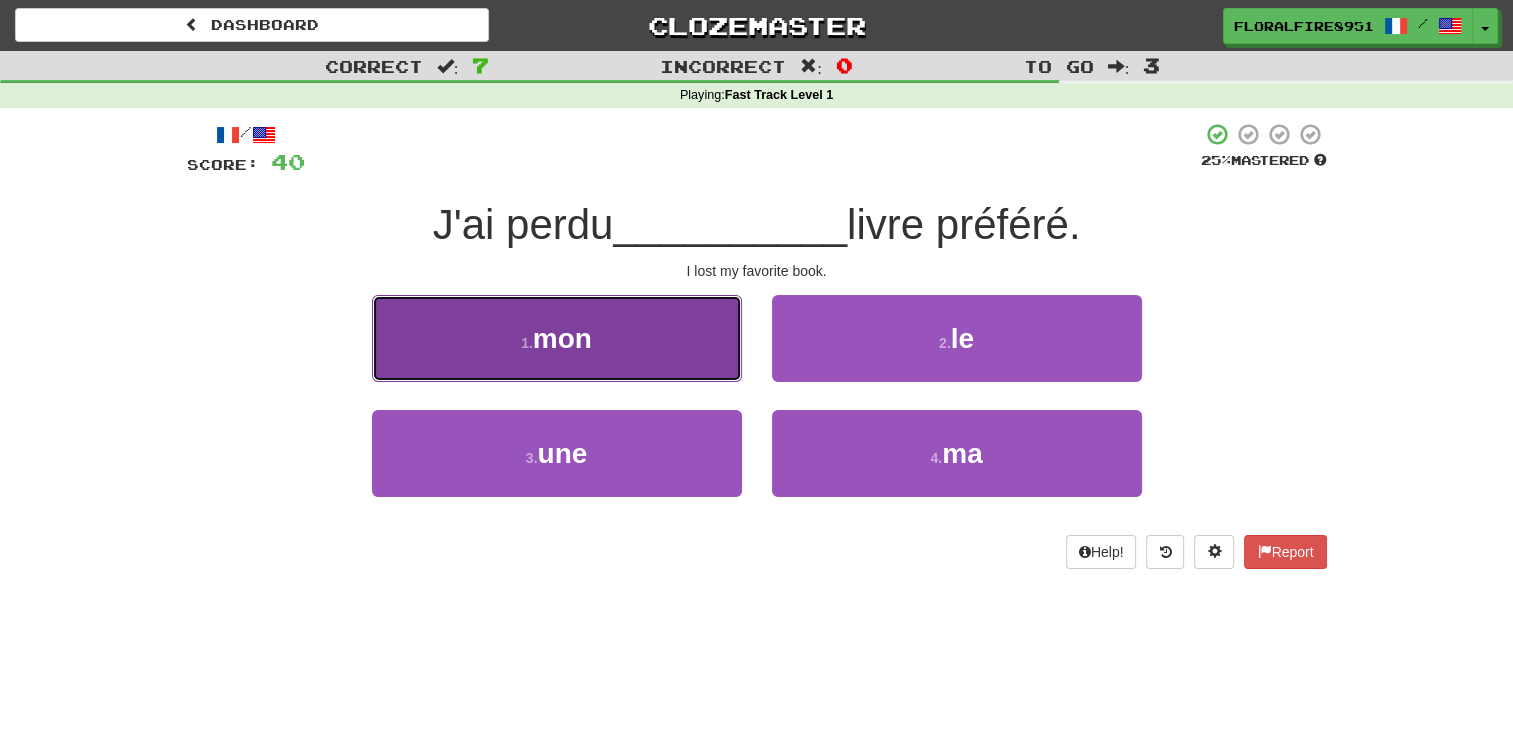 click on "1 .  mon" at bounding box center [557, 338] 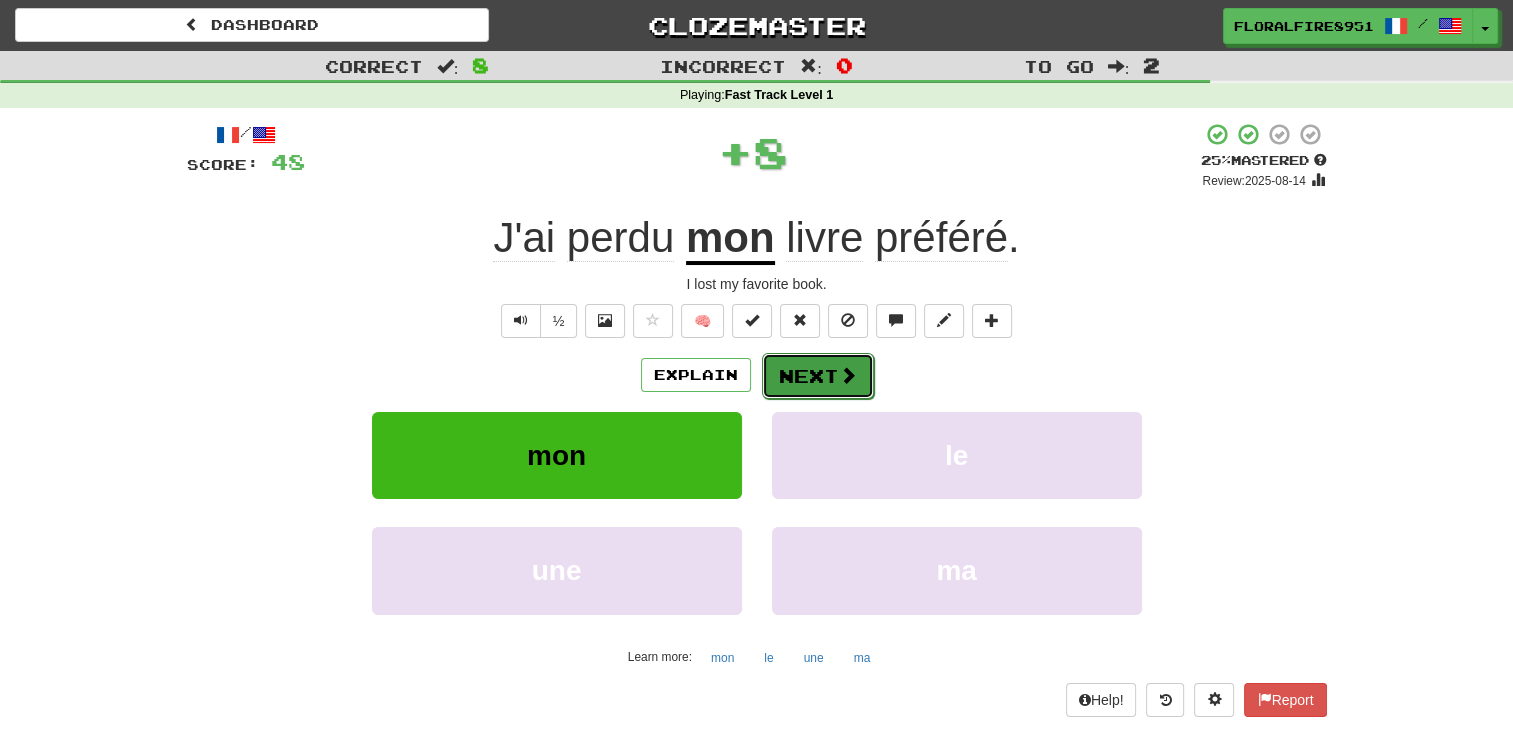 click on "Next" at bounding box center (818, 376) 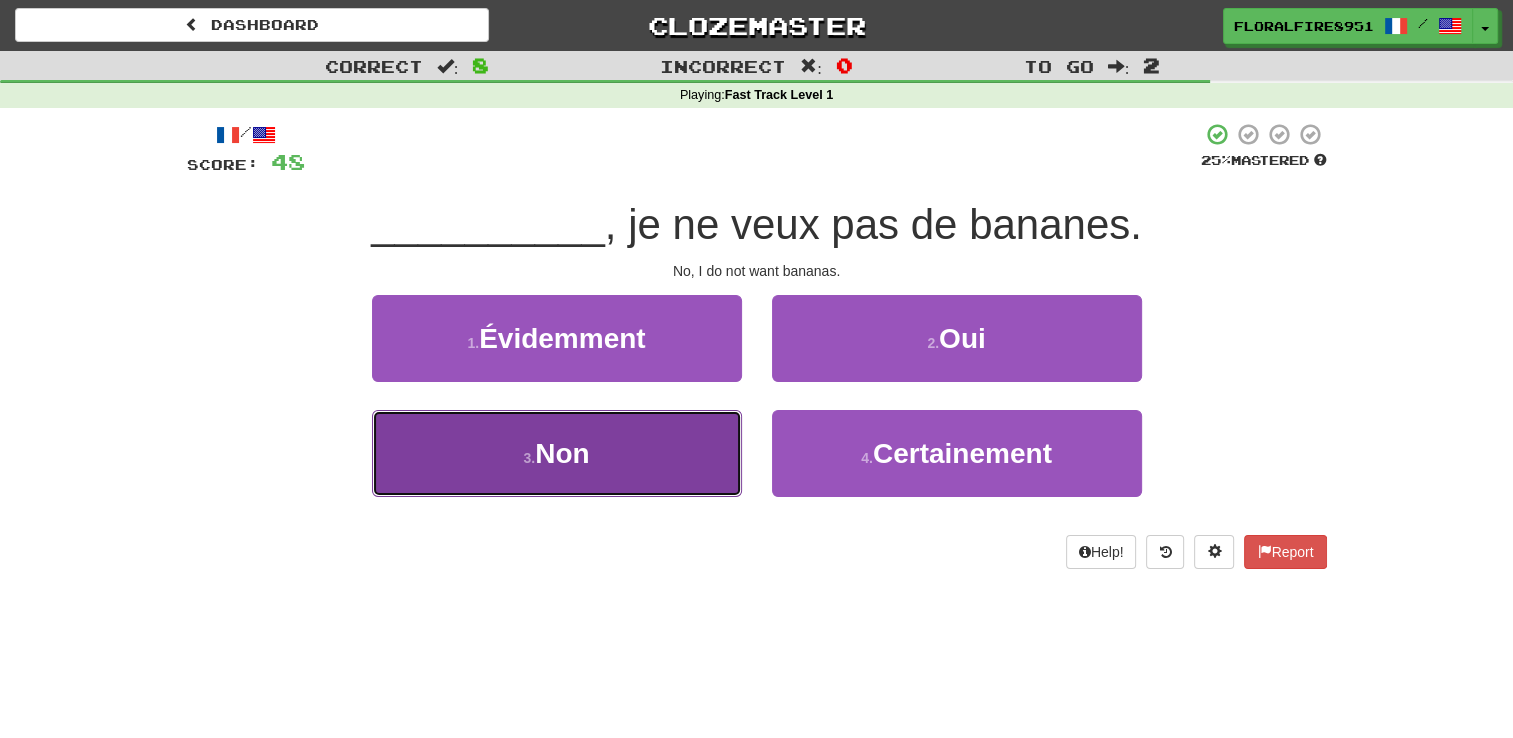 click on "3 .  Non" at bounding box center [557, 453] 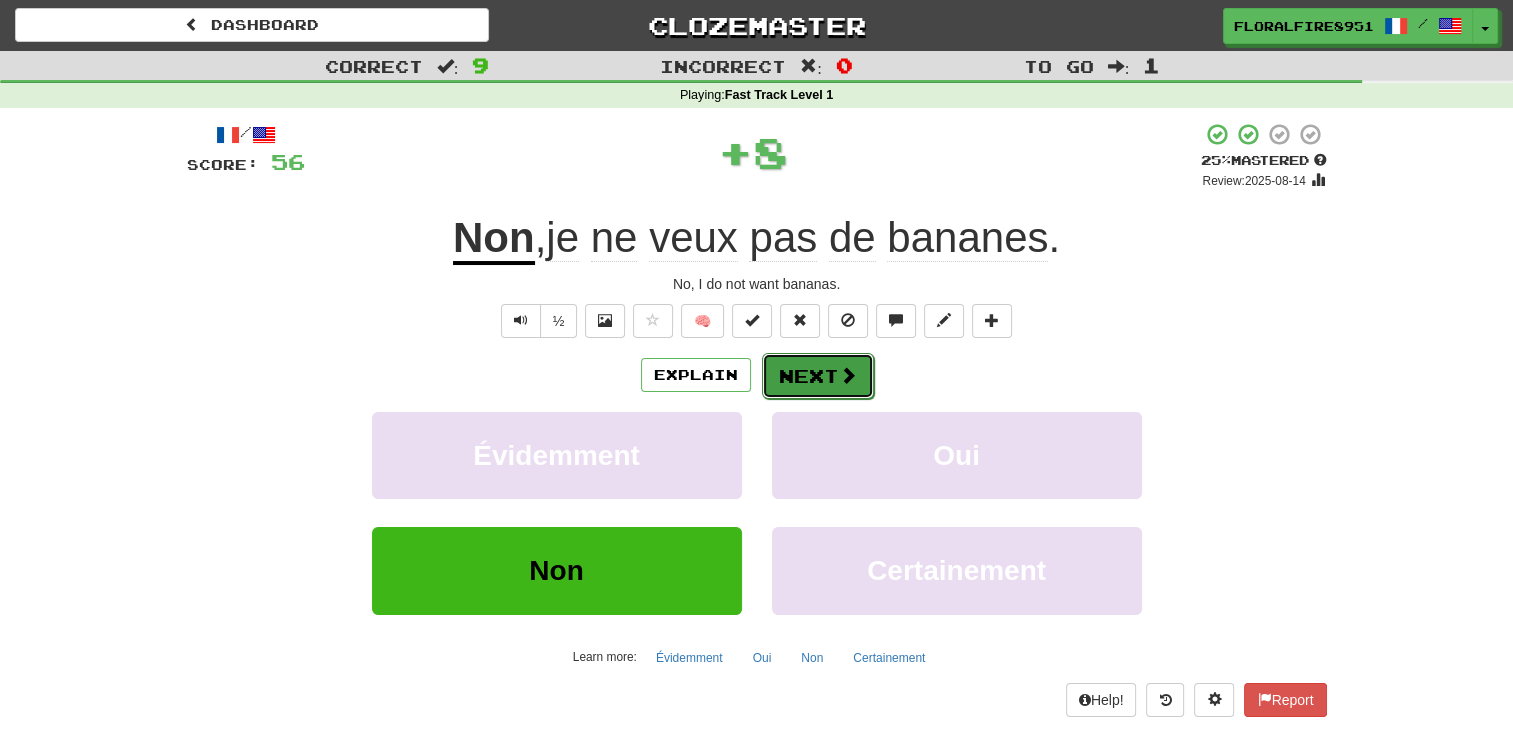 click on "Next" at bounding box center (818, 376) 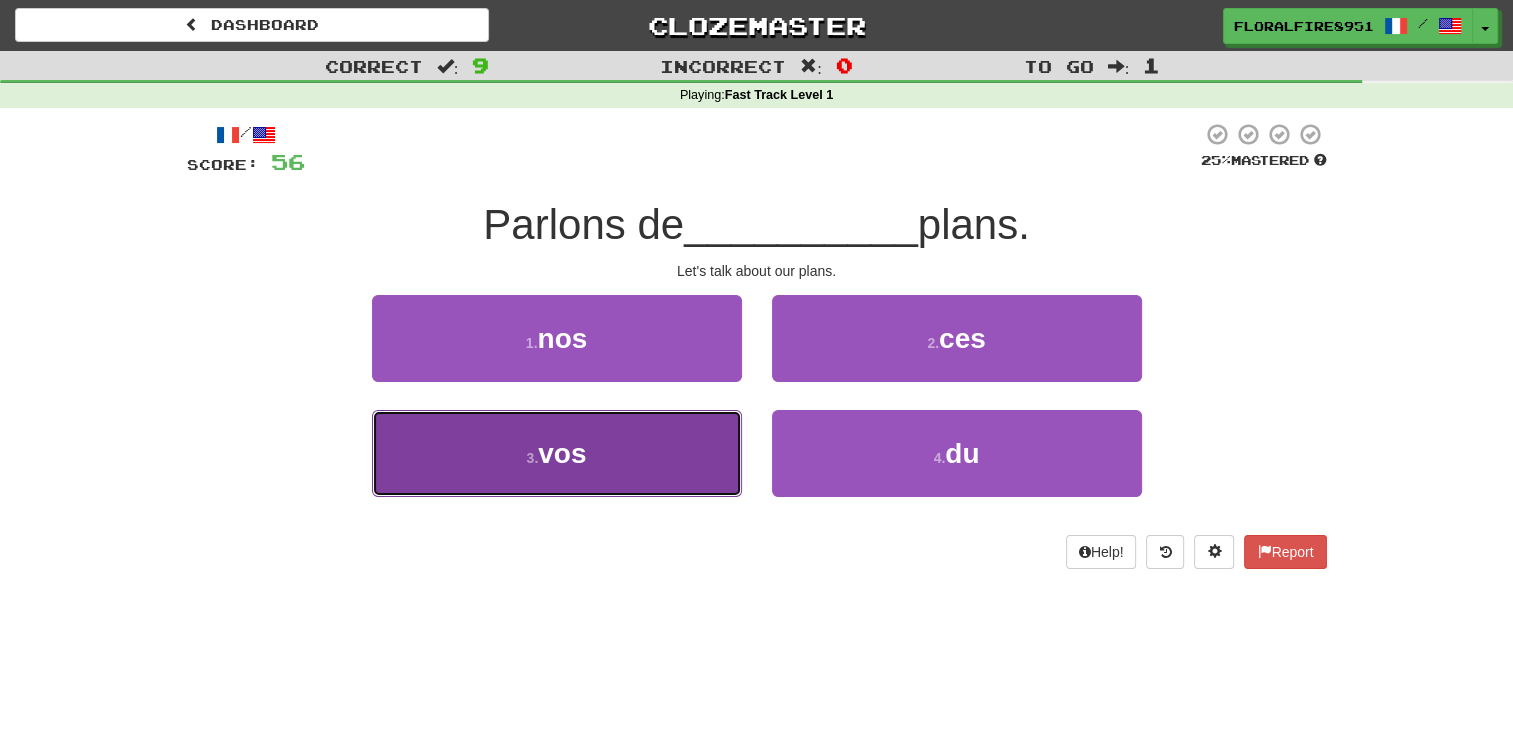 click on "3 .  vos" at bounding box center (557, 453) 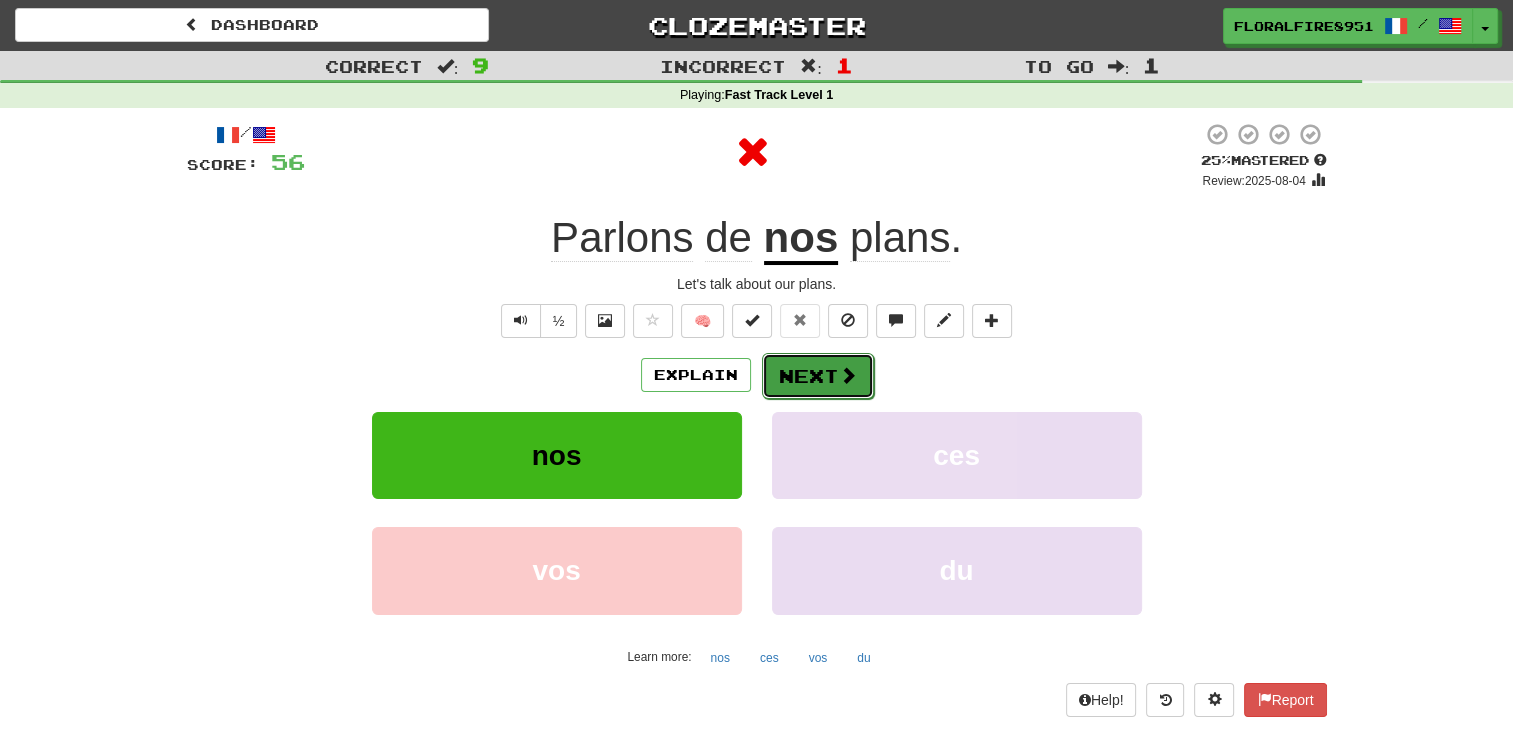 click on "Next" at bounding box center (818, 376) 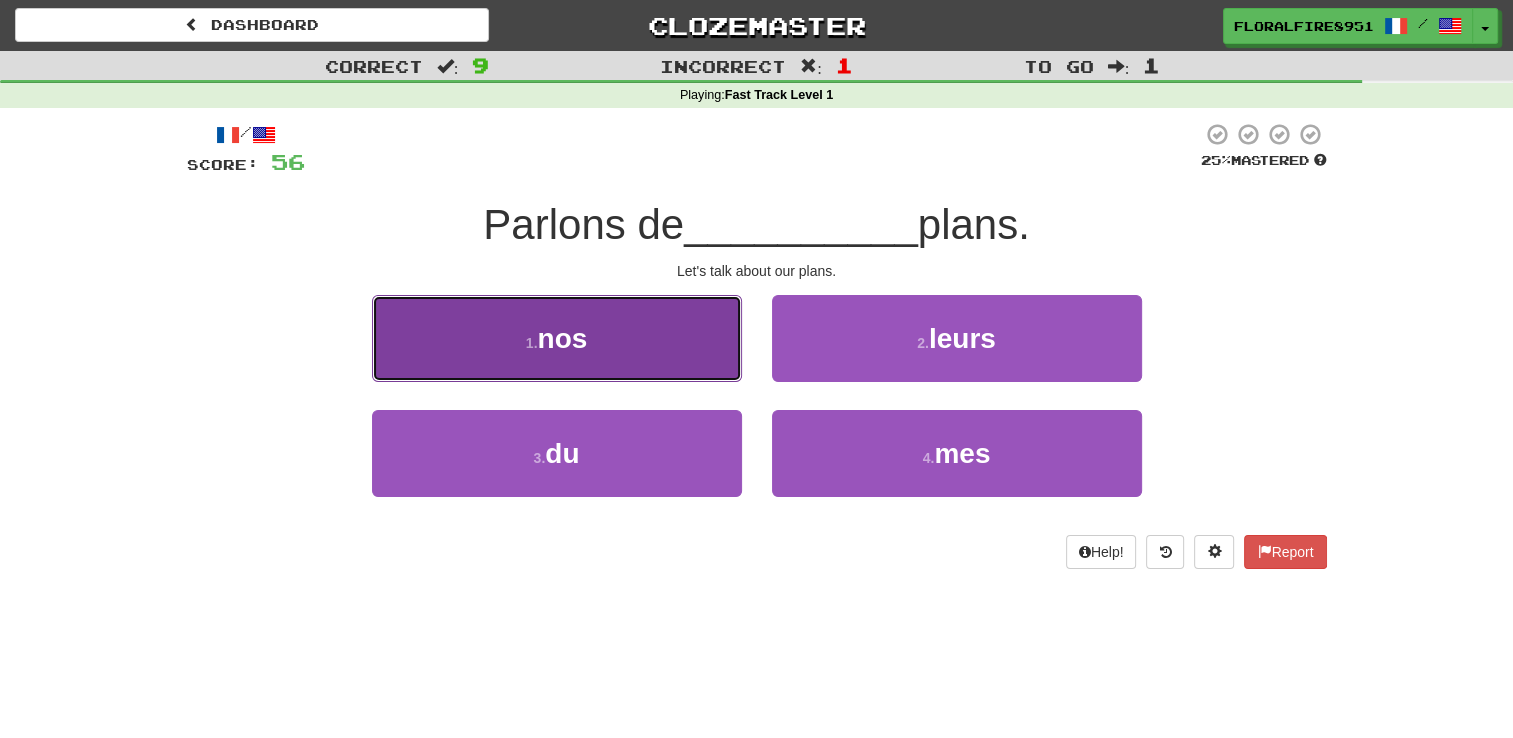 click on "1 .  nos" at bounding box center [557, 338] 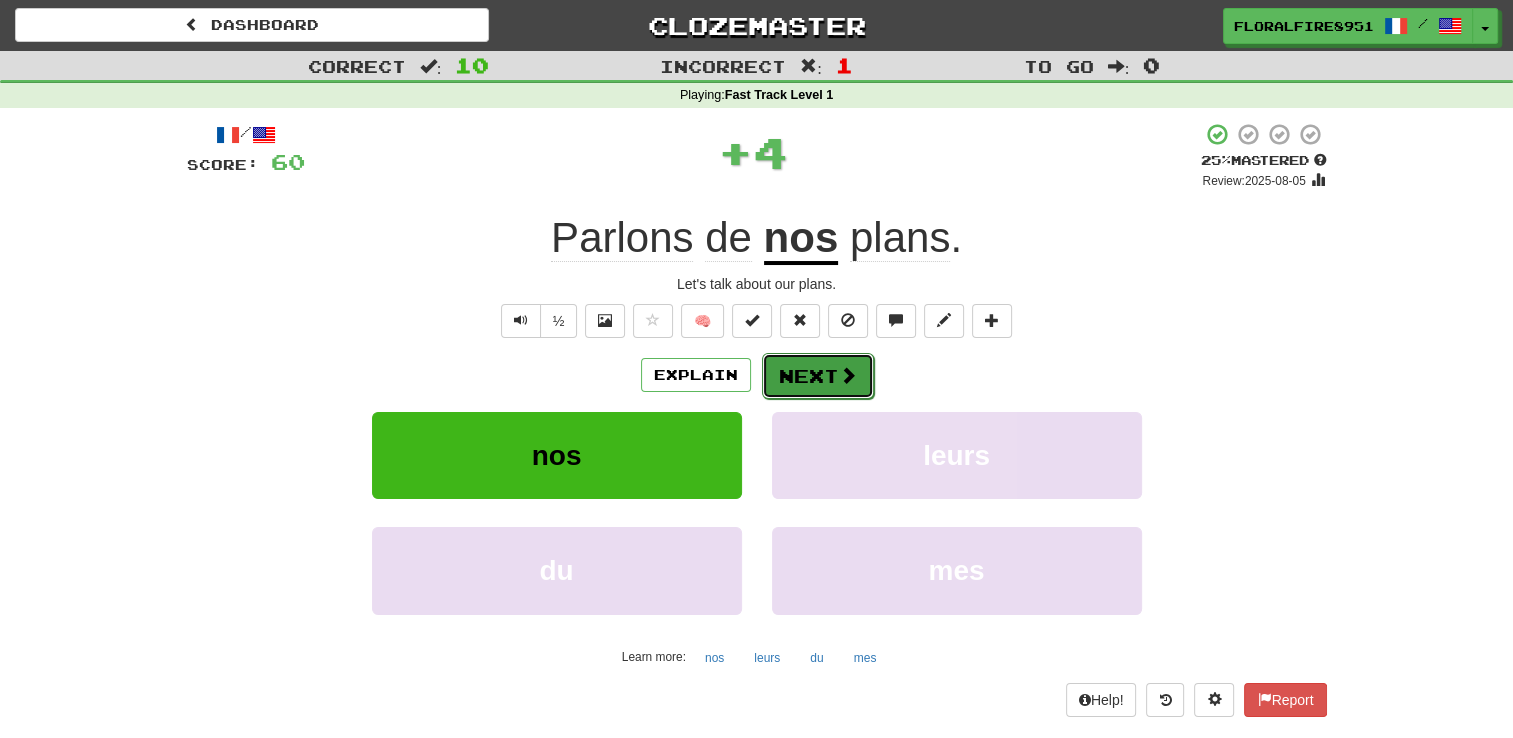 click on "Next" at bounding box center [818, 376] 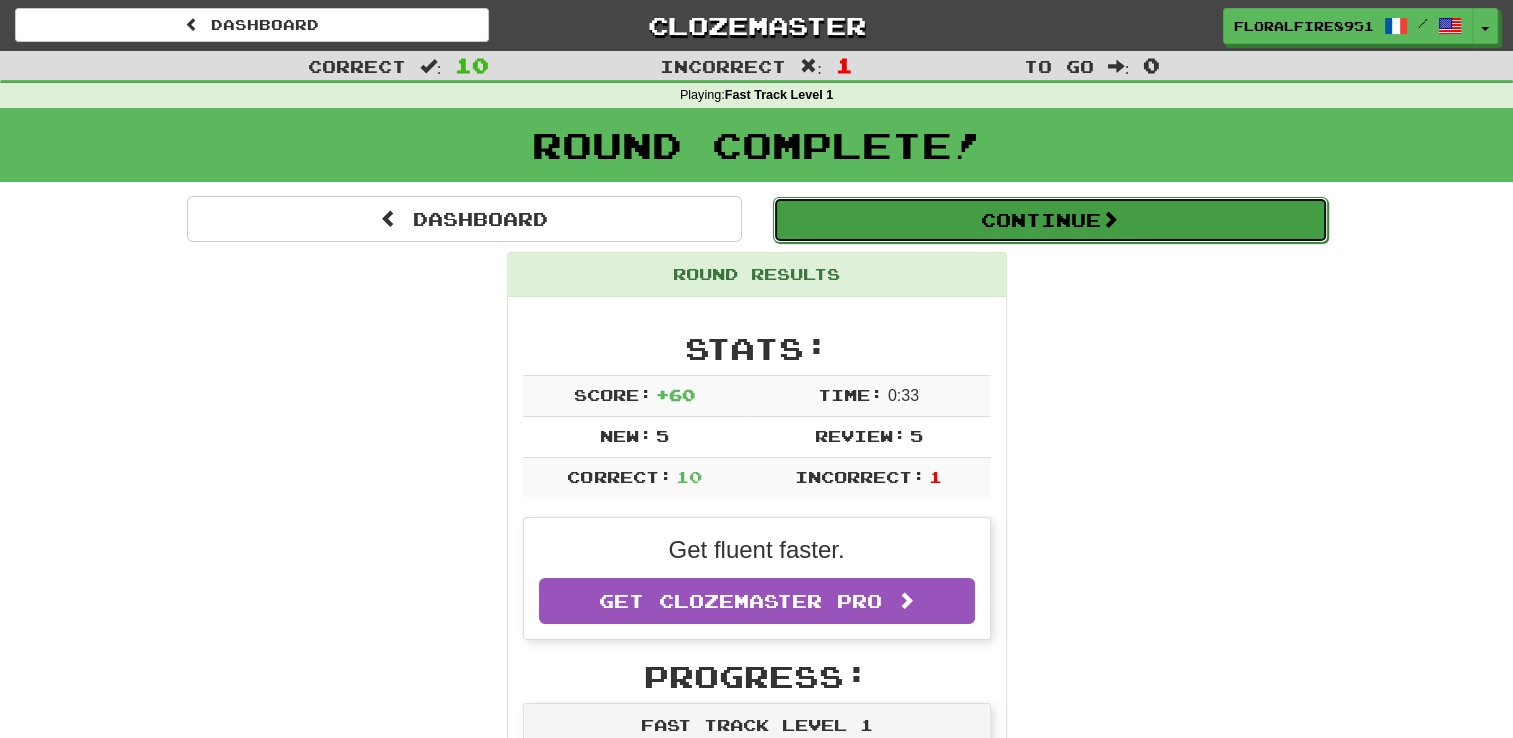 click on "Continue" at bounding box center [1050, 220] 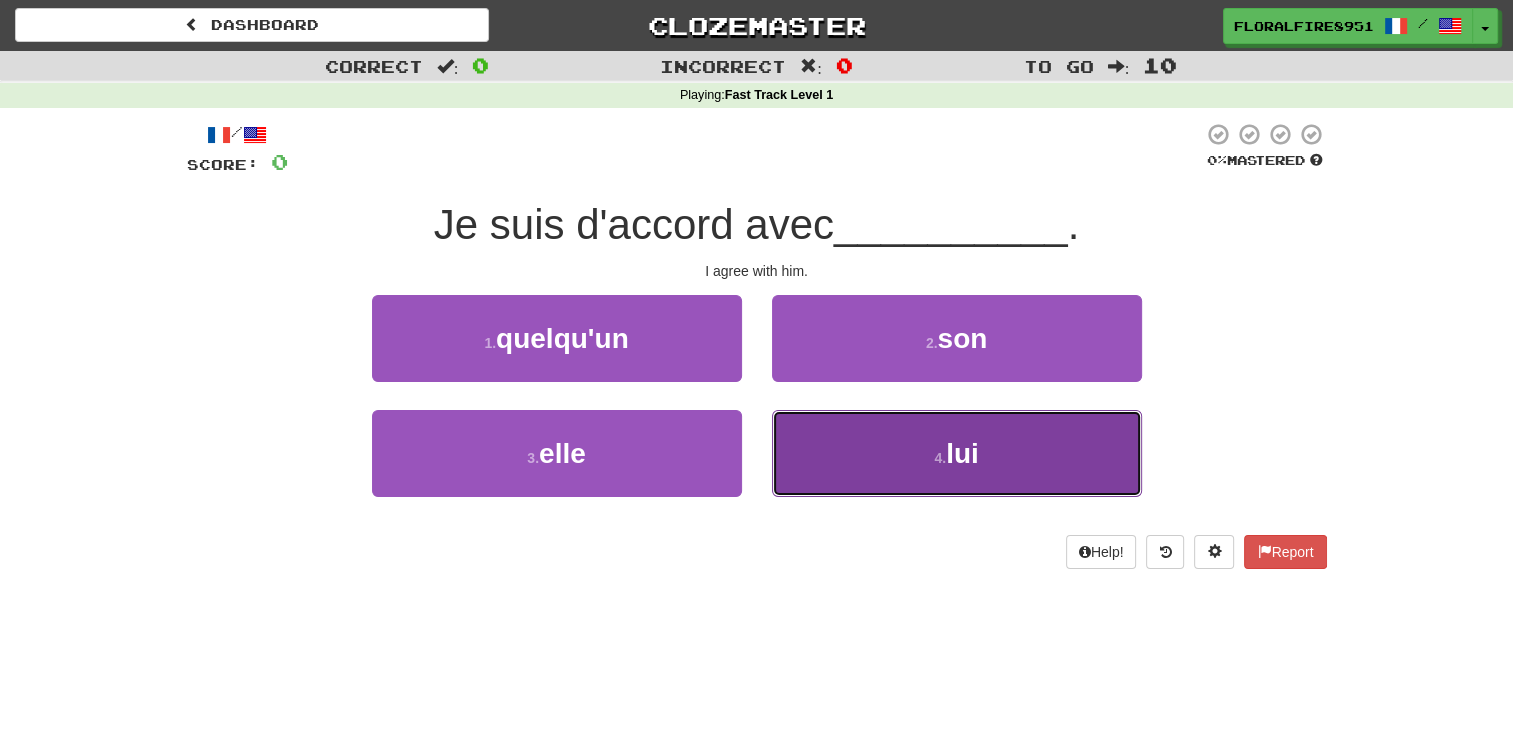 click on "4 .  lui" at bounding box center (957, 453) 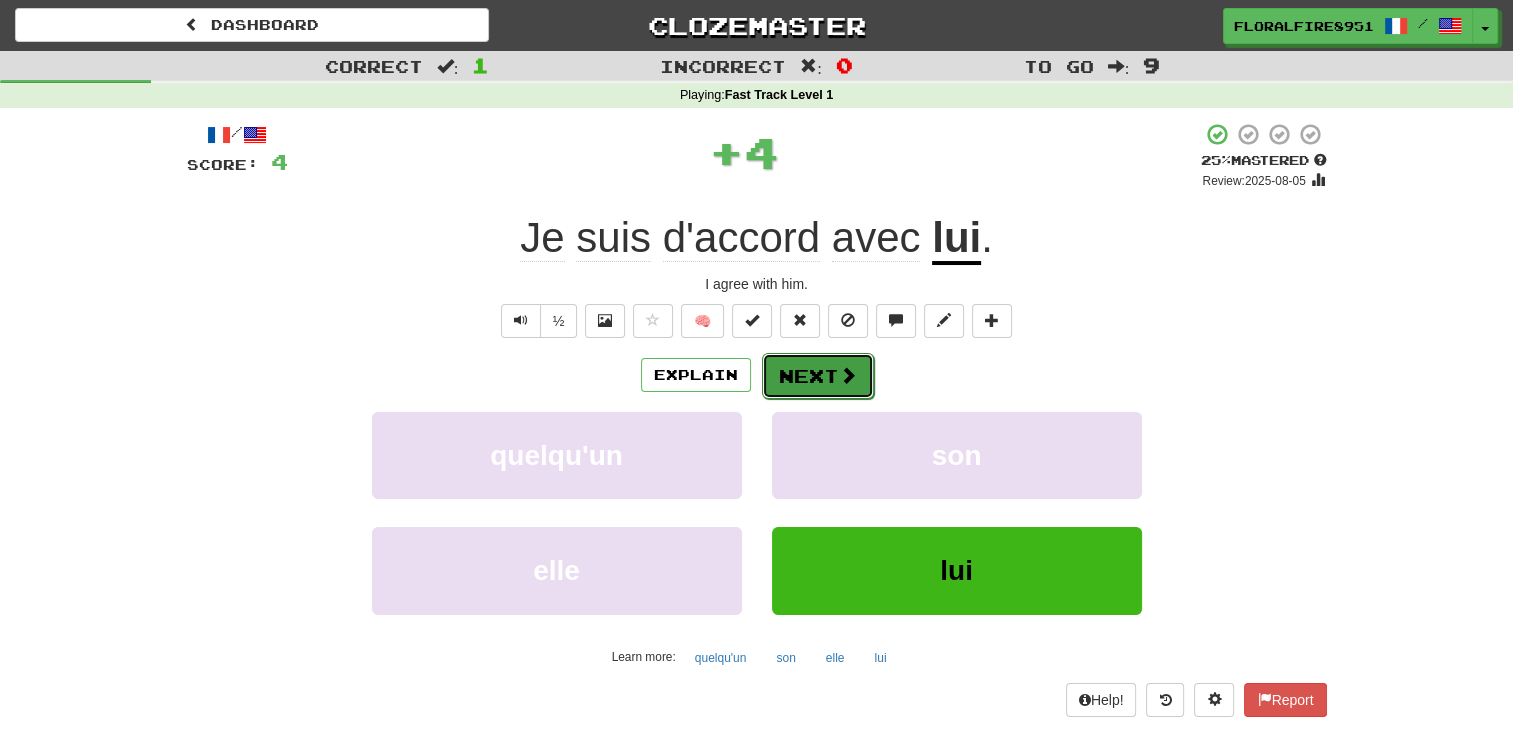 click on "Next" at bounding box center (818, 376) 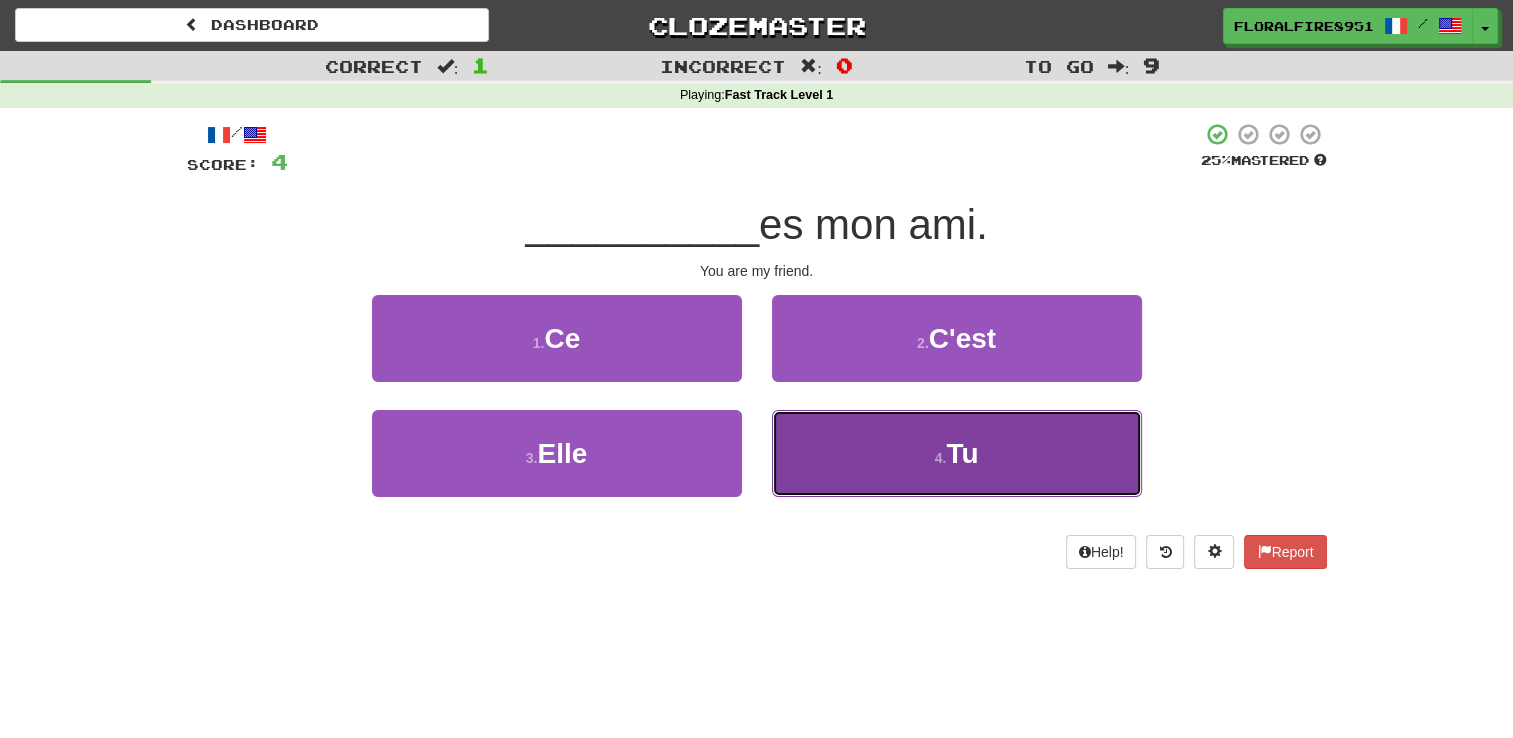 click on "4 .  Tu" at bounding box center (957, 453) 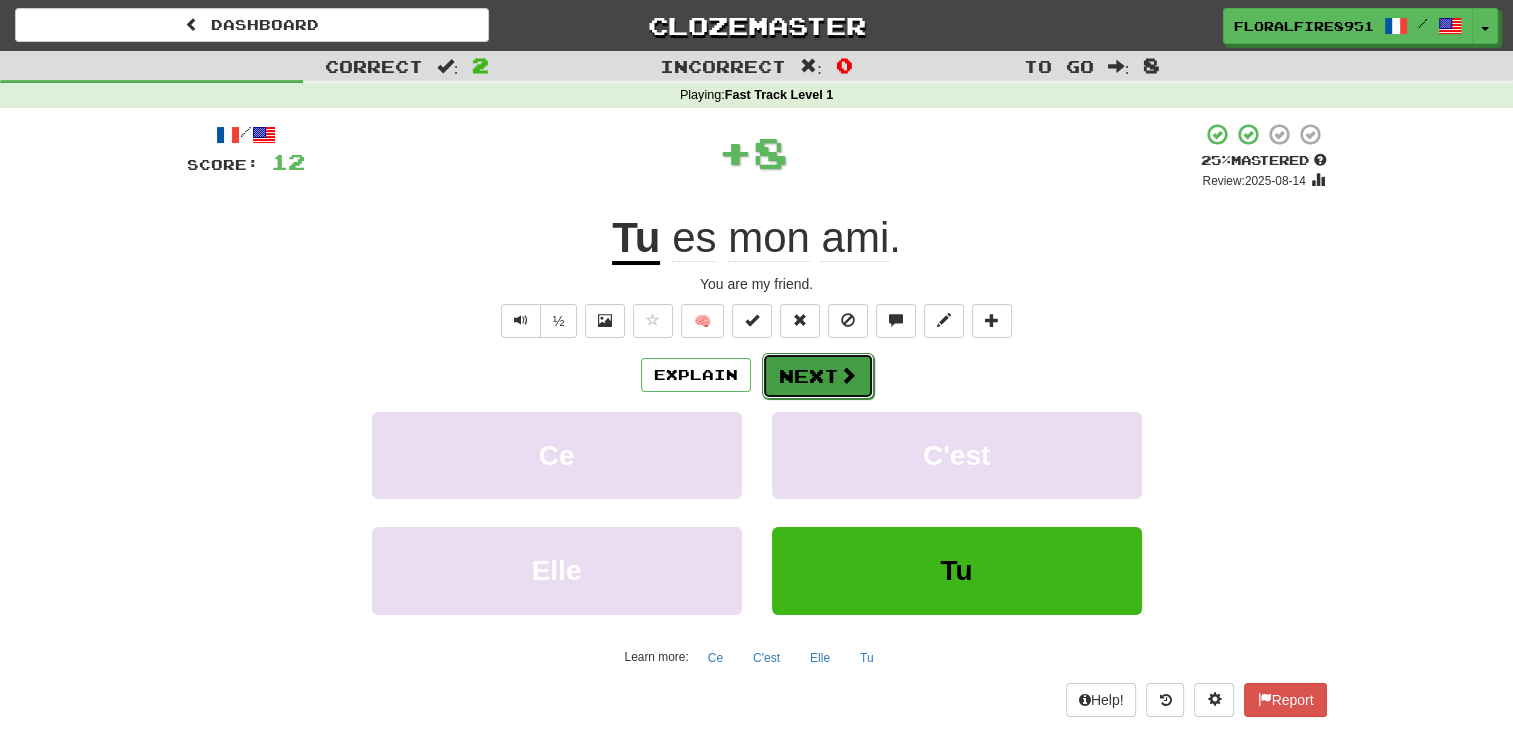 click on "Next" at bounding box center (818, 376) 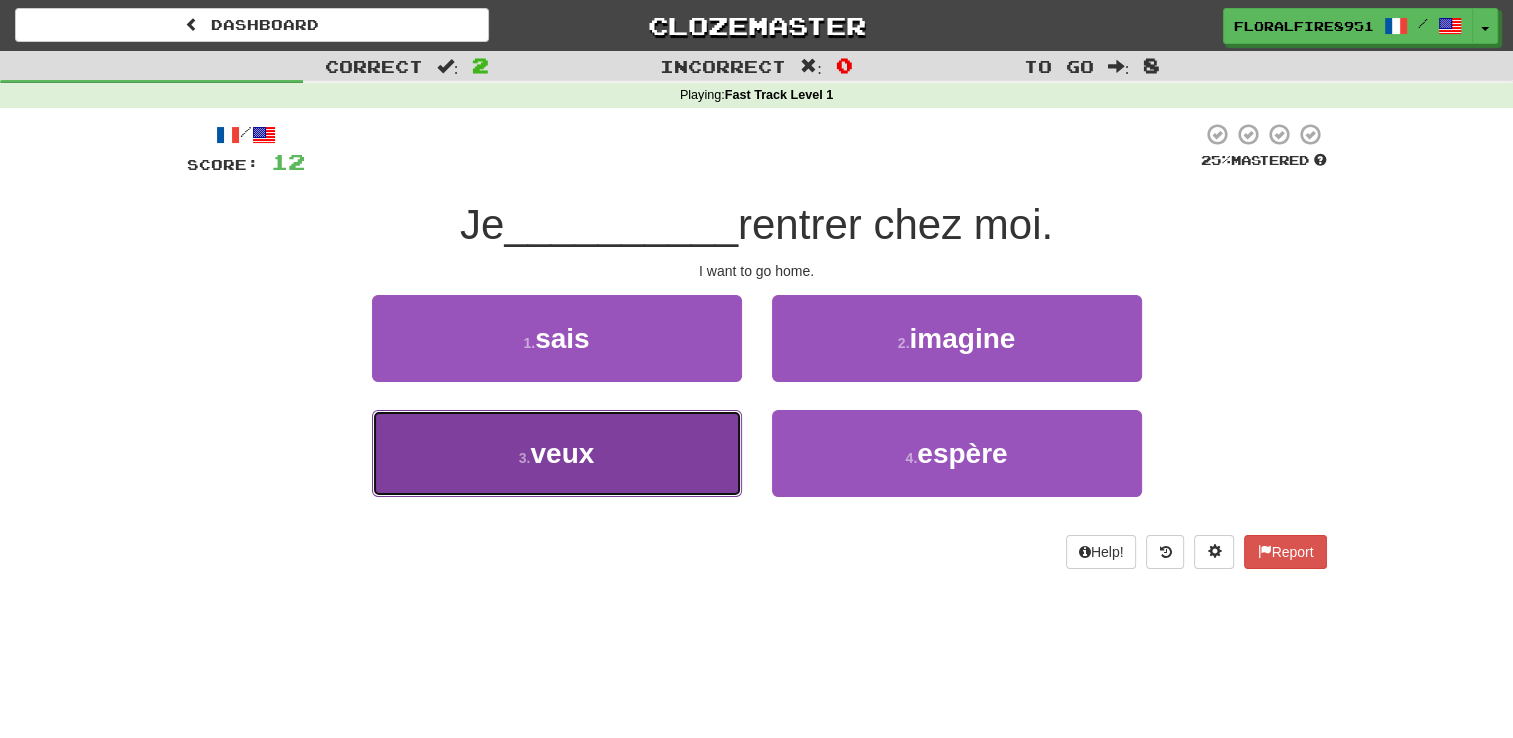 click on "3 .  veux" at bounding box center (557, 453) 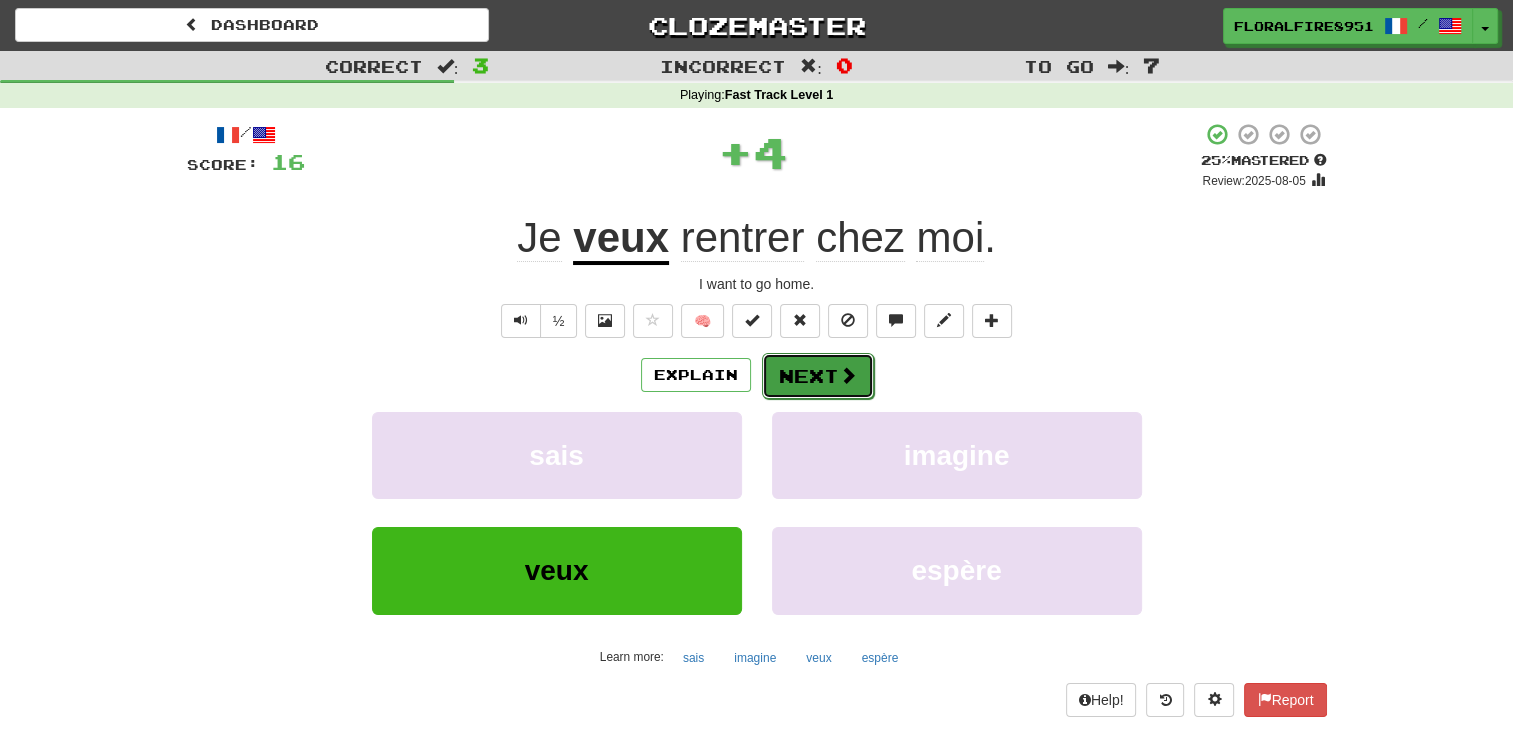 click on "Next" at bounding box center (818, 376) 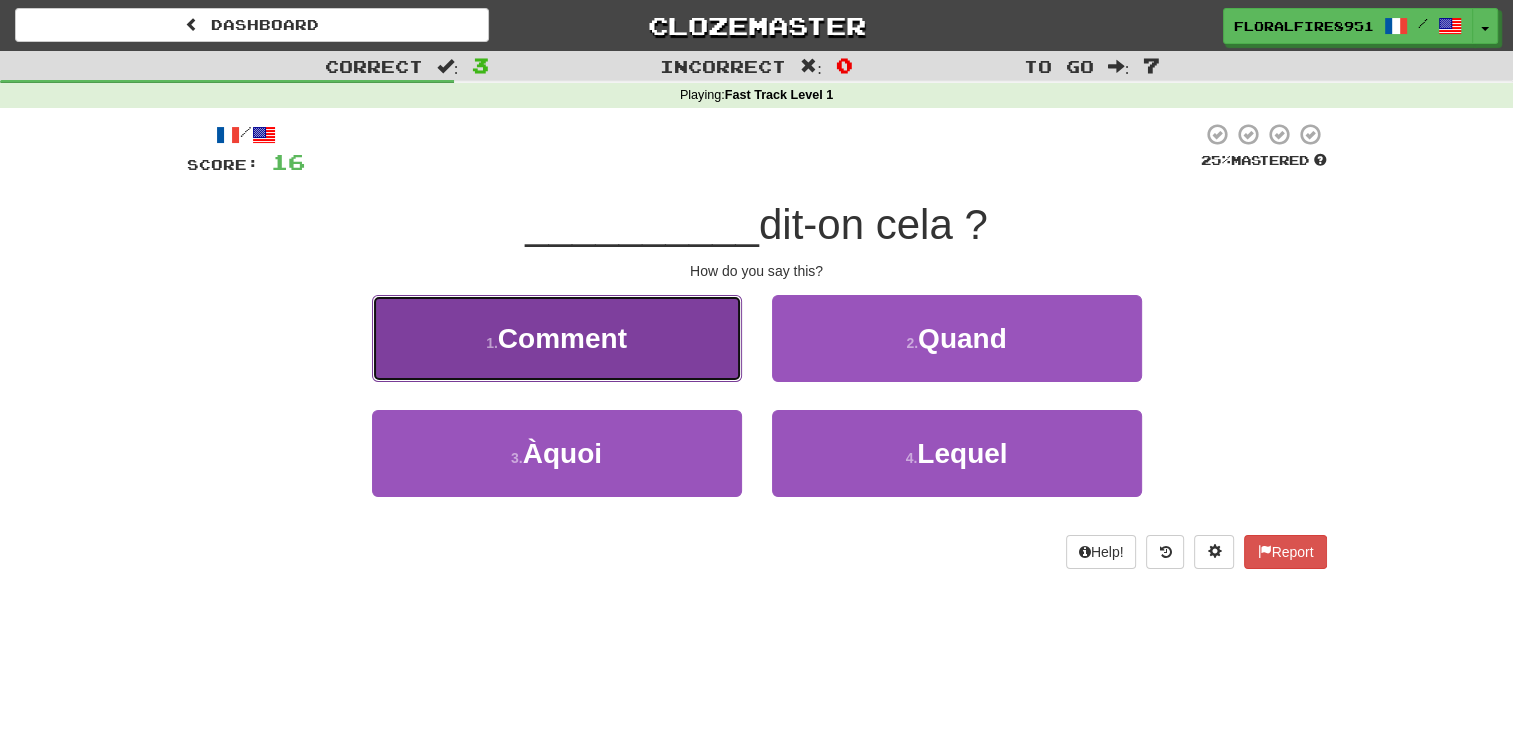 click on "1 .  Comment" at bounding box center [557, 338] 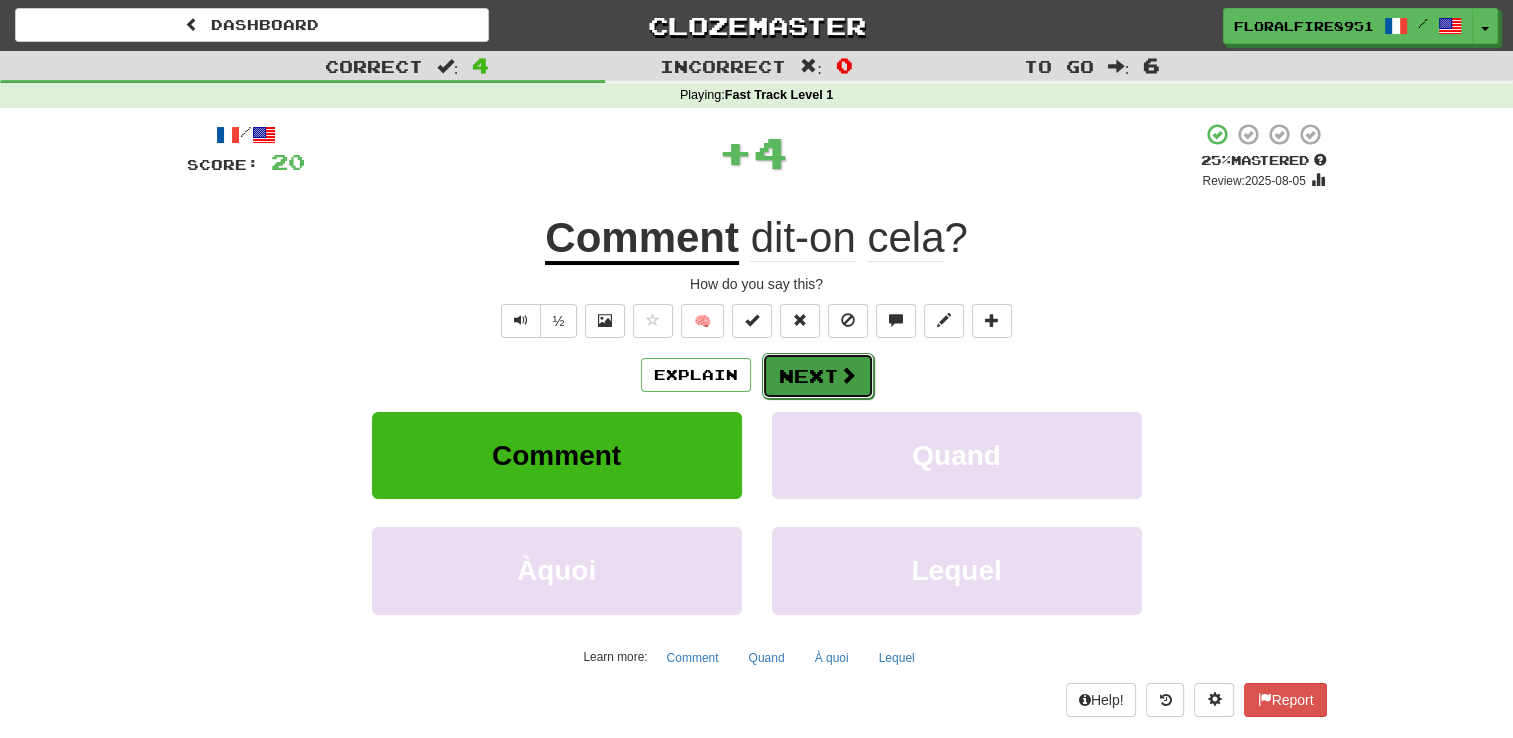click on "Next" at bounding box center [818, 376] 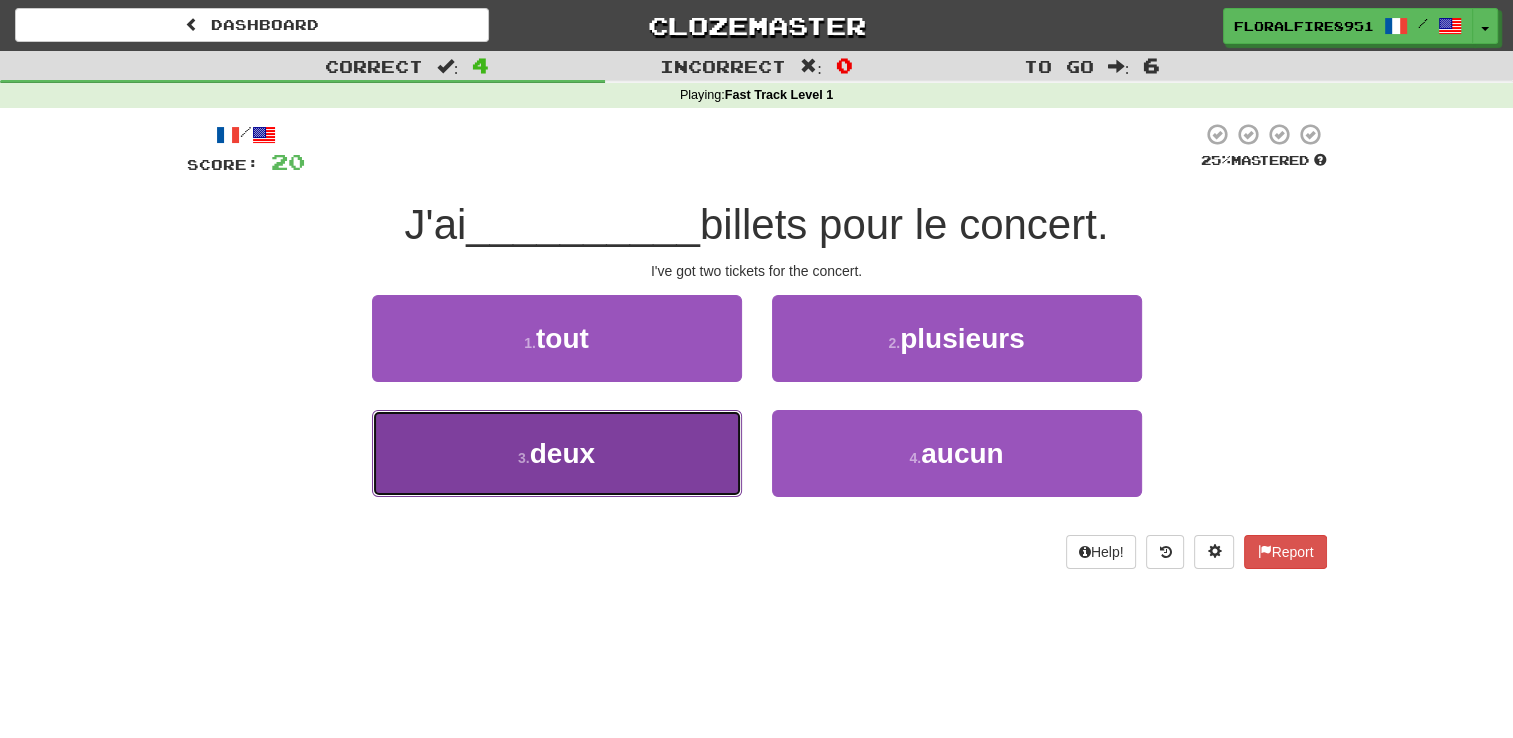 click on "3 .  deux" at bounding box center [557, 453] 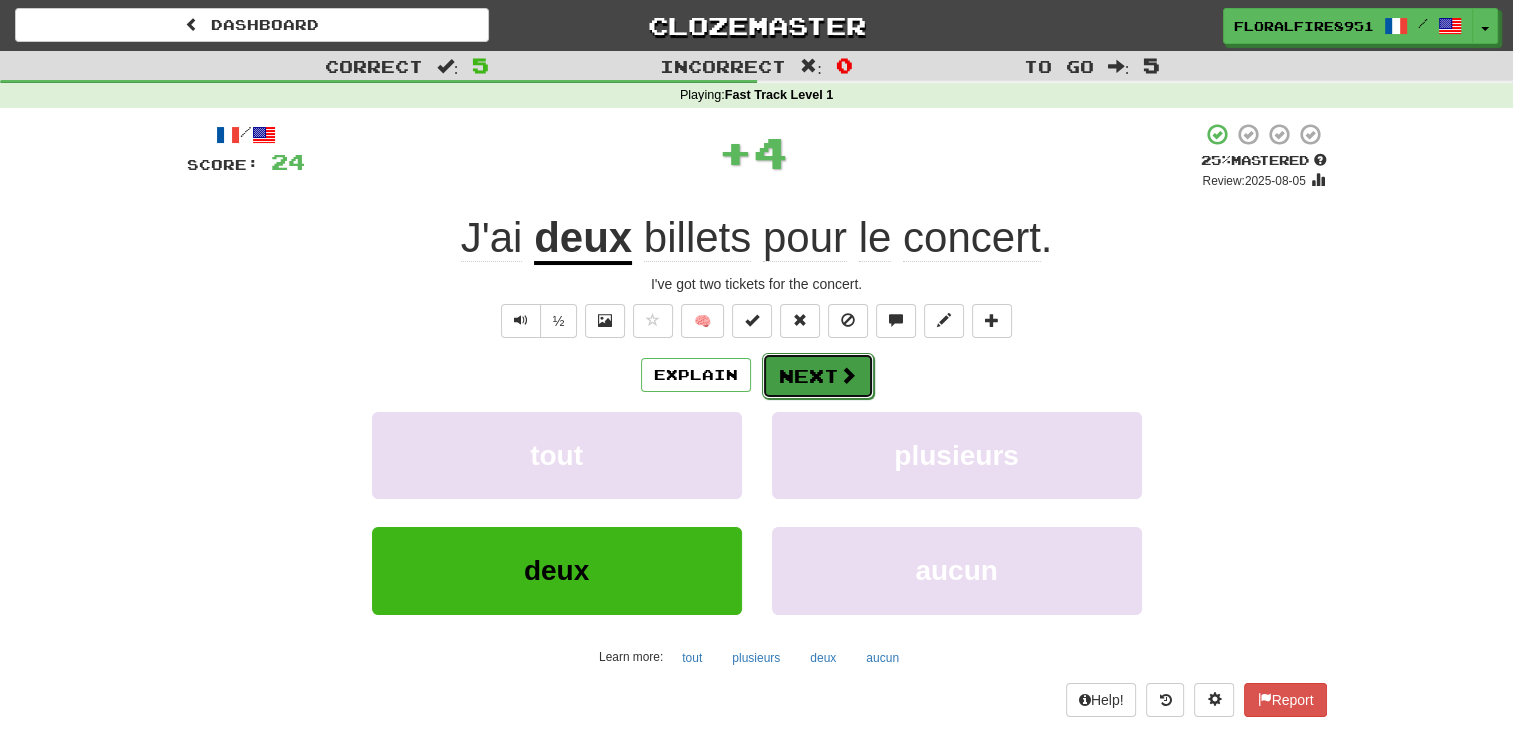 click on "Next" at bounding box center (818, 376) 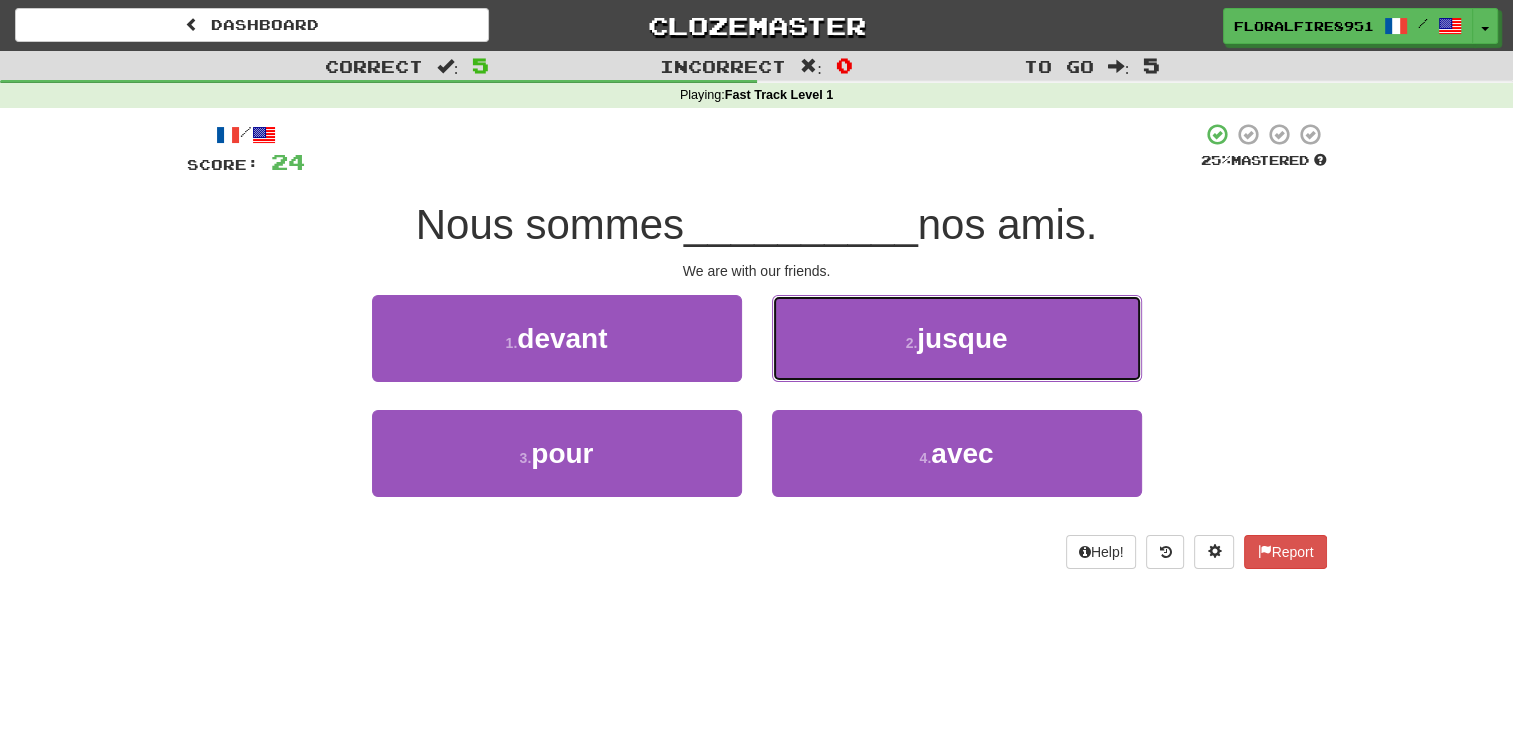 click on "2 .  jusque" at bounding box center (957, 338) 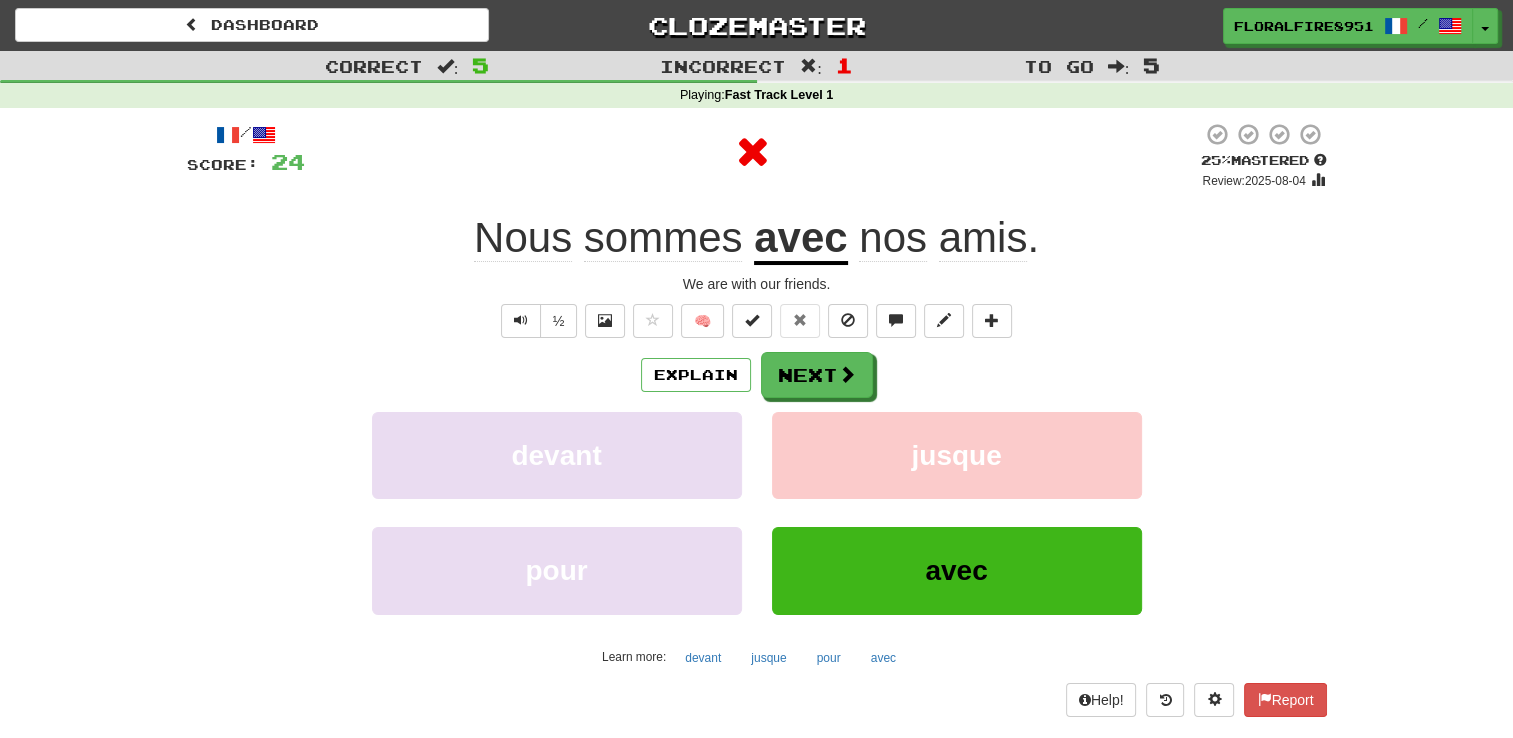 click on "Next" at bounding box center (817, 375) 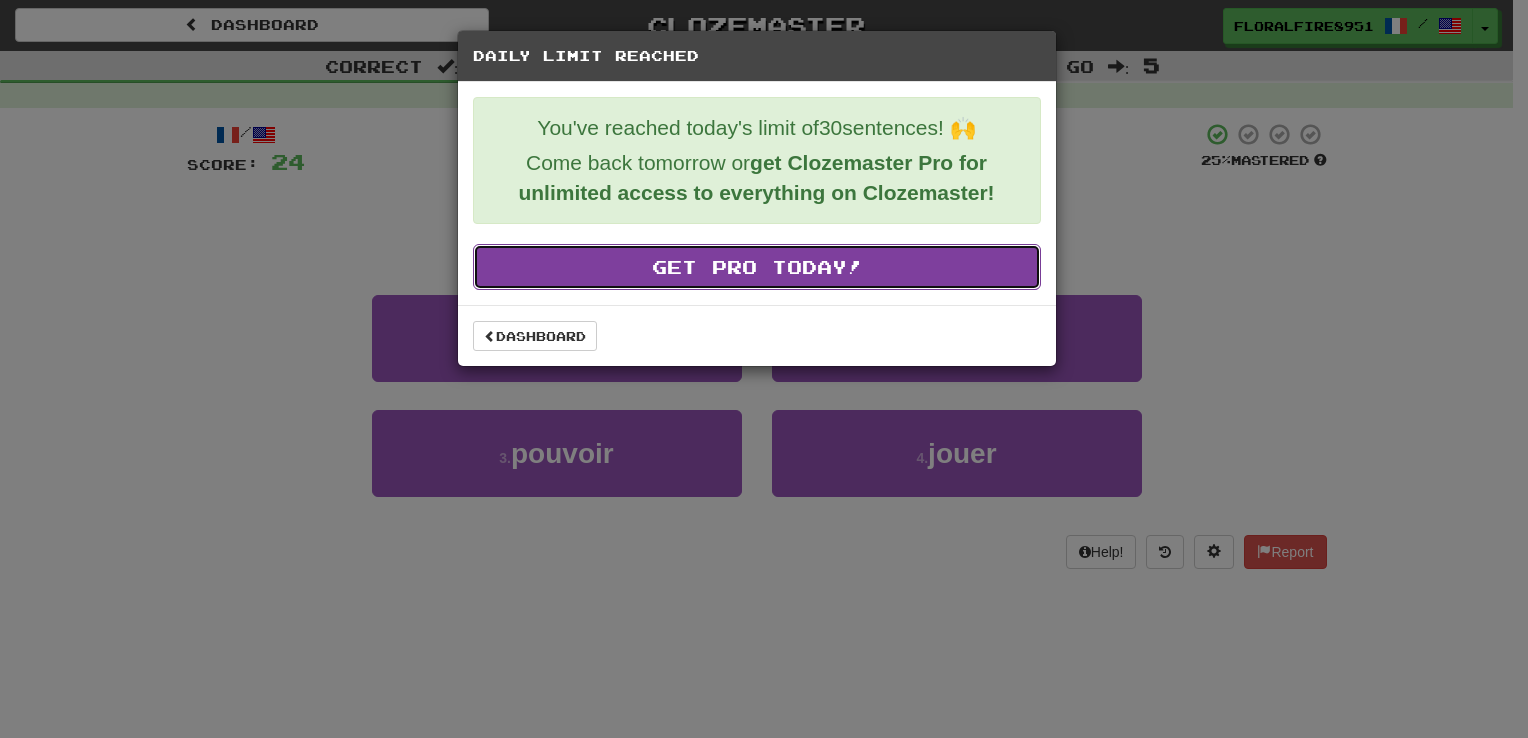 click on "Get Pro Today!" at bounding box center (757, 267) 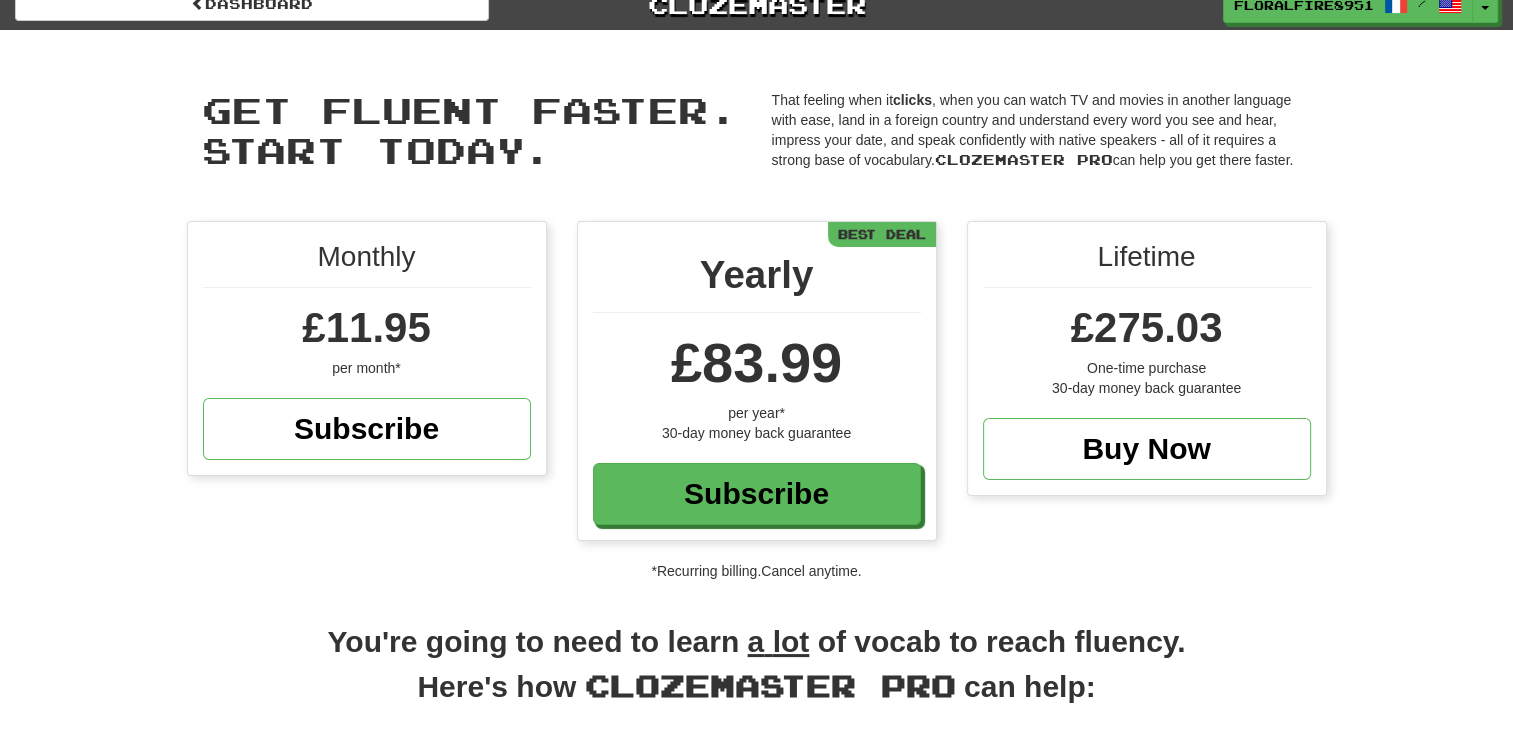 scroll, scrollTop: 0, scrollLeft: 0, axis: both 